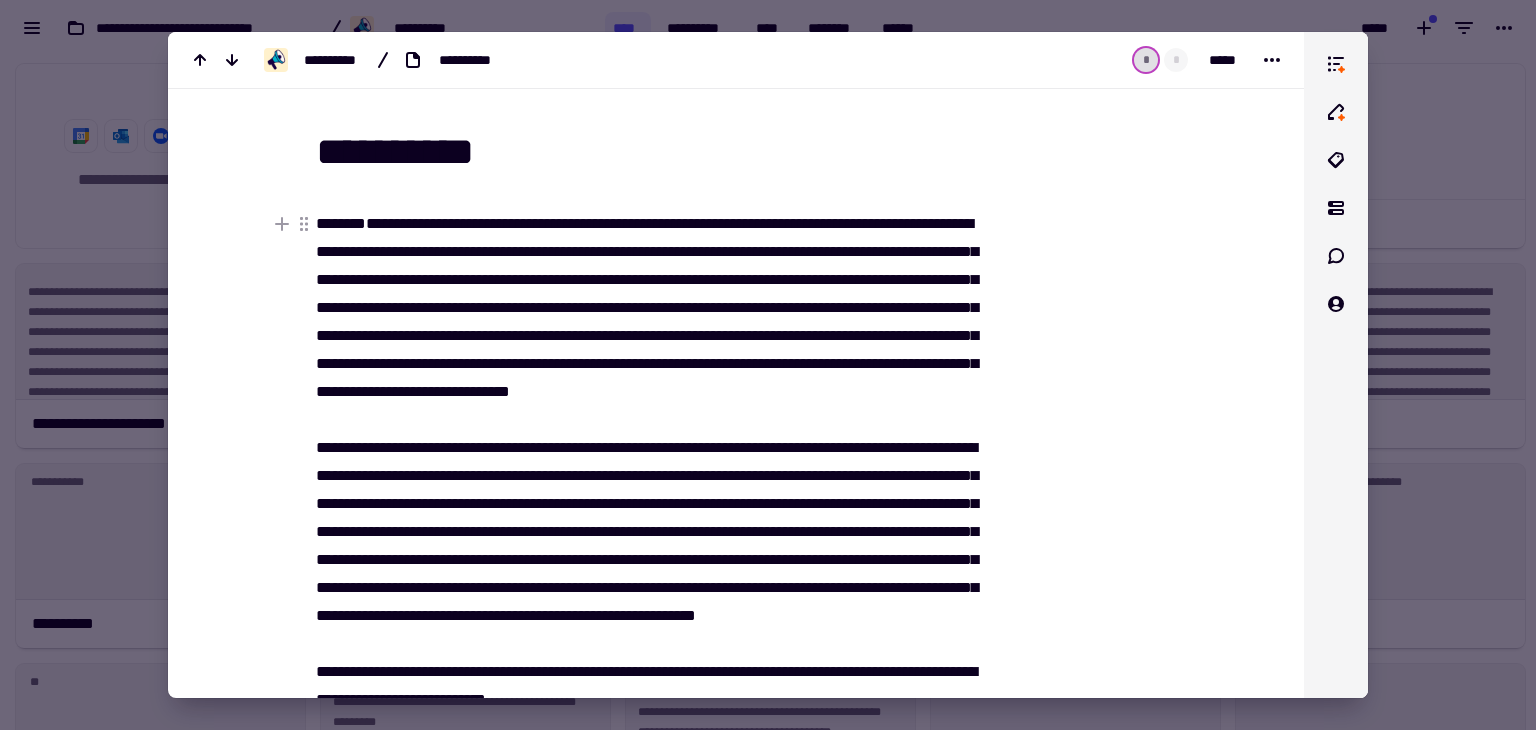 scroll, scrollTop: 0, scrollLeft: 0, axis: both 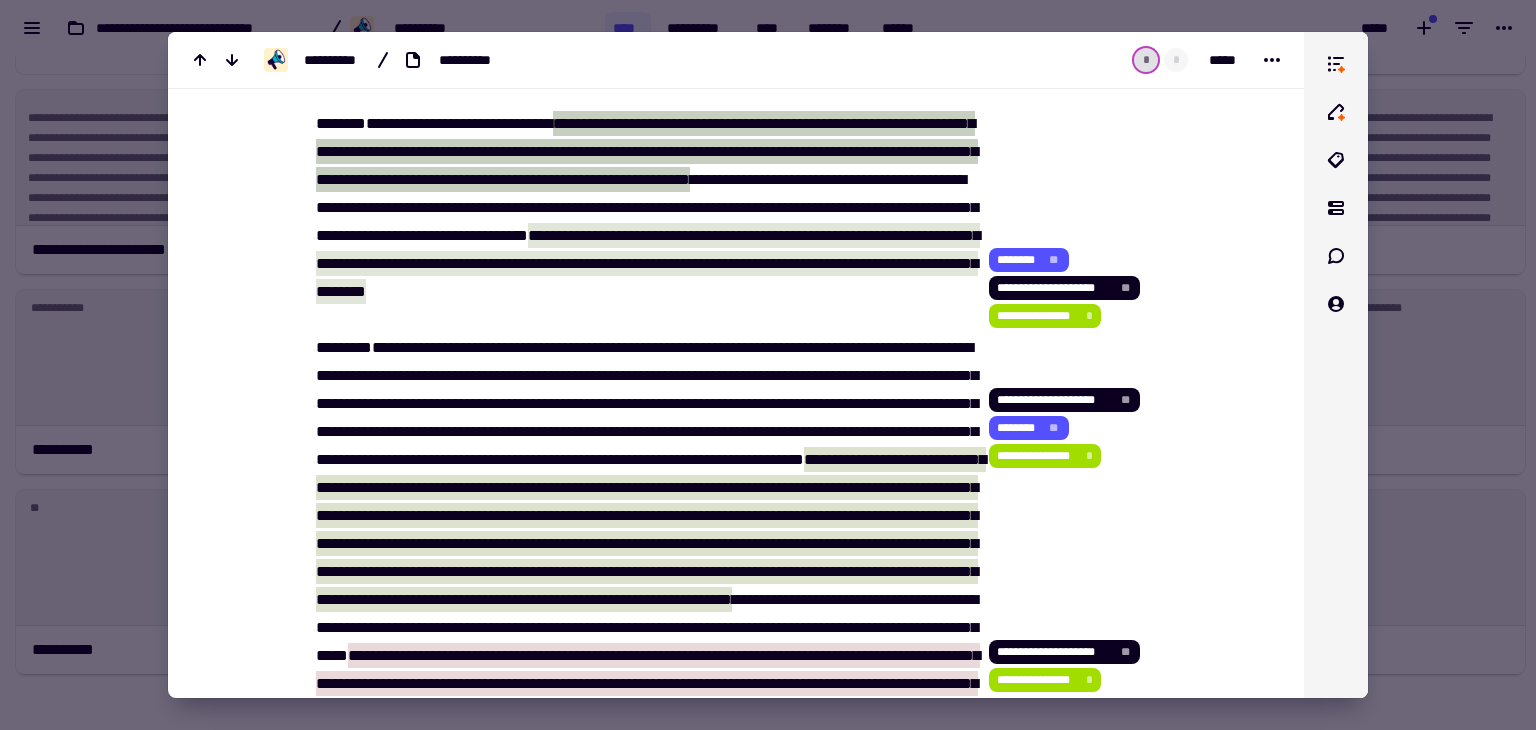click on "**********" at bounding box center [648, -30] 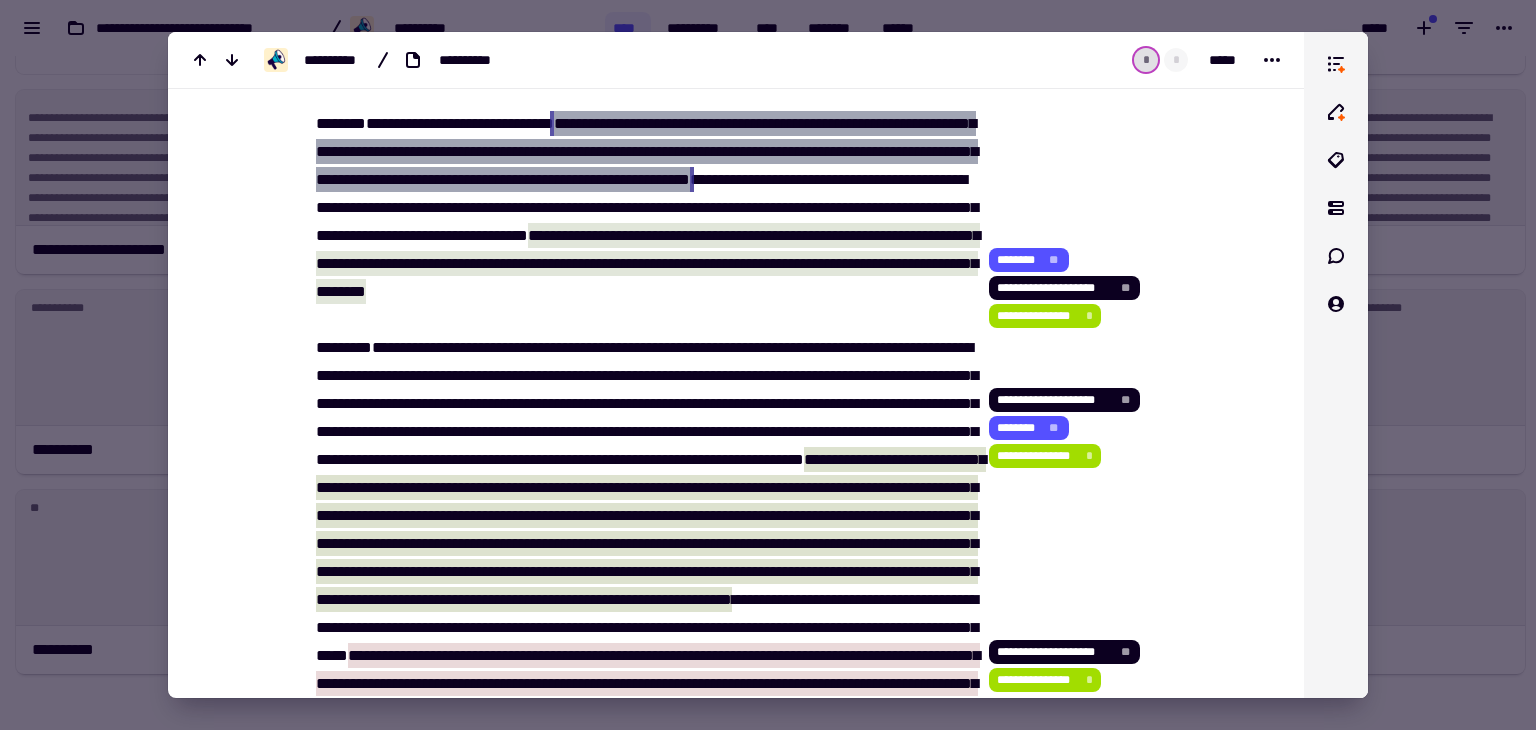 click on "**********" 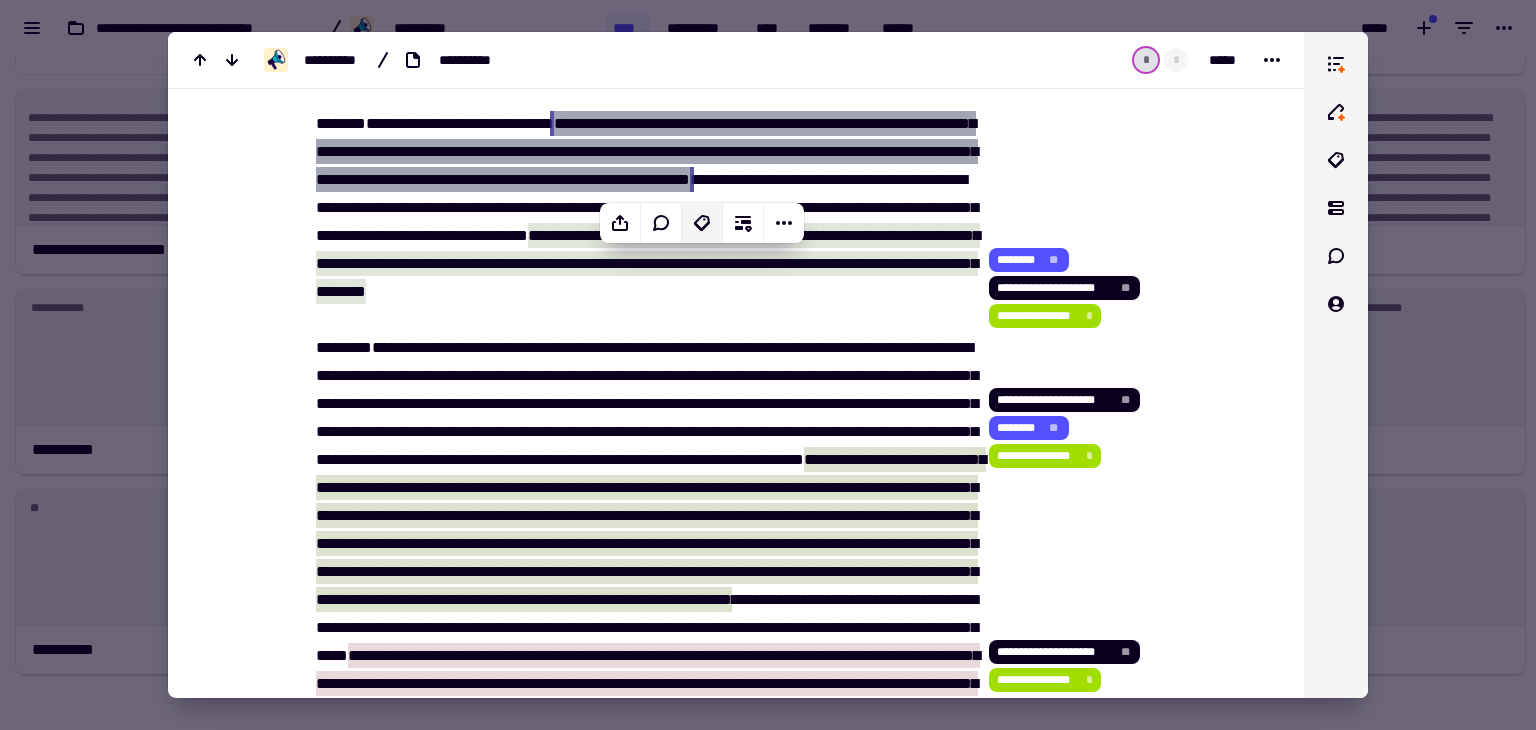 click 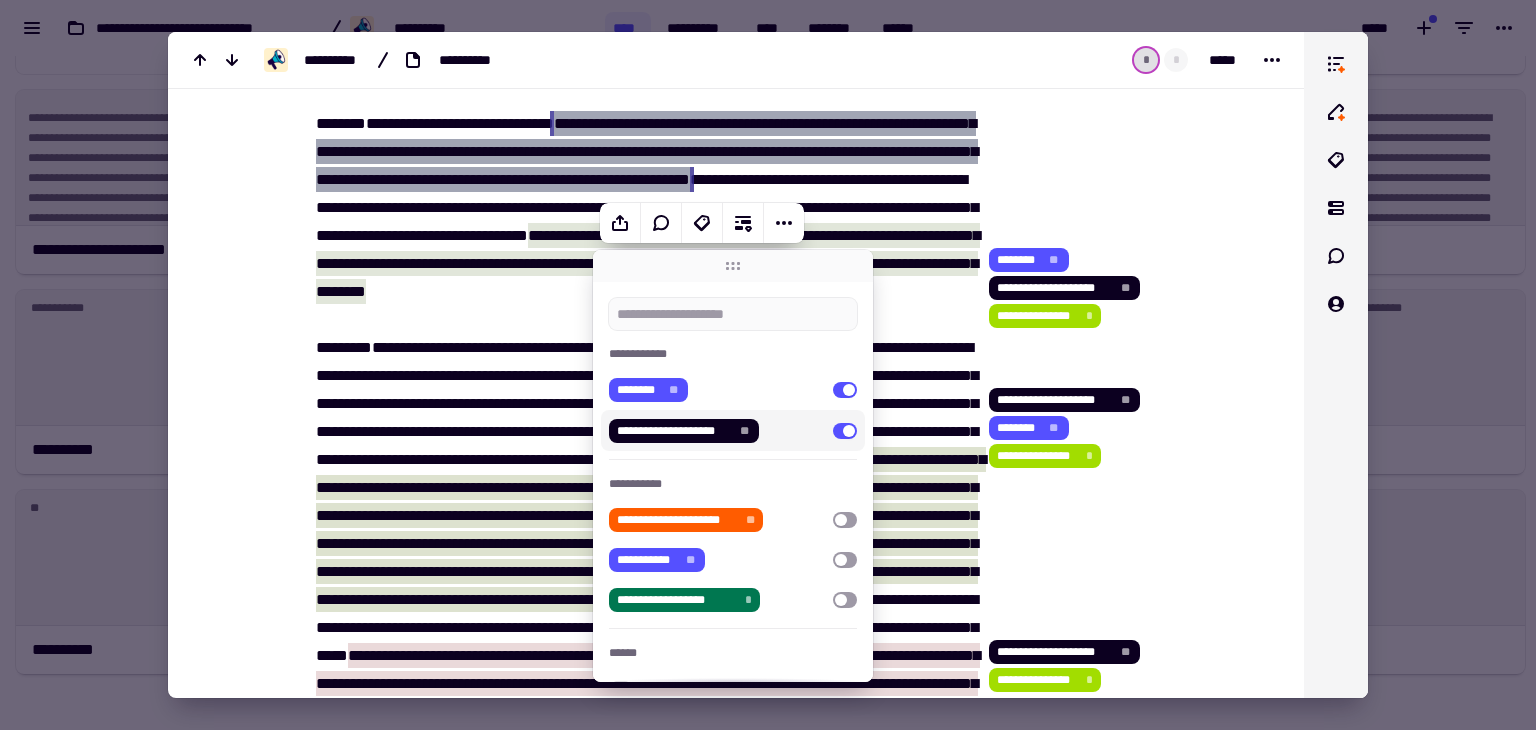 click at bounding box center (845, 431) 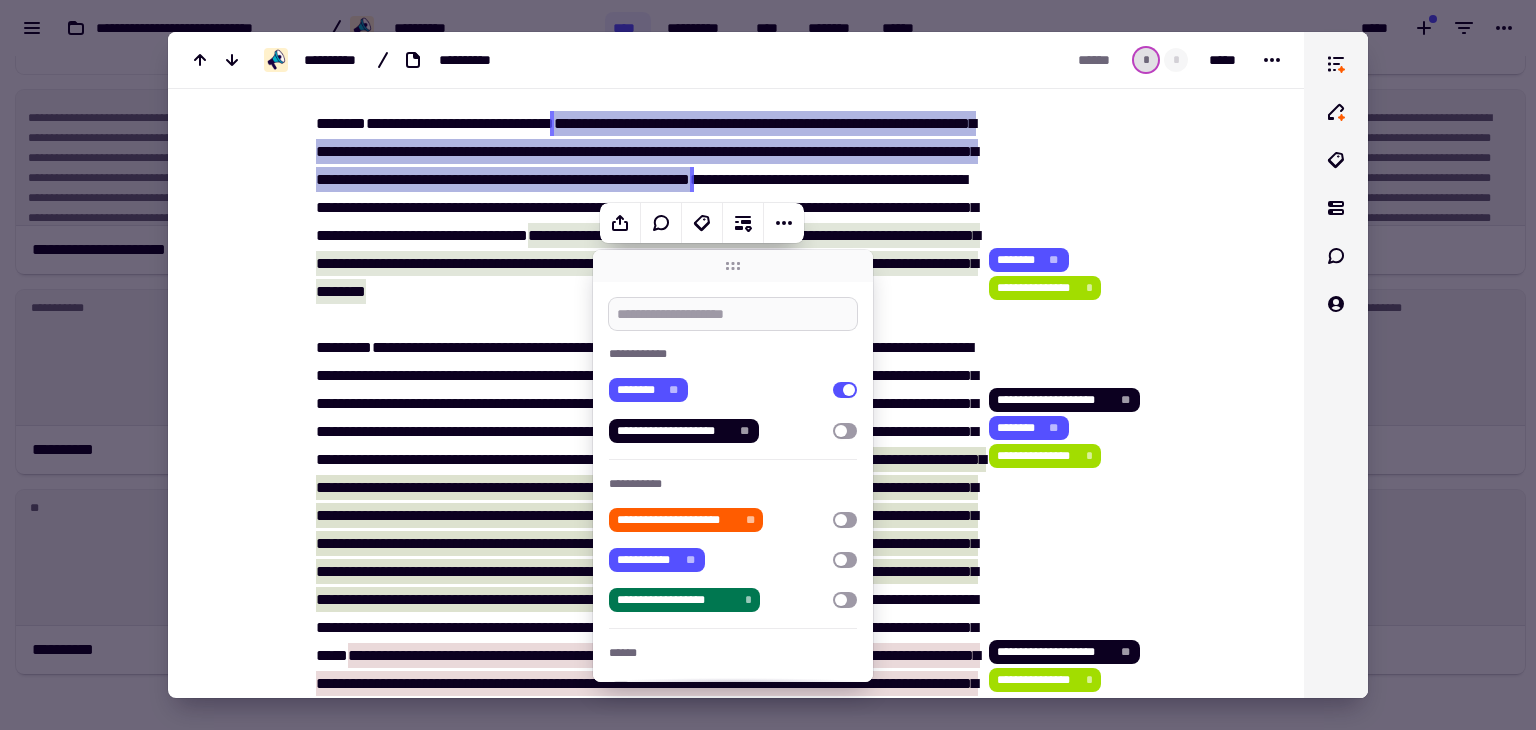 click at bounding box center [733, 314] 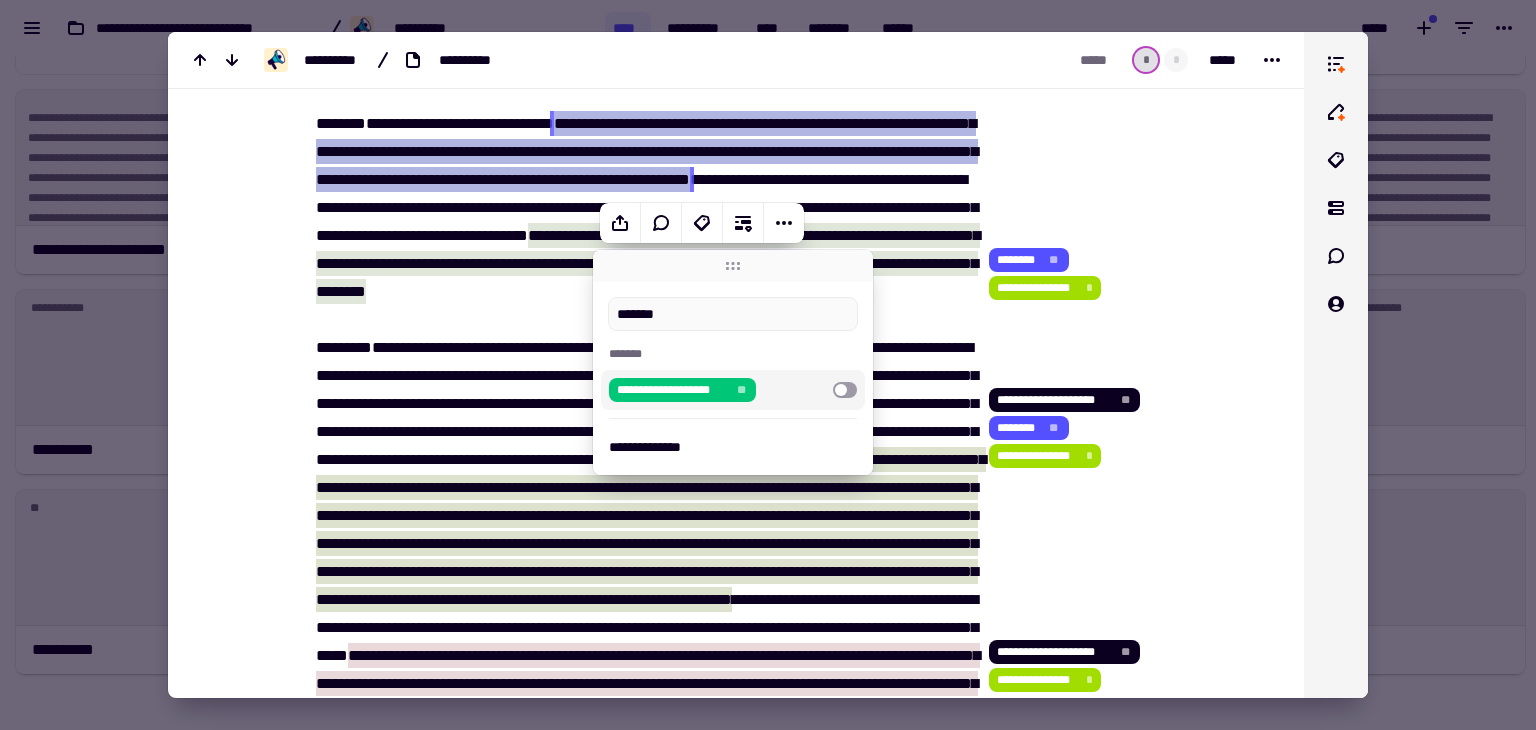 type on "*******" 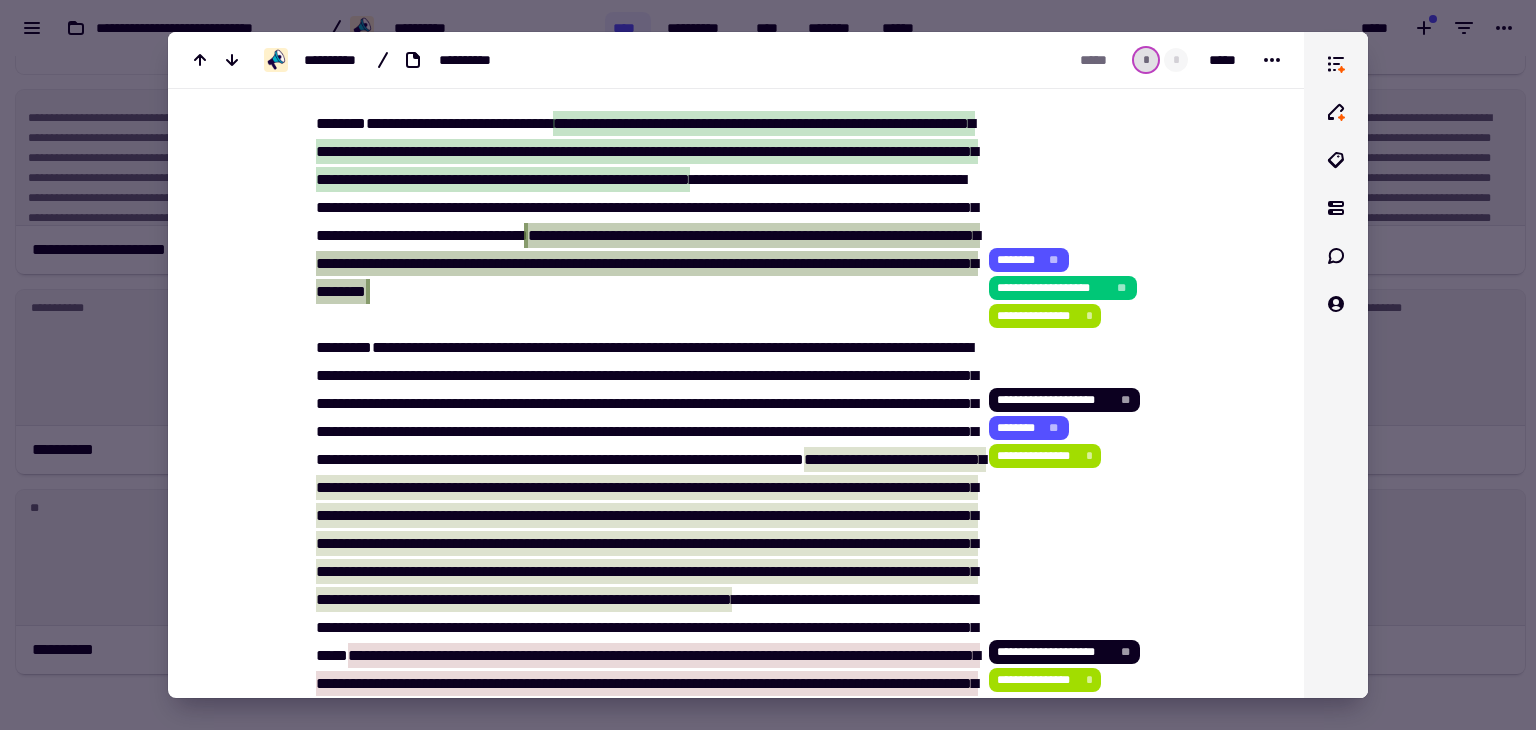 click on "**********" 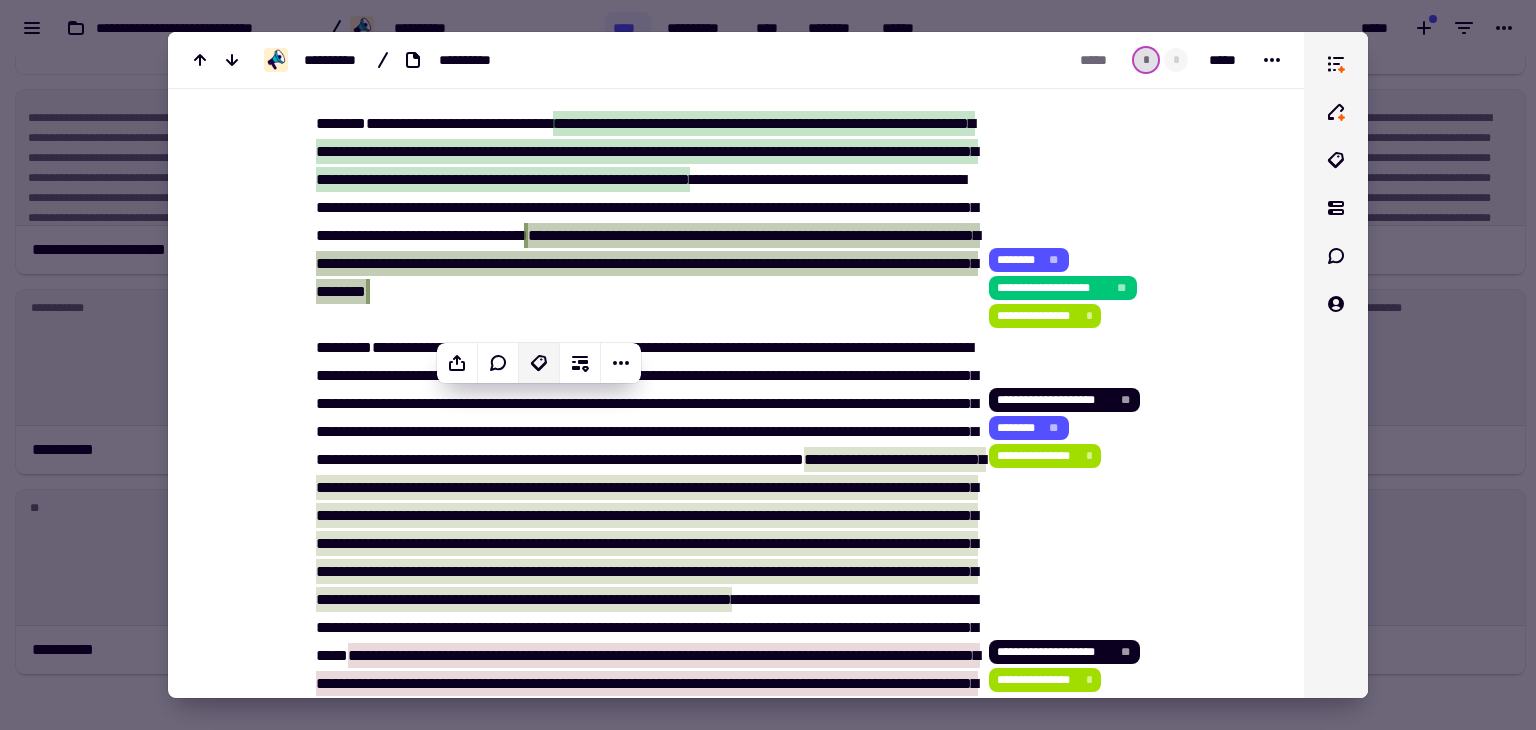 click 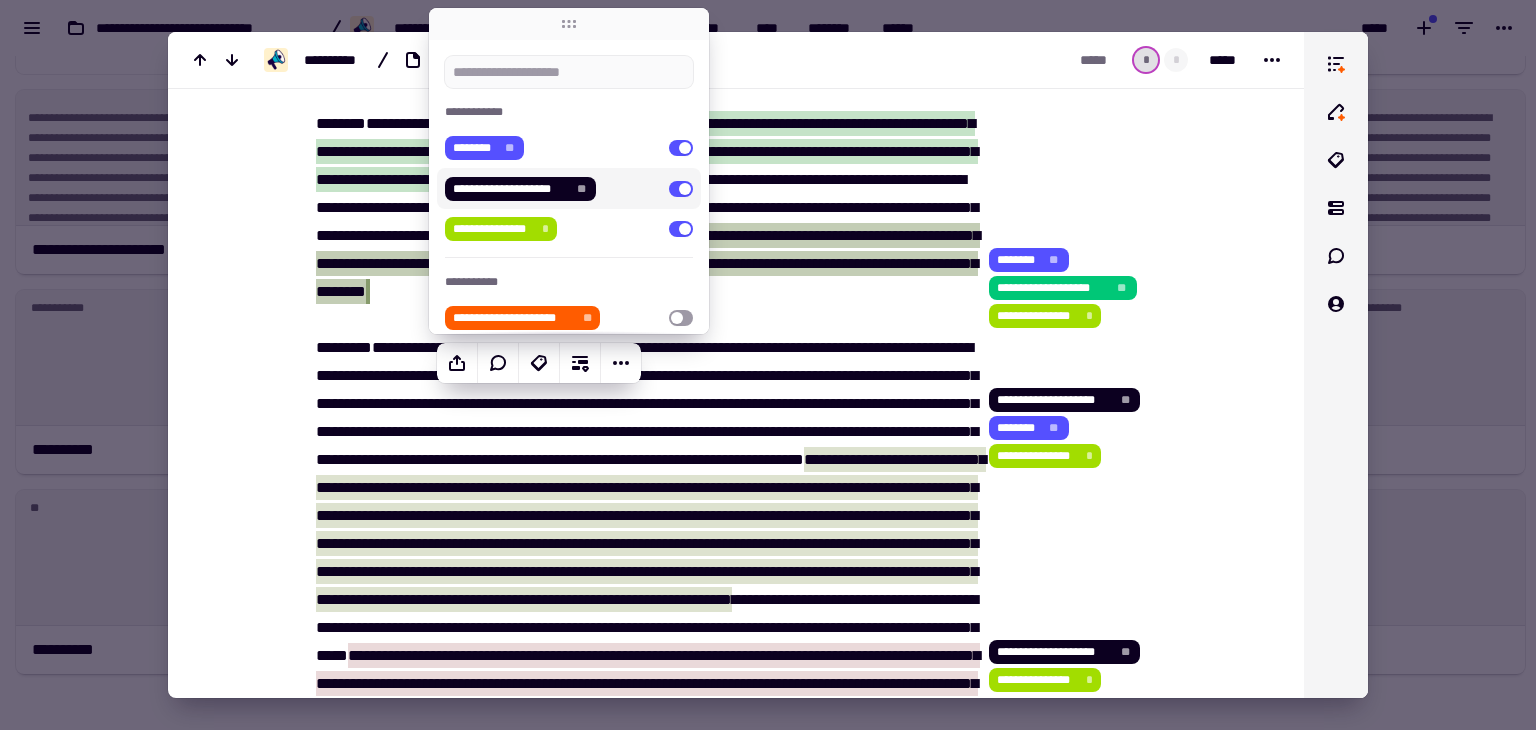 click at bounding box center (681, 189) 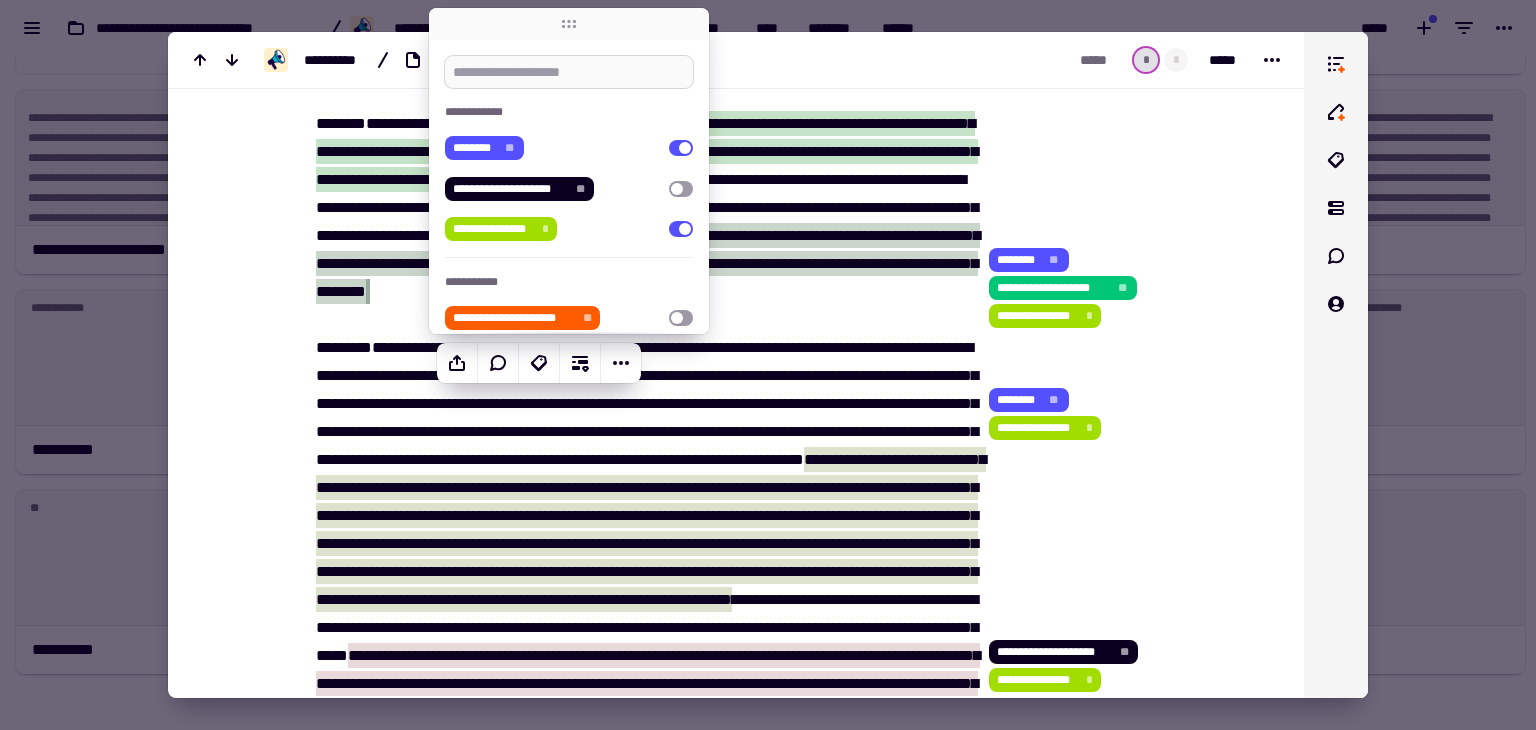 click at bounding box center [569, 72] 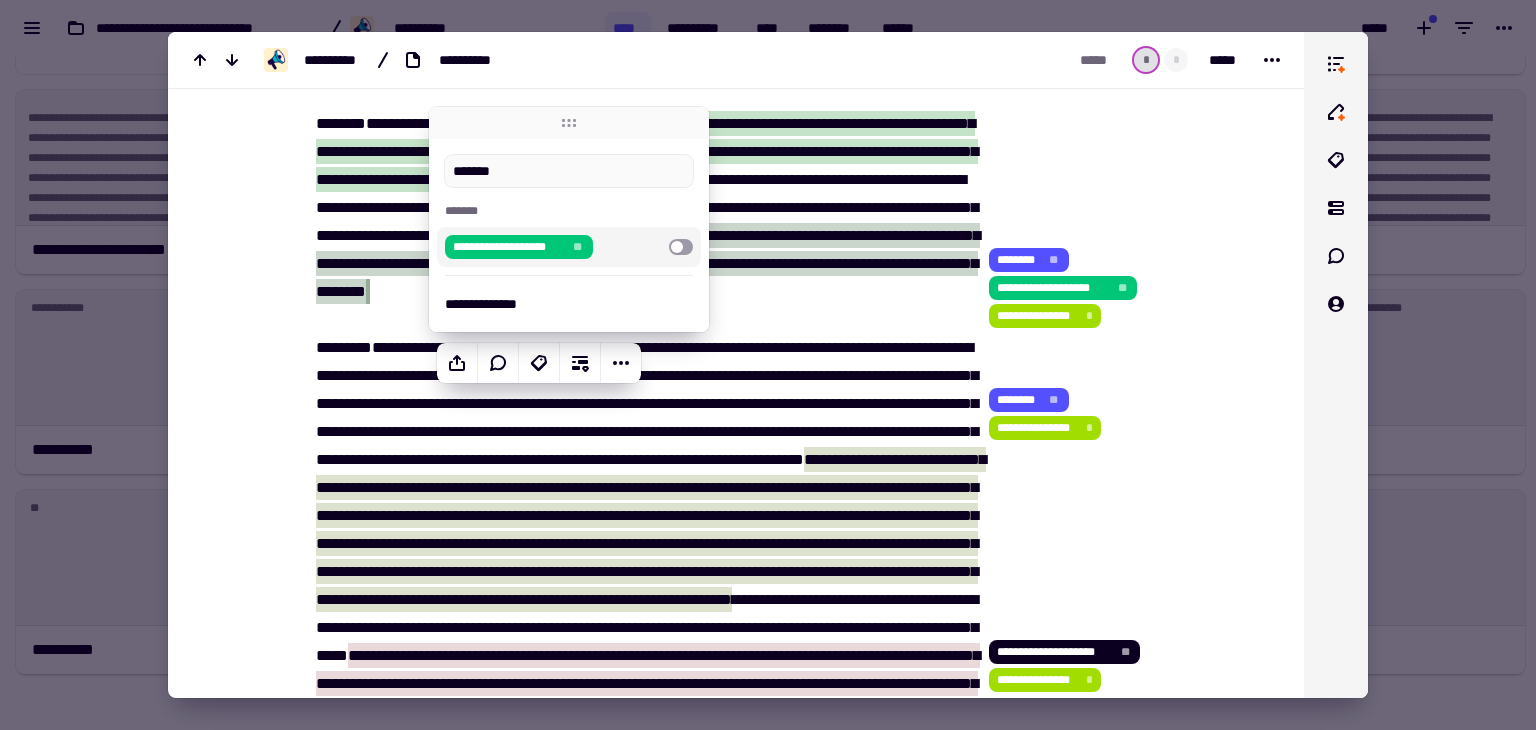 type on "*******" 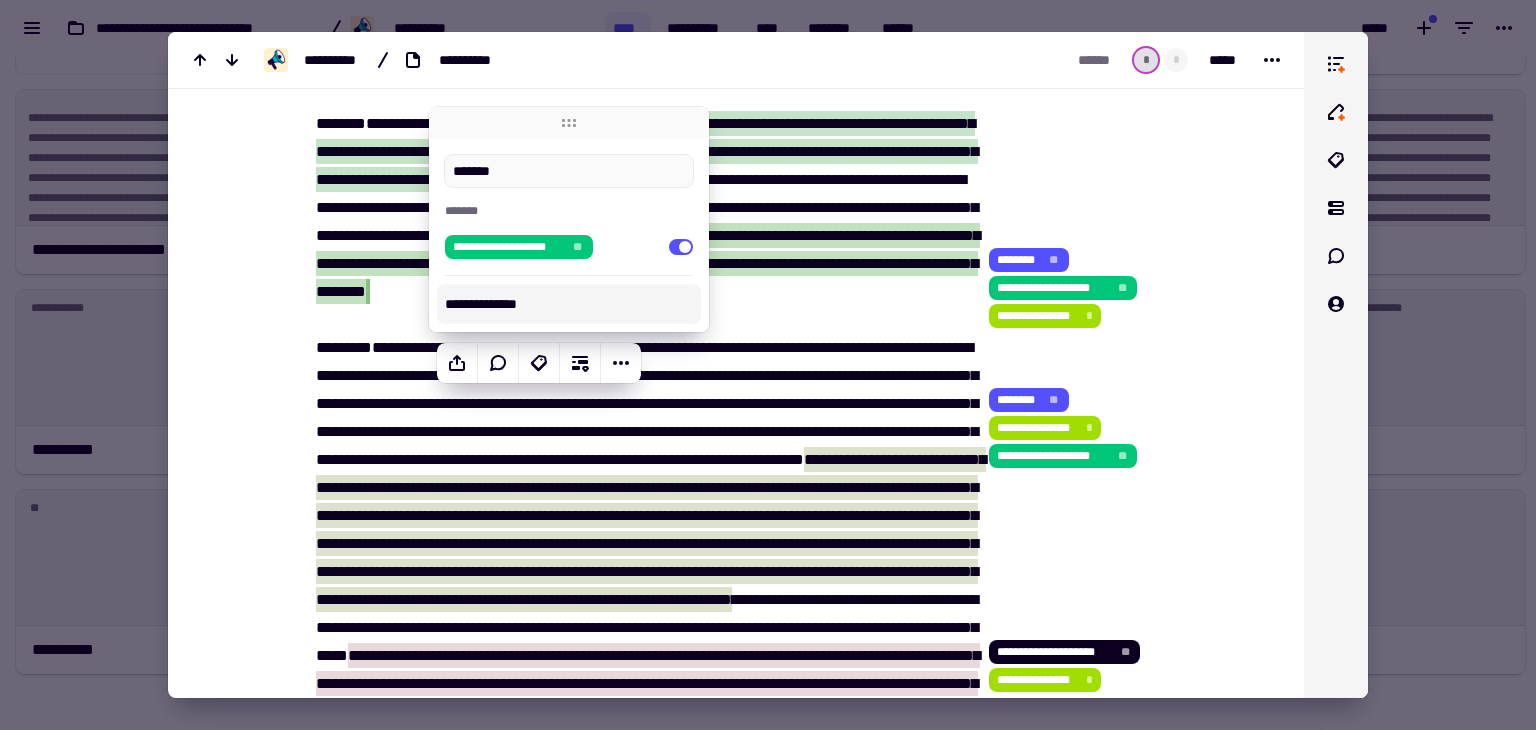 click on "**********" 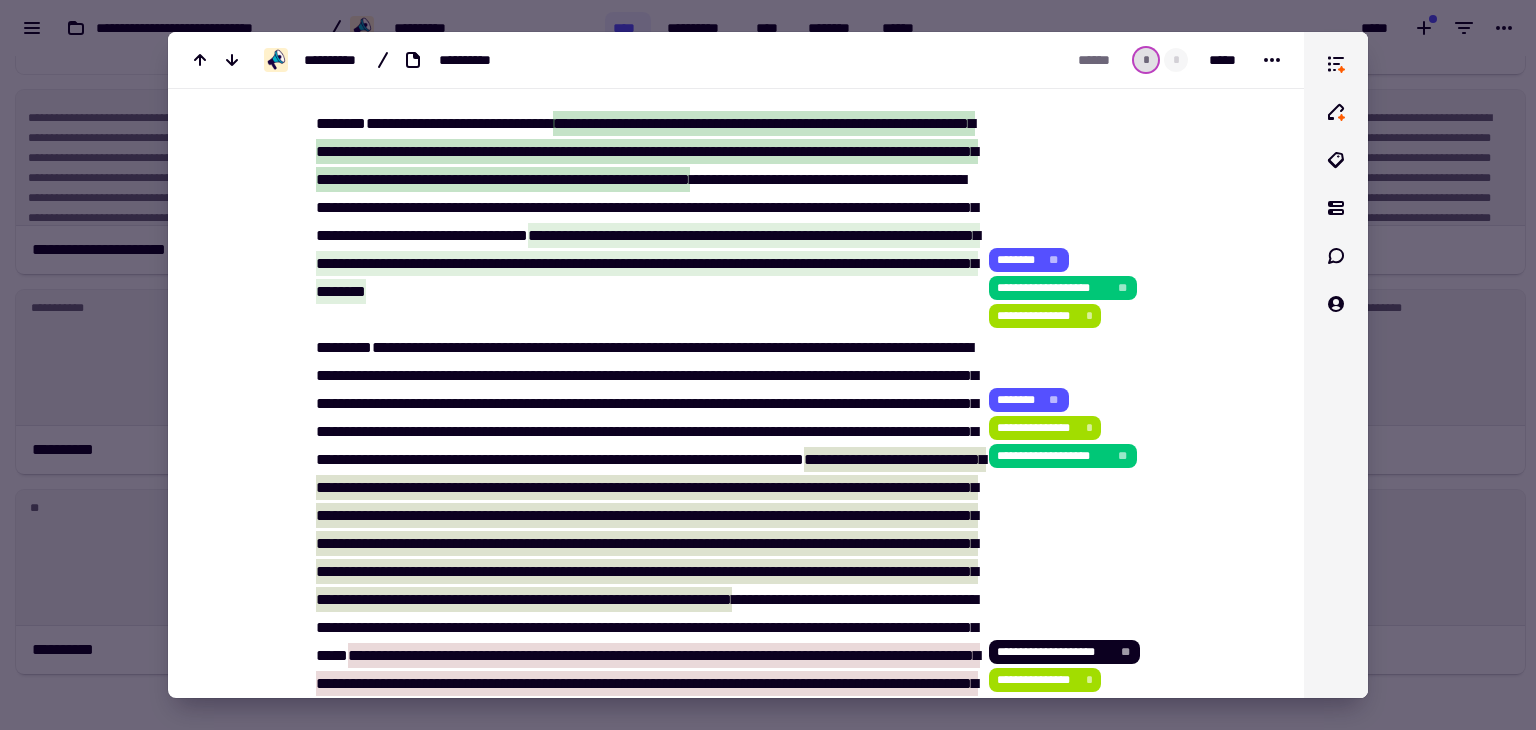 click on "**********" at bounding box center (648, -30) 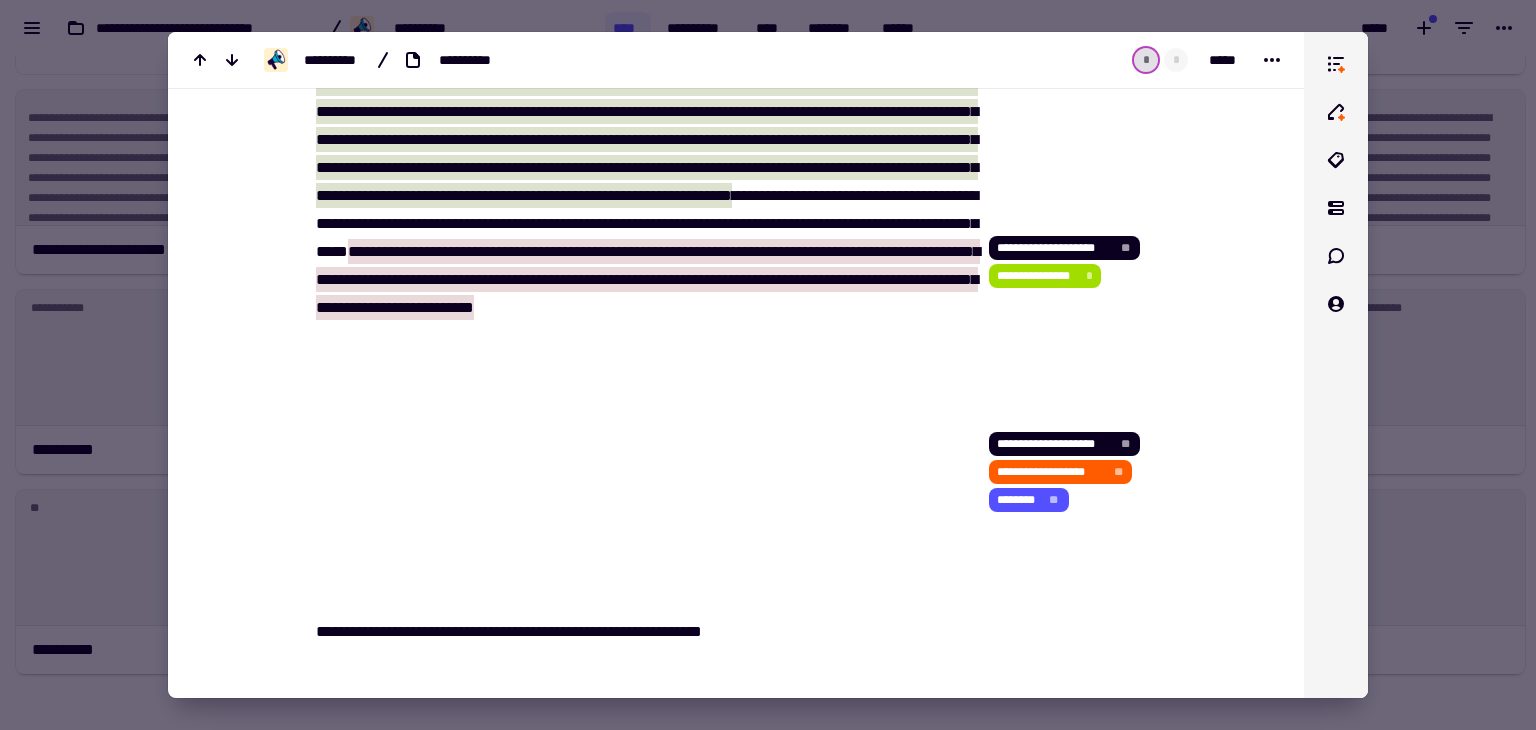scroll, scrollTop: 6052, scrollLeft: 0, axis: vertical 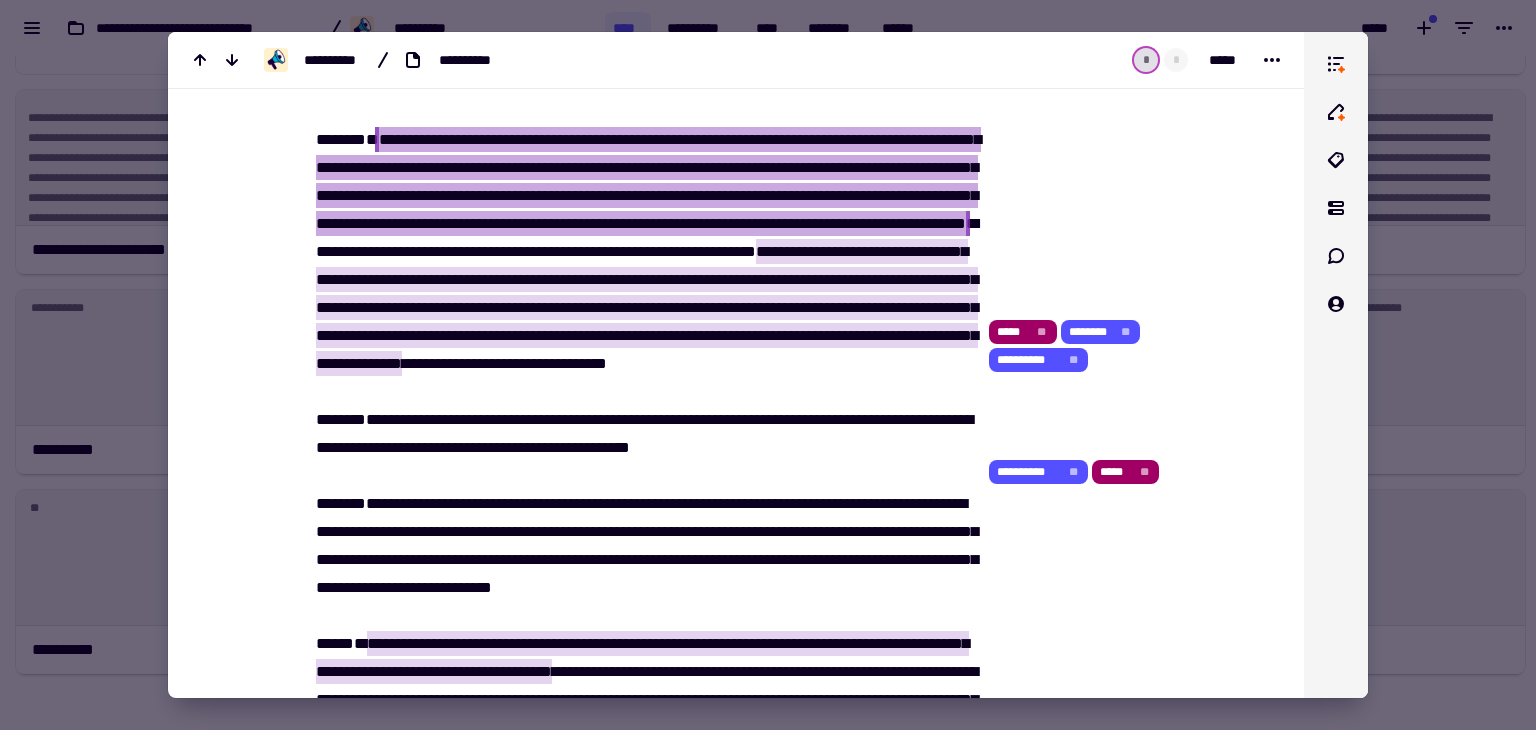 click on "**********" at bounding box center (648, 181) 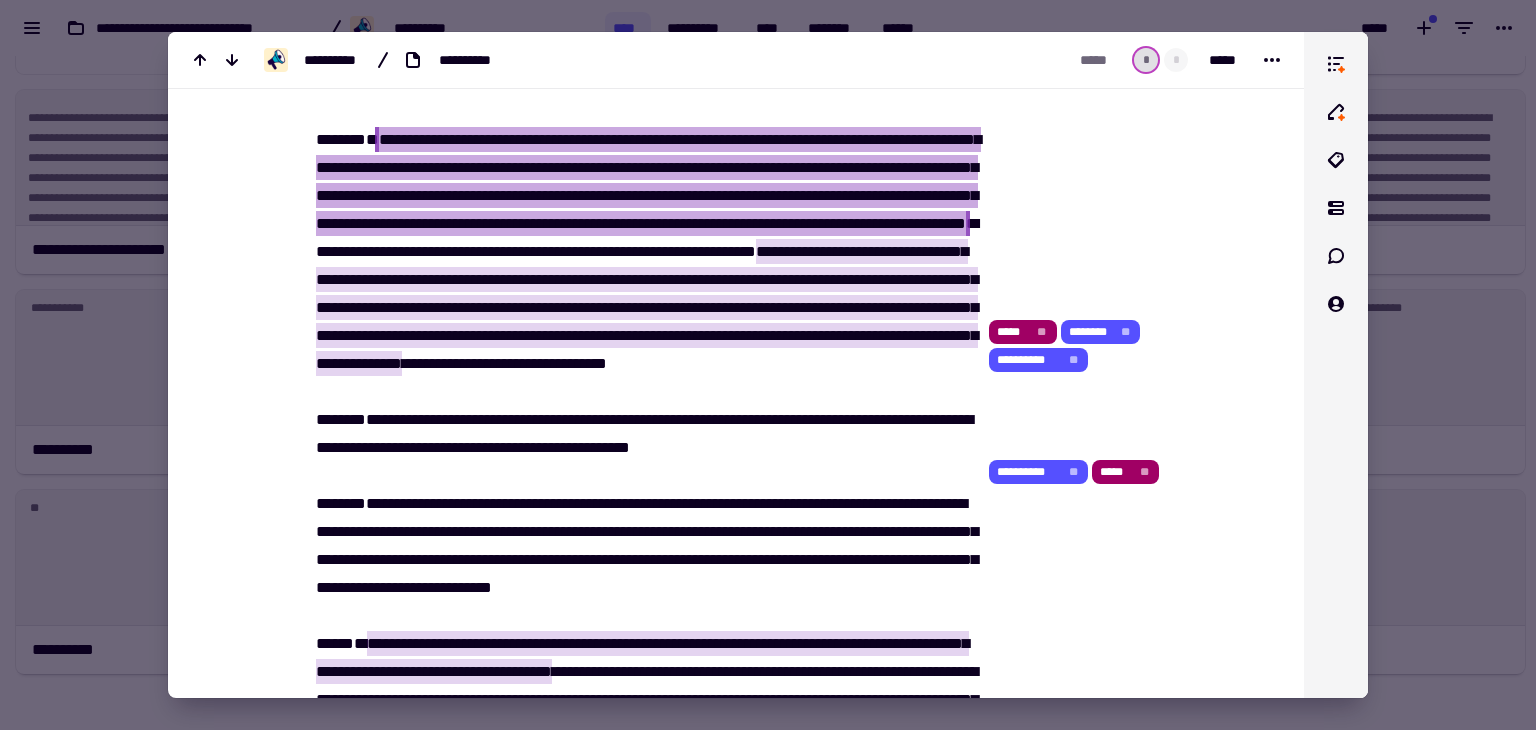 click on "**********" at bounding box center (648, 938) 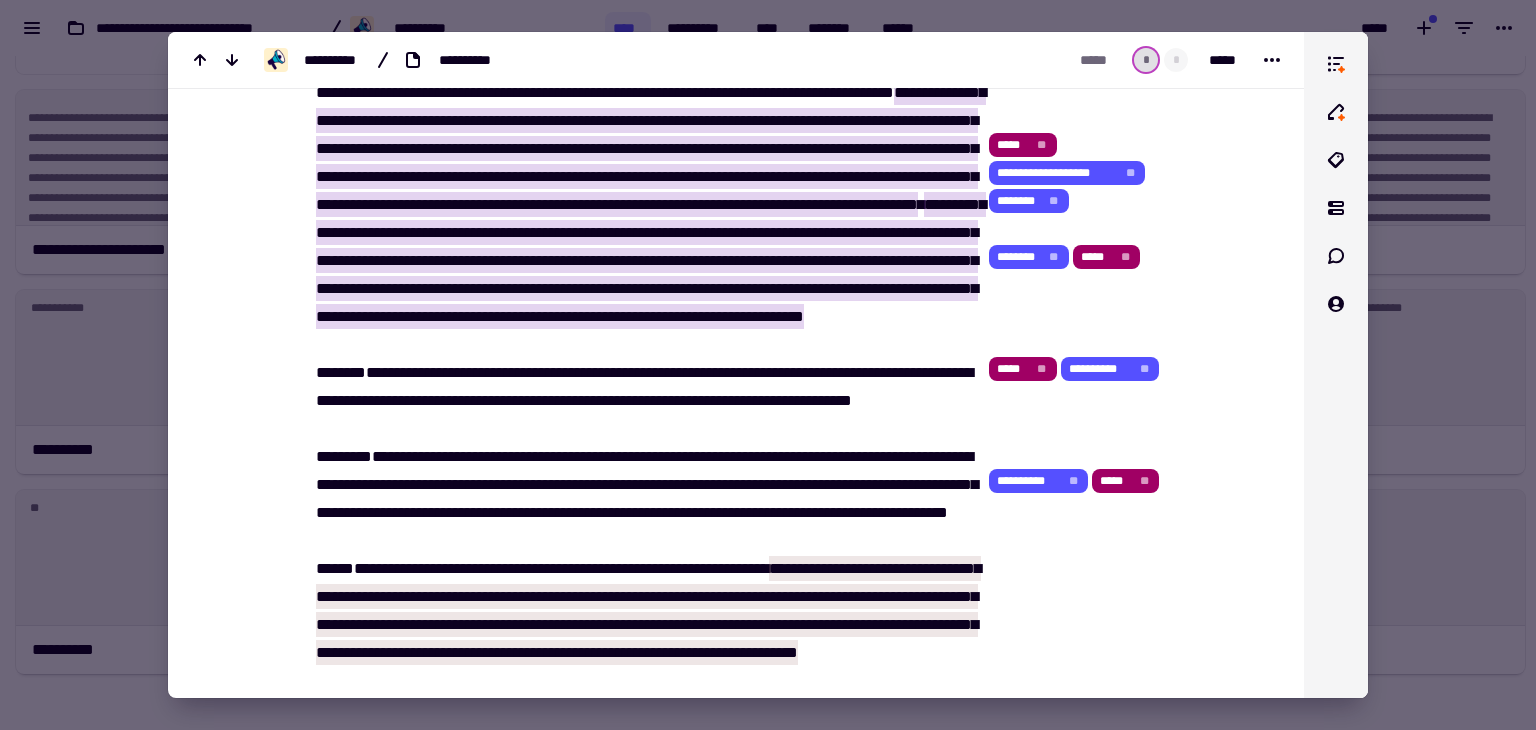 scroll, scrollTop: 19596, scrollLeft: 0, axis: vertical 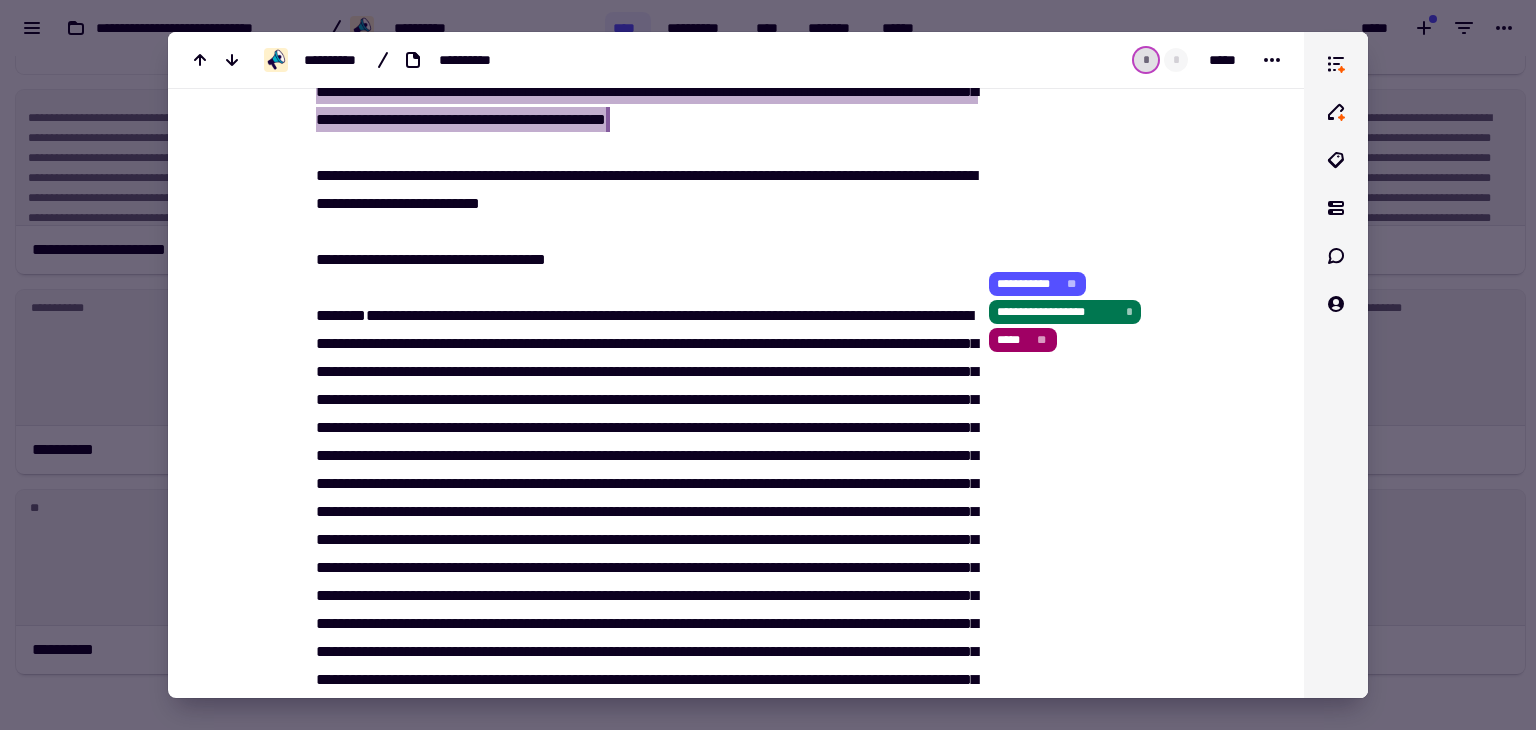 click on "**********" at bounding box center [648, 1394] 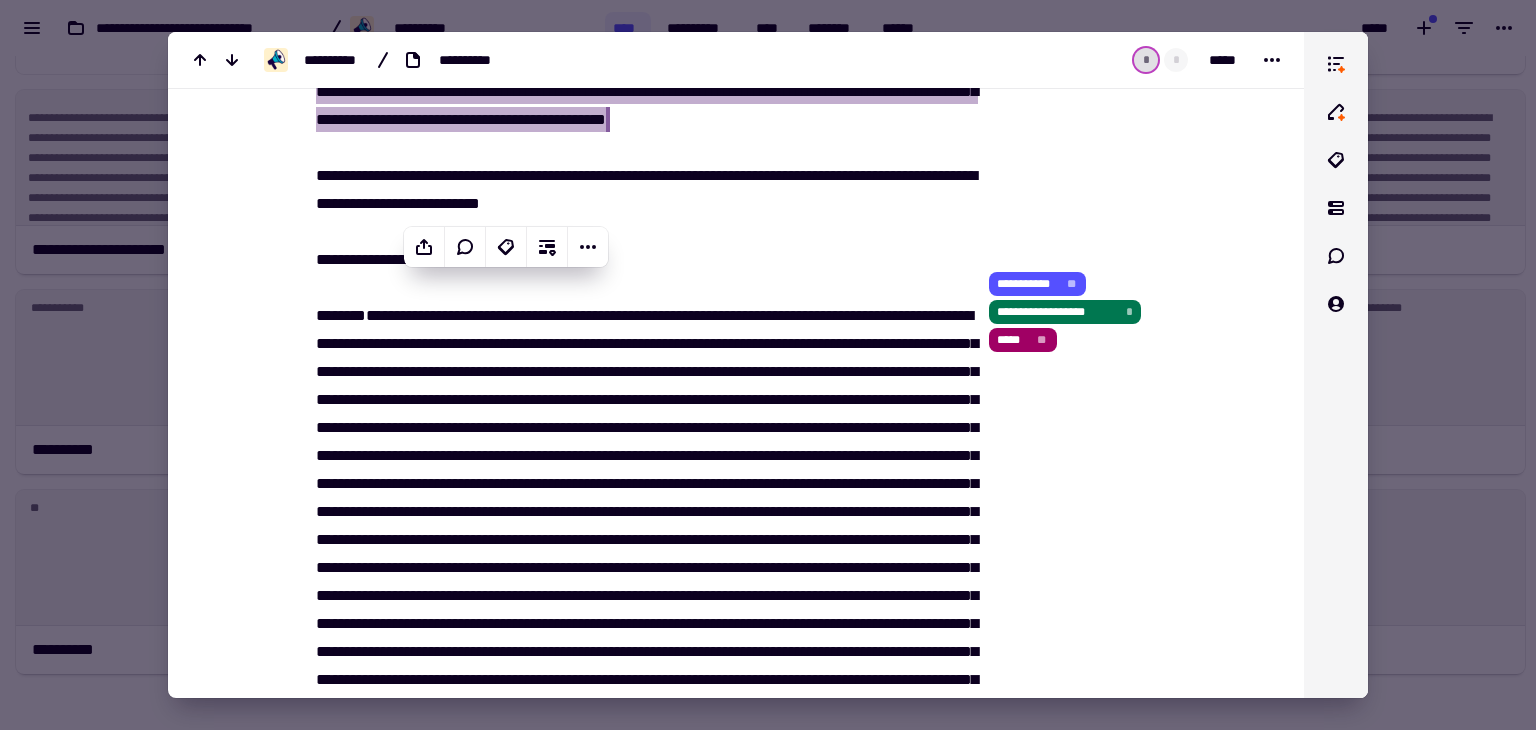 click at bounding box center [768, 365] 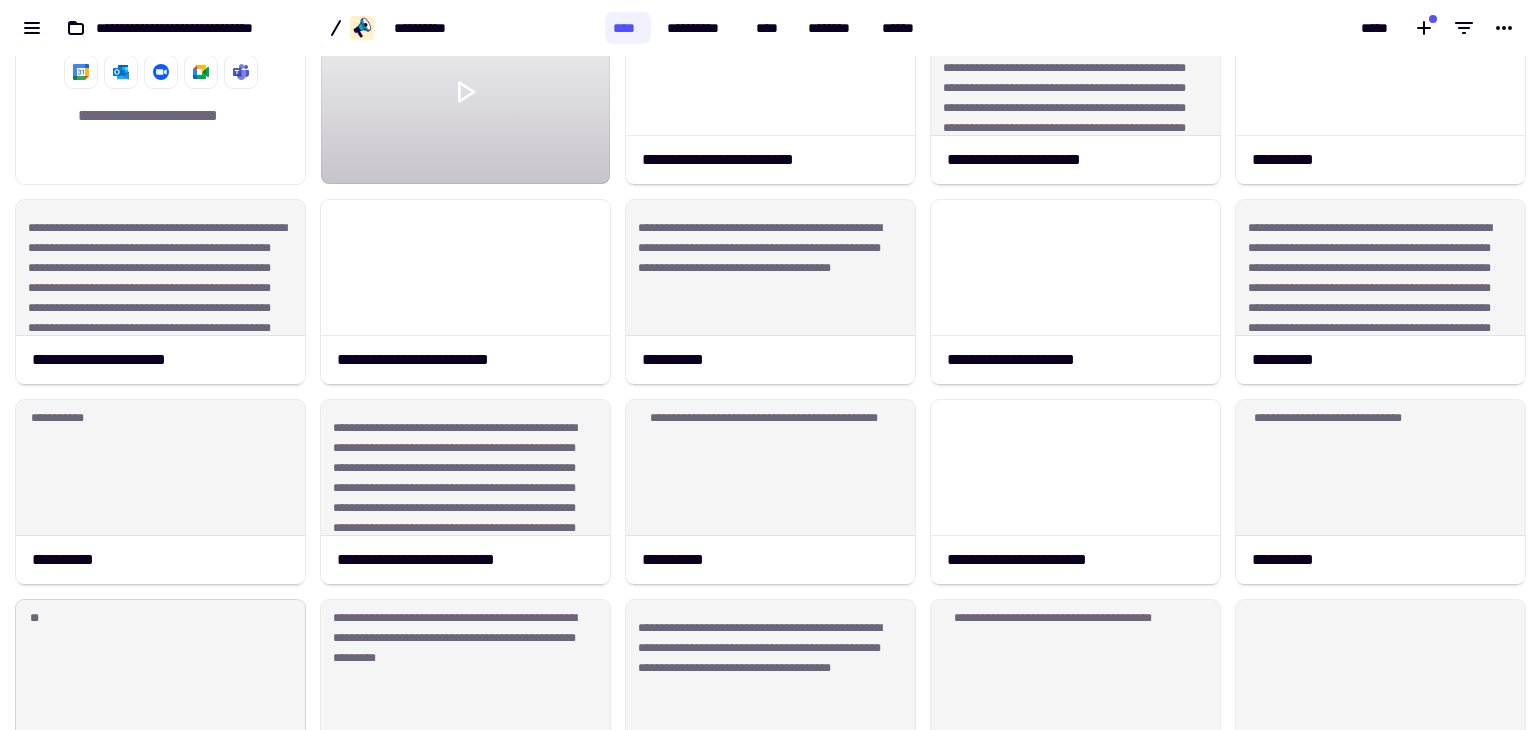 scroll, scrollTop: 64, scrollLeft: 0, axis: vertical 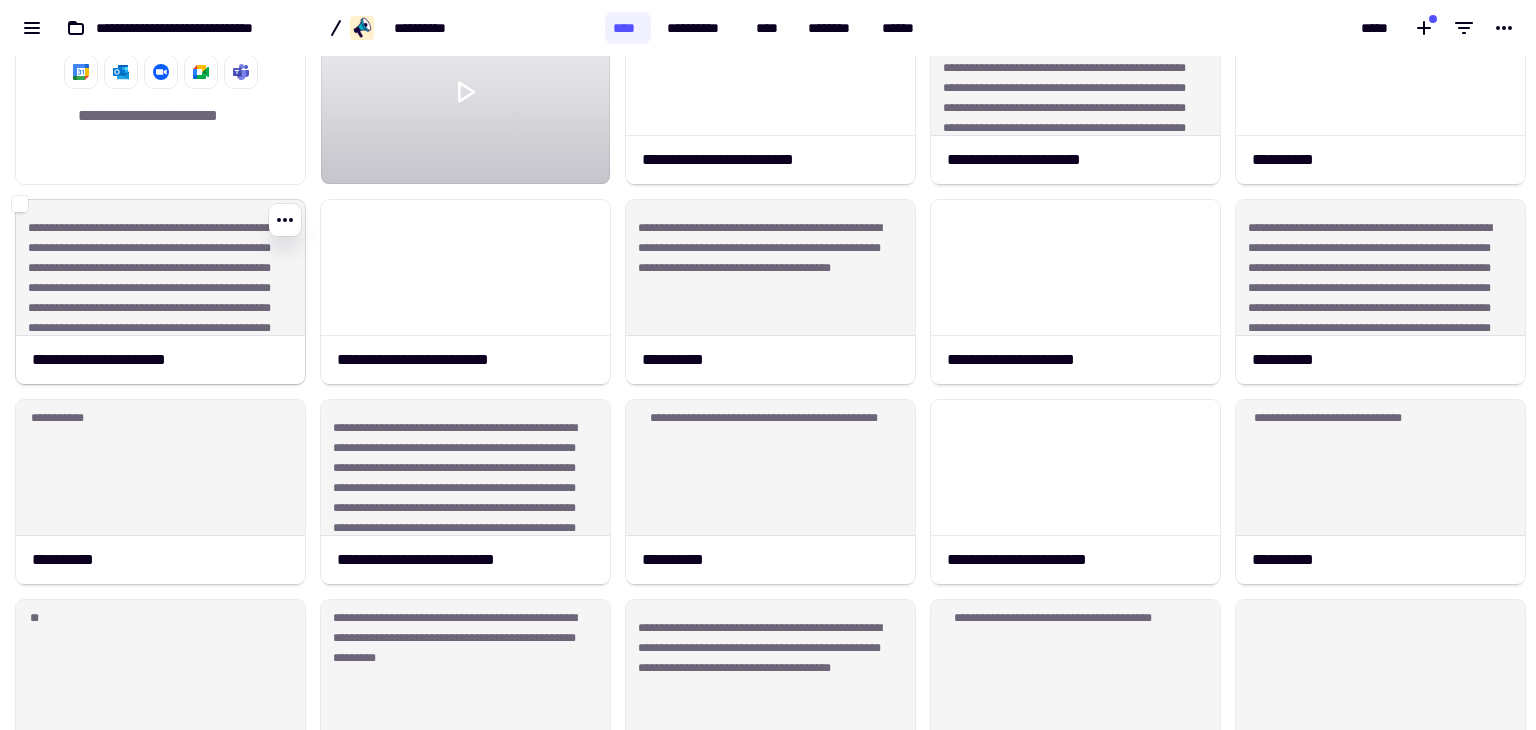 click on "**********" 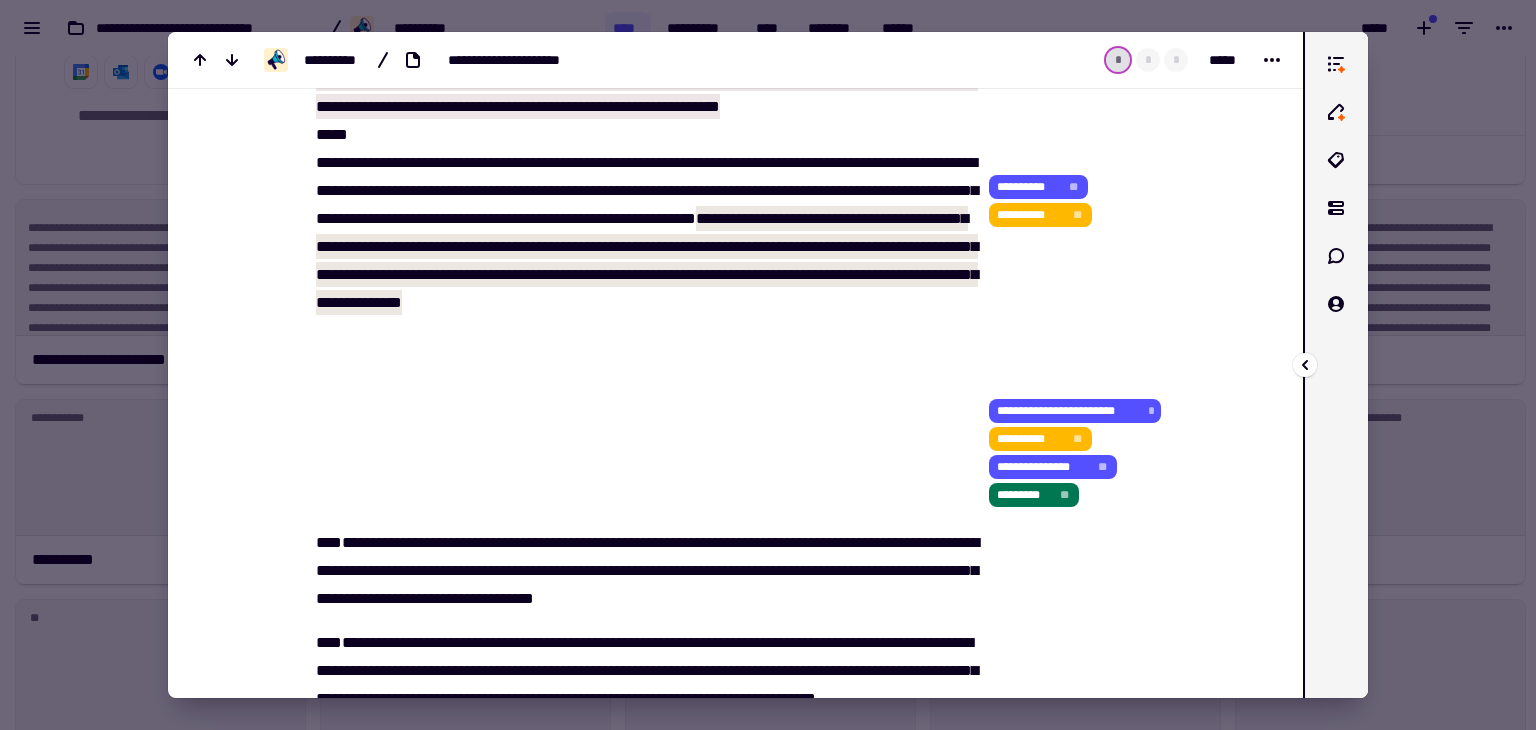 scroll, scrollTop: 18241, scrollLeft: 0, axis: vertical 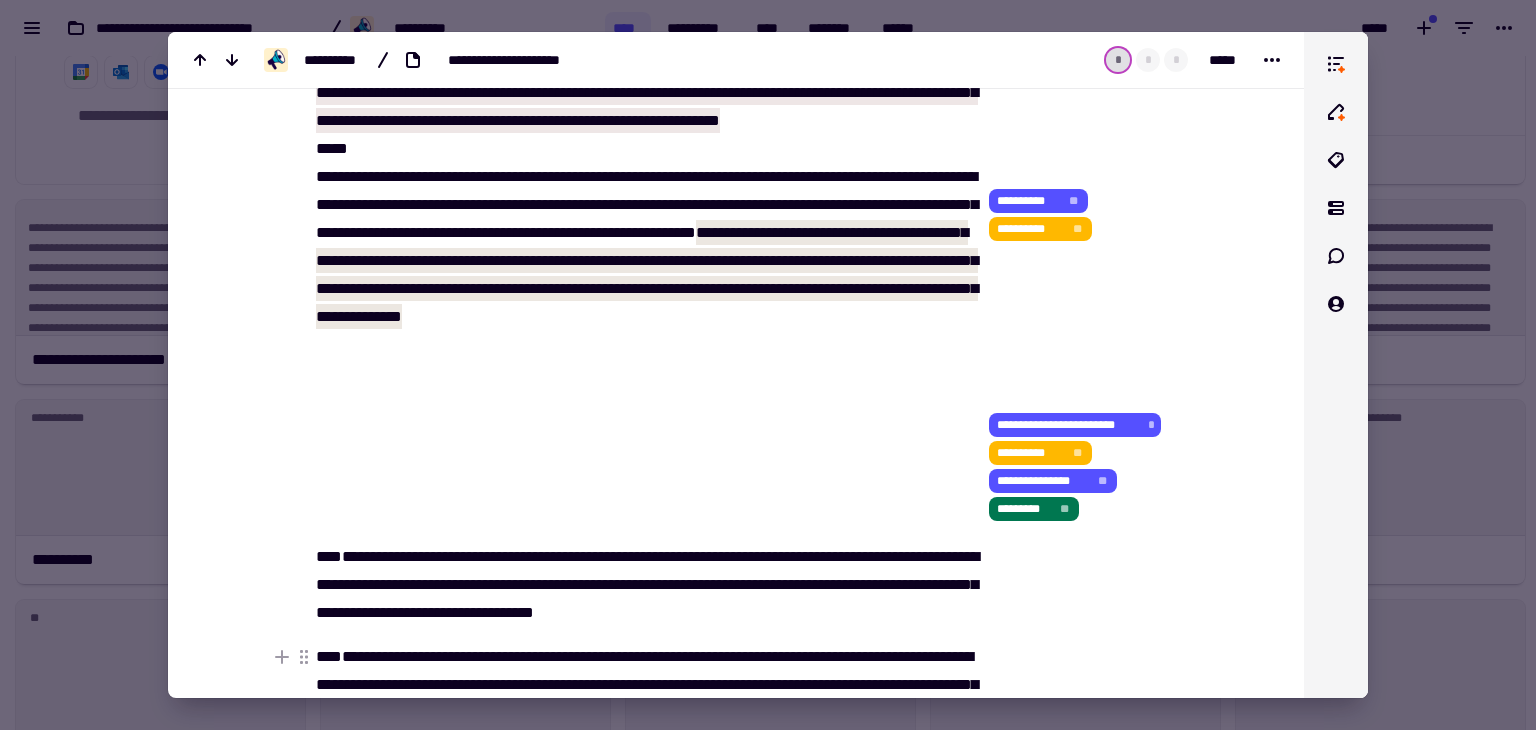 click at bounding box center (768, 365) 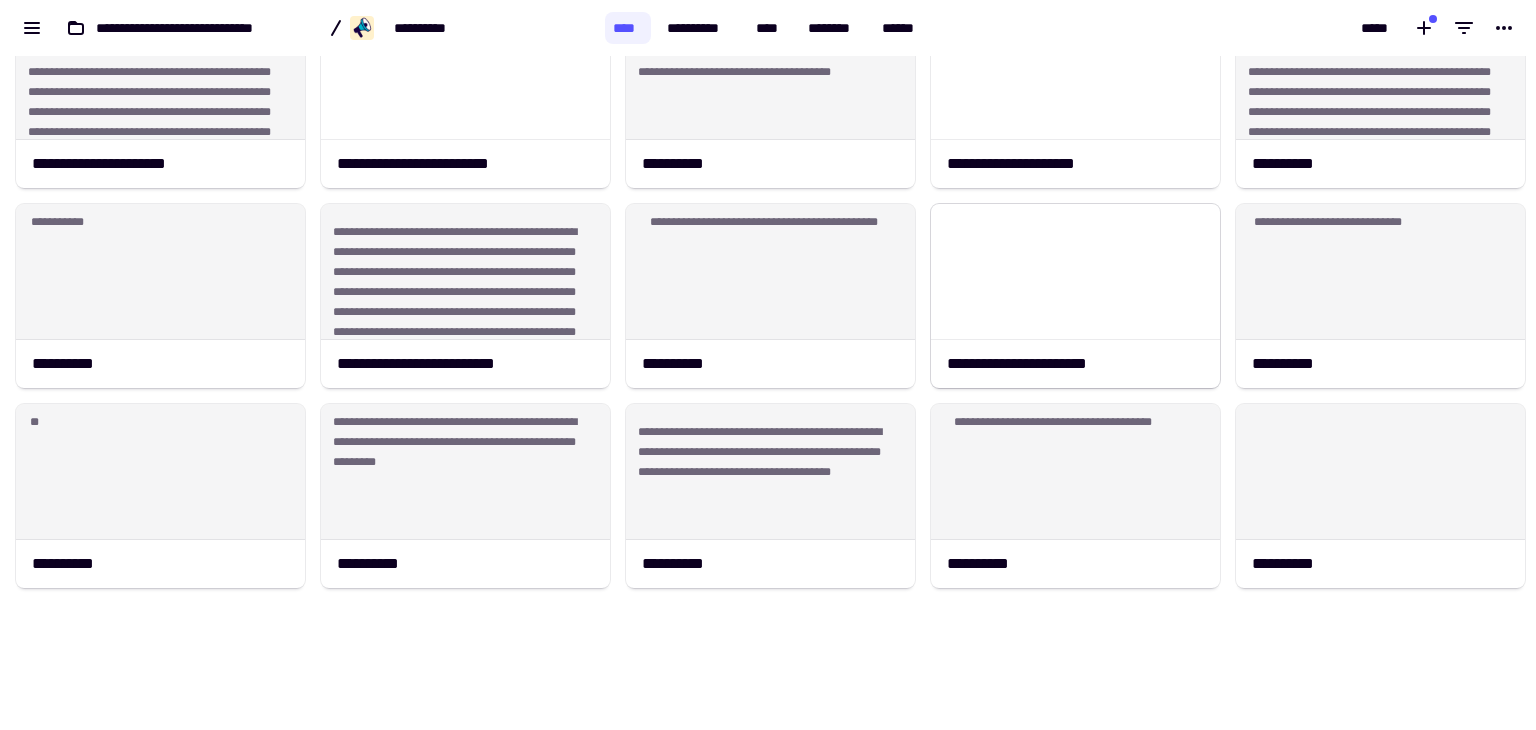 scroll, scrollTop: 0, scrollLeft: 0, axis: both 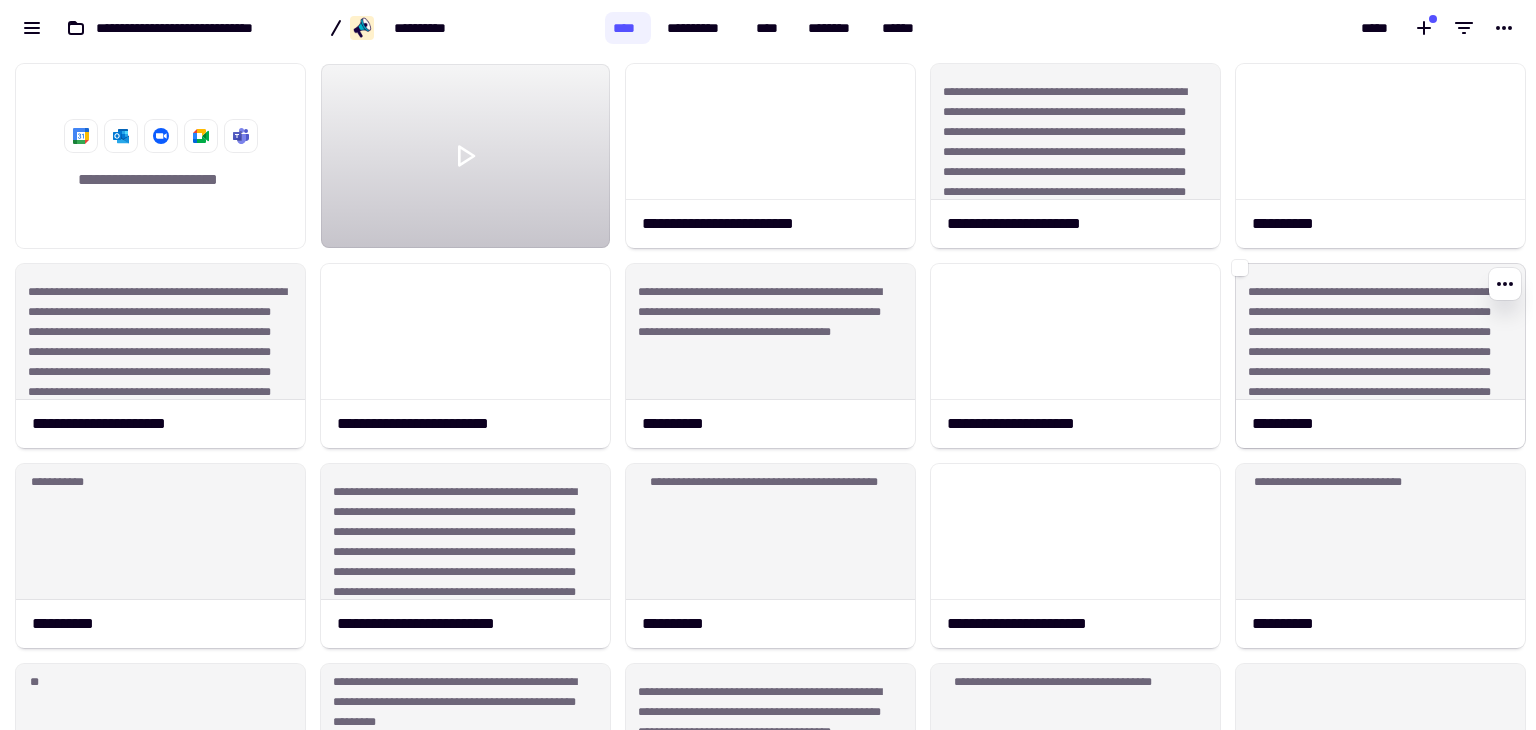 click on "**********" 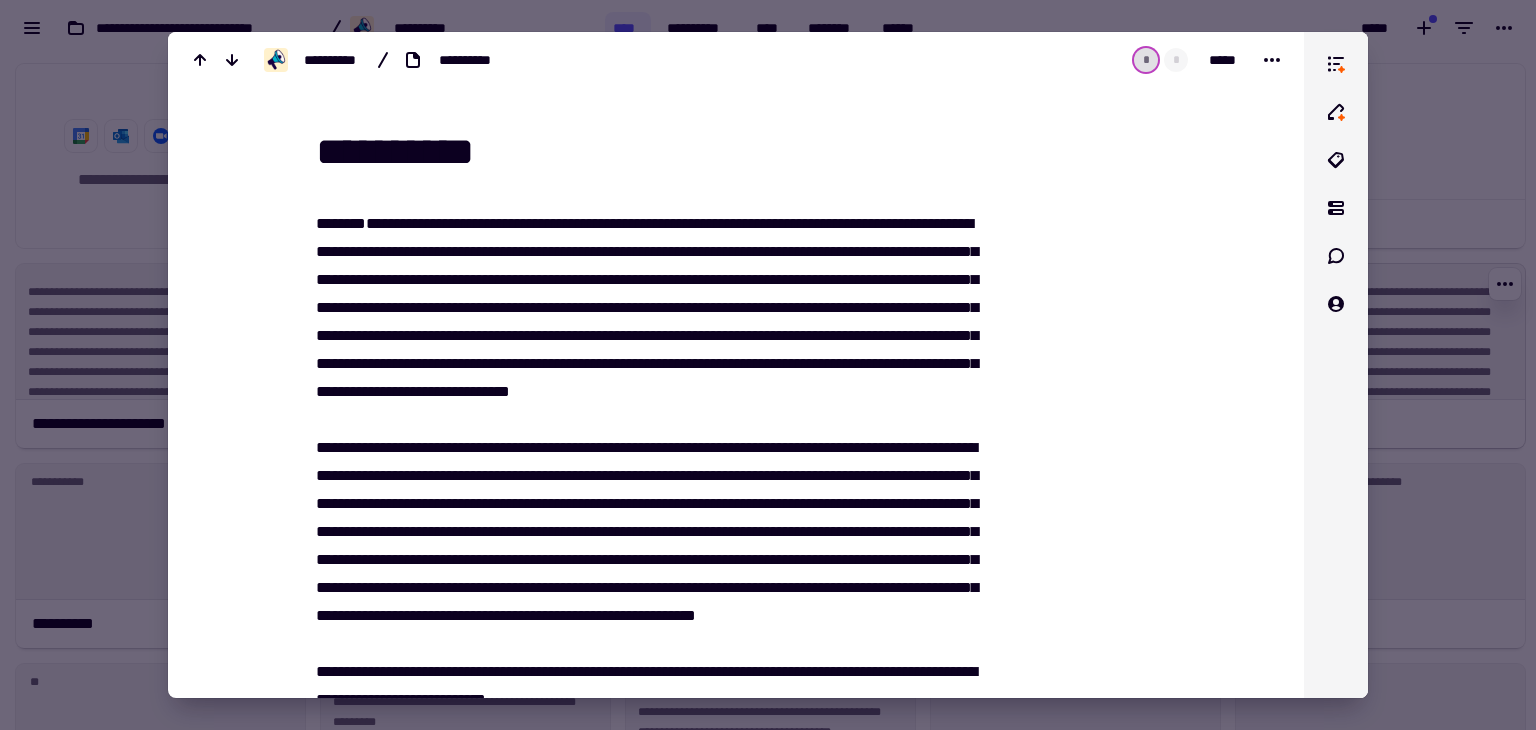 click on "**********" at bounding box center [768, 365] 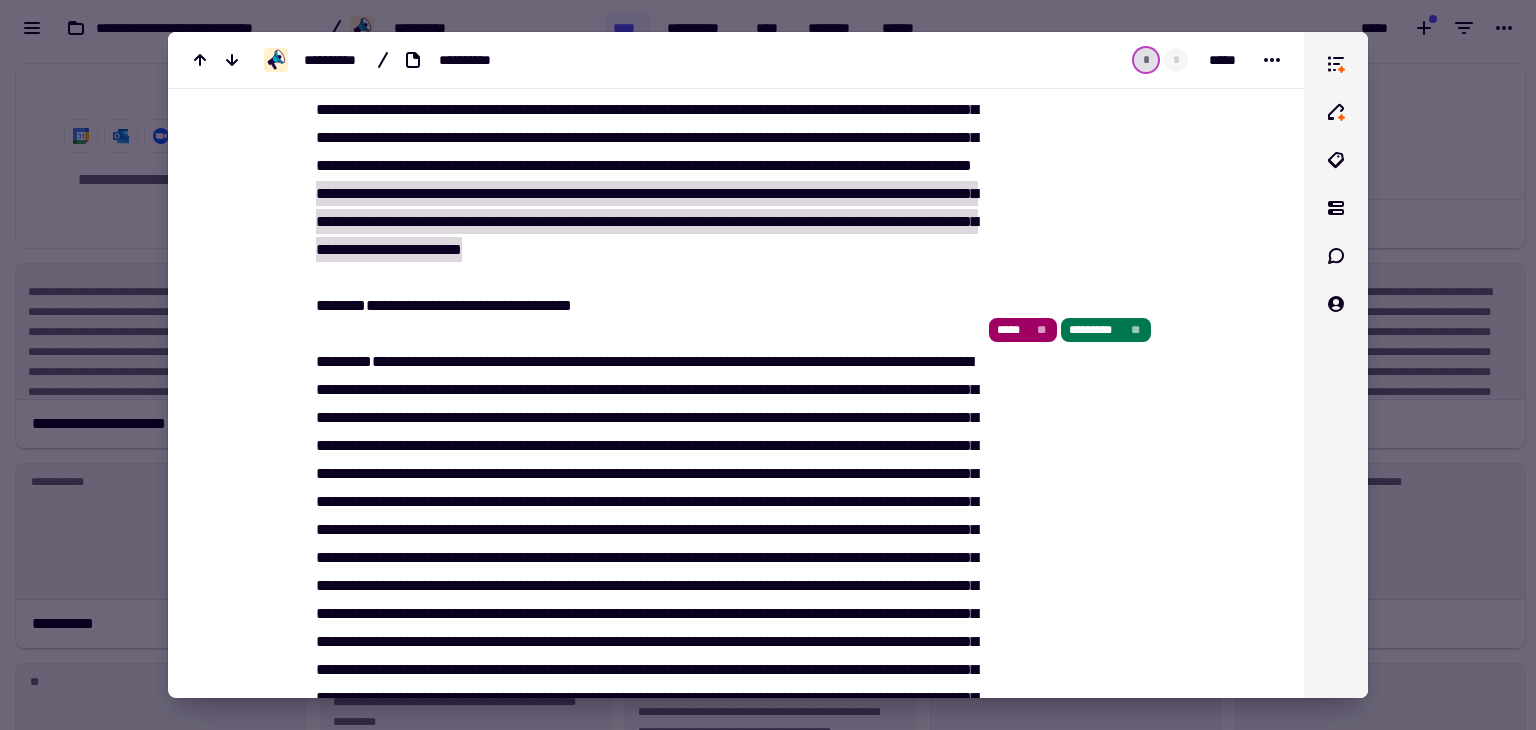 scroll, scrollTop: 1135, scrollLeft: 0, axis: vertical 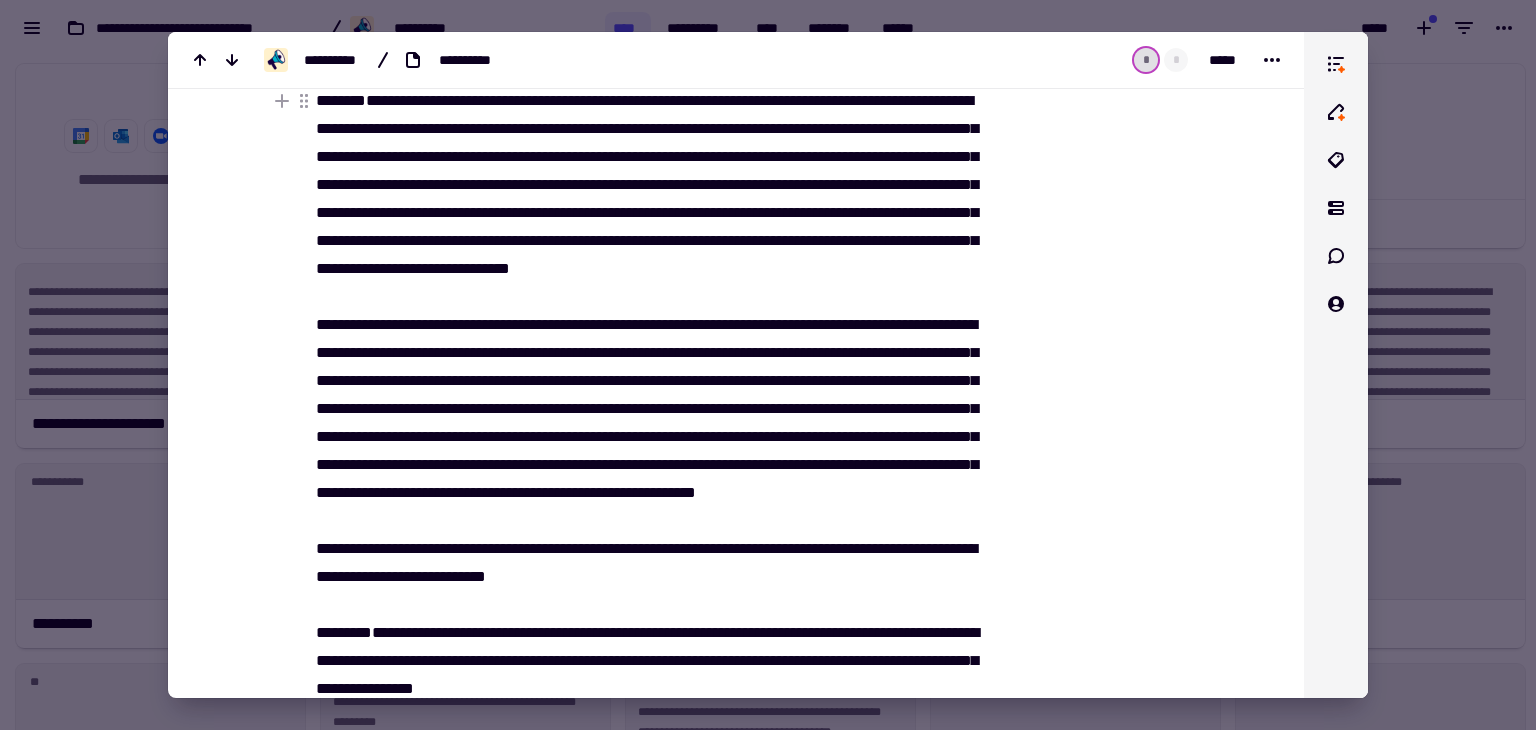 click at bounding box center (768, 365) 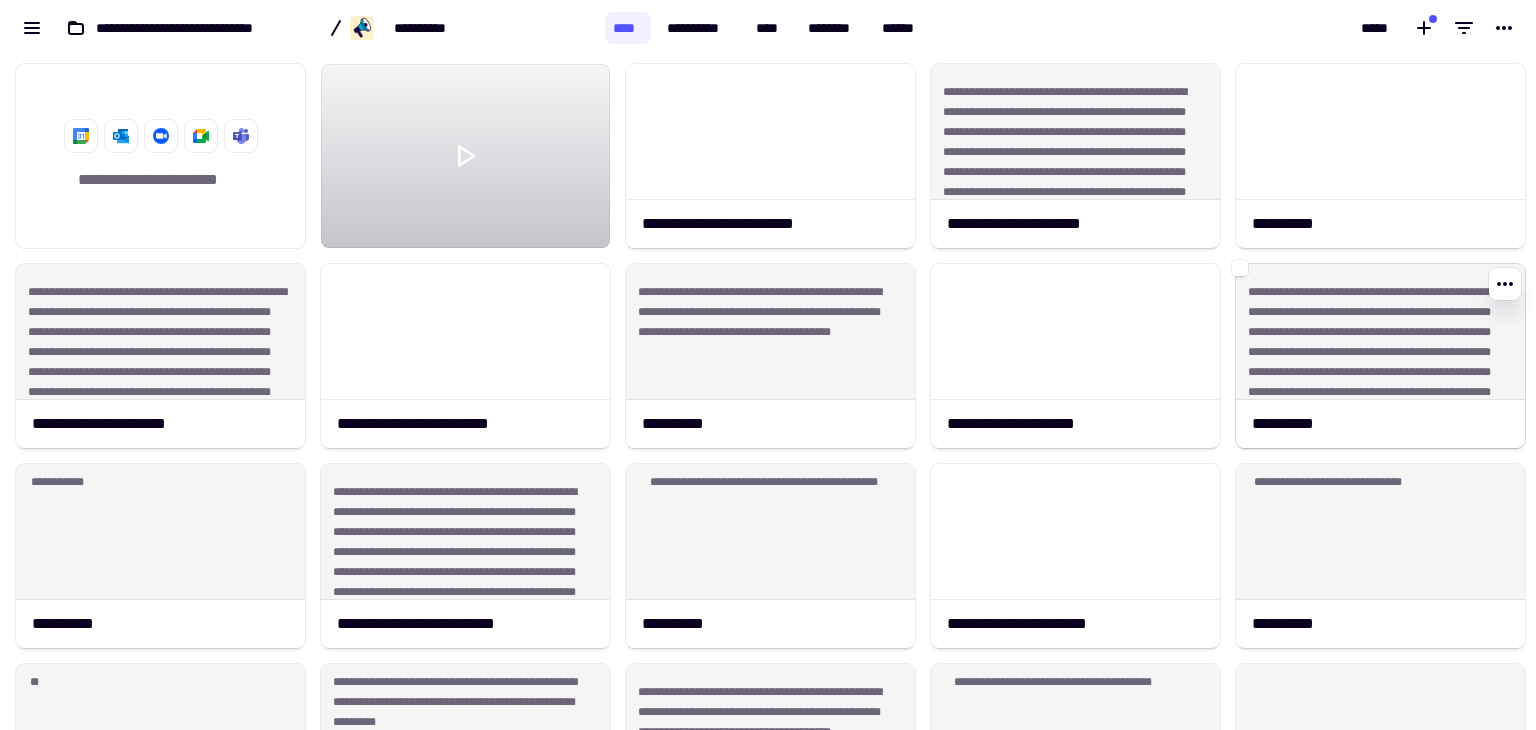 click on "**********" 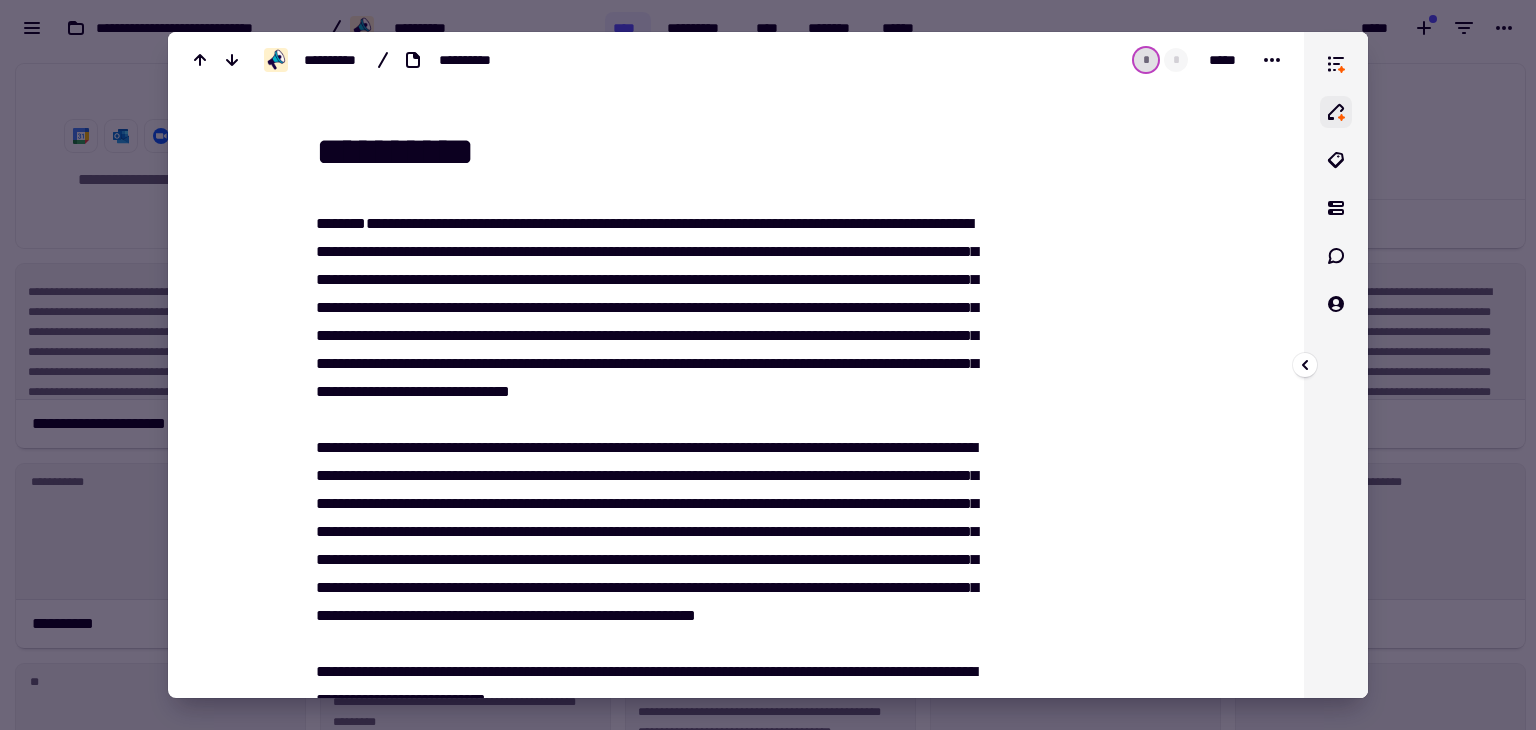 click 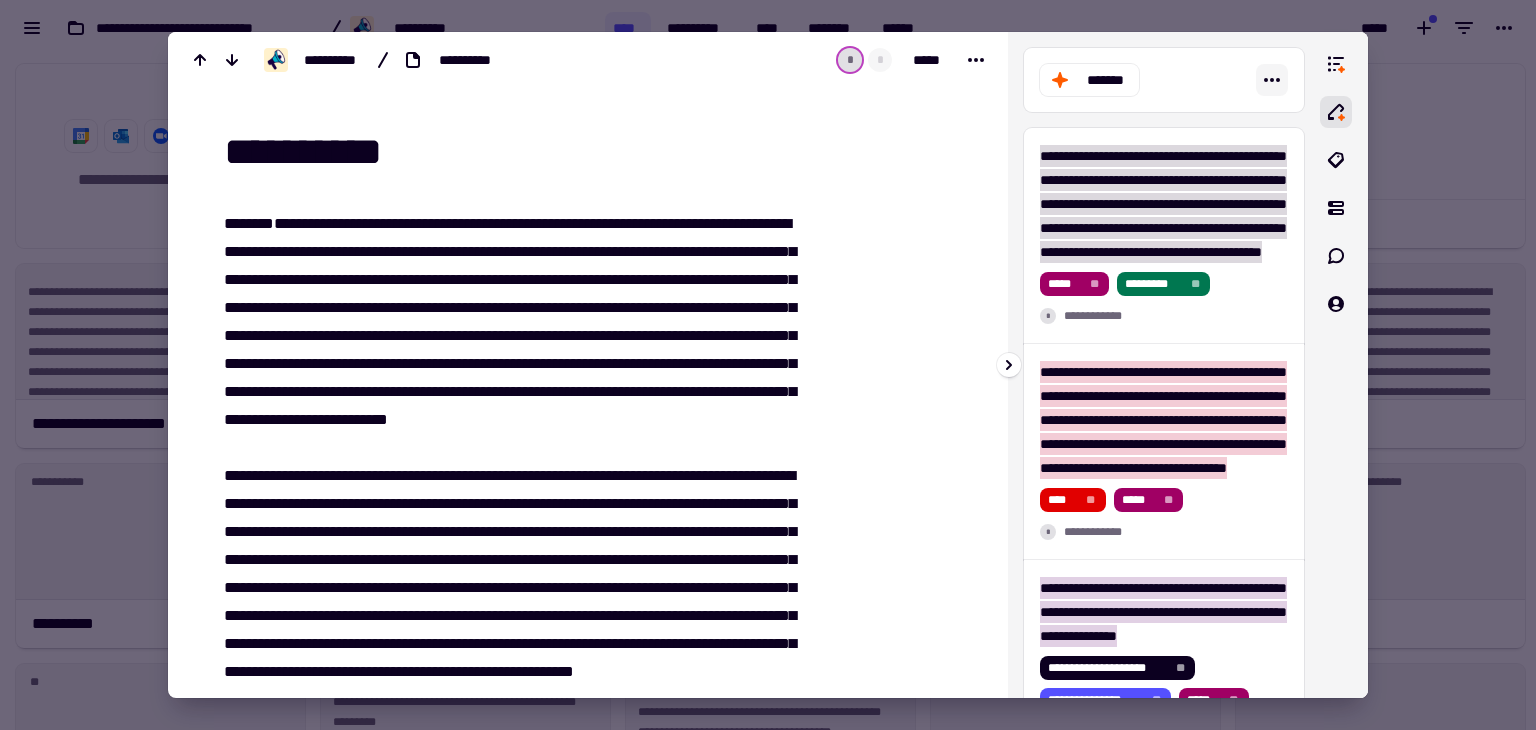 click 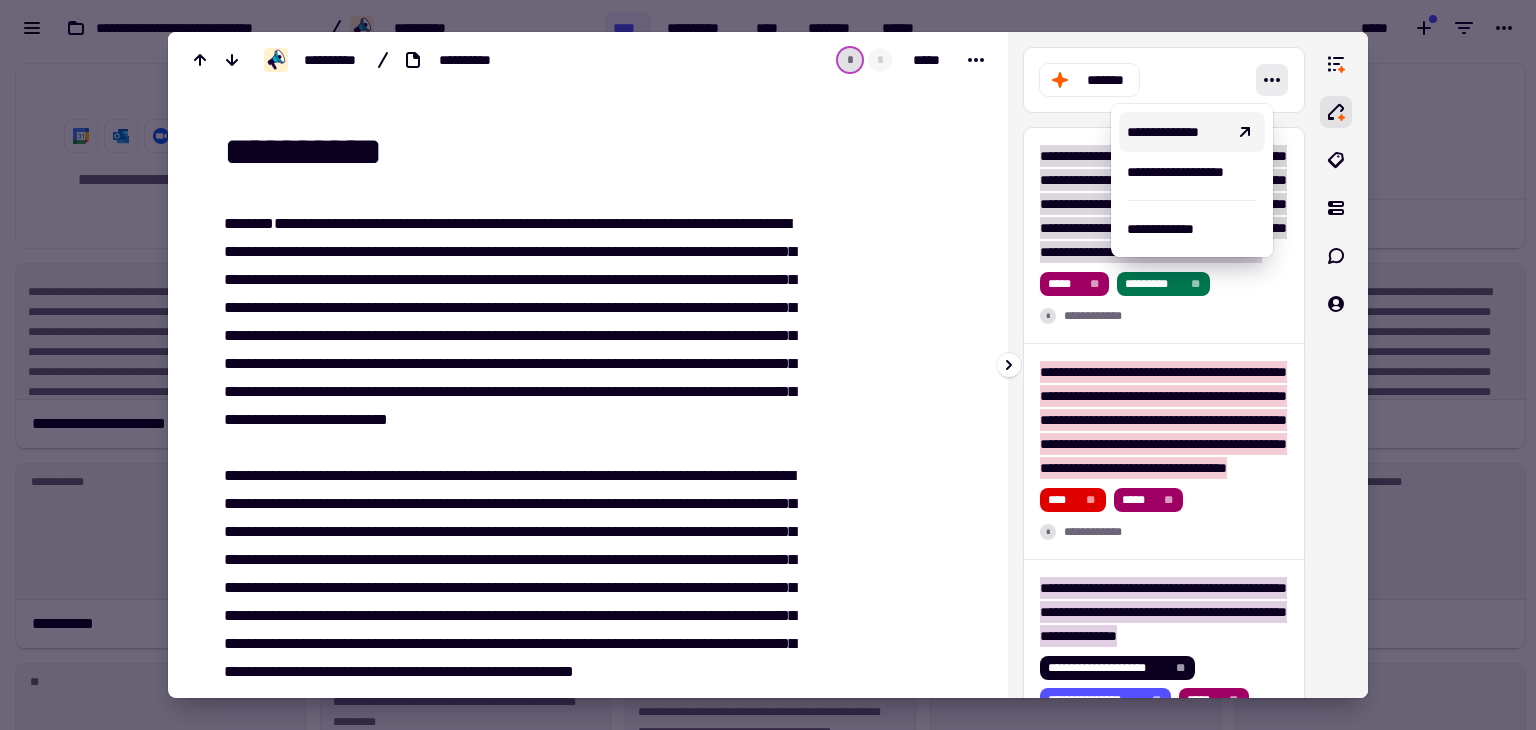 click on "*******" at bounding box center (1164, 80) 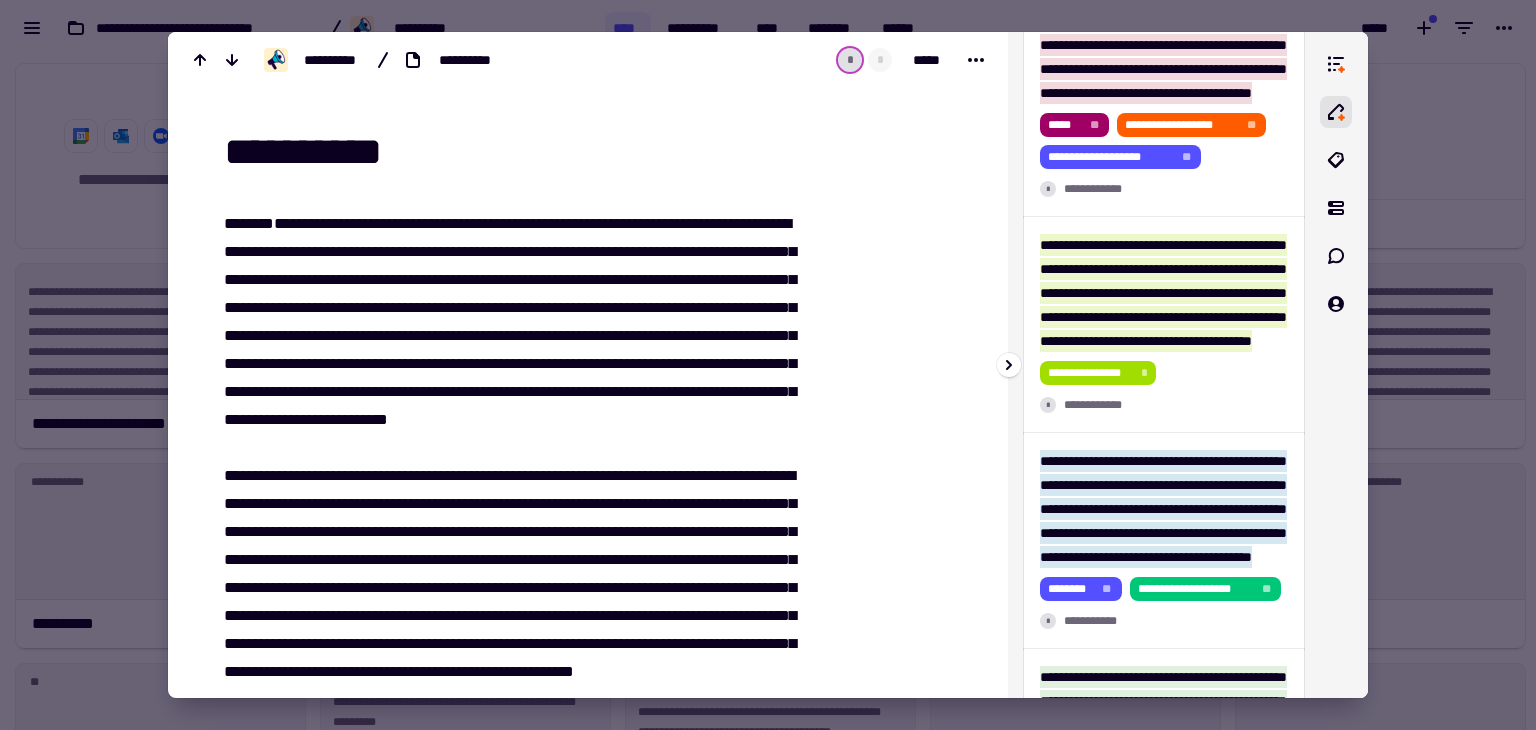 scroll, scrollTop: 1444, scrollLeft: 0, axis: vertical 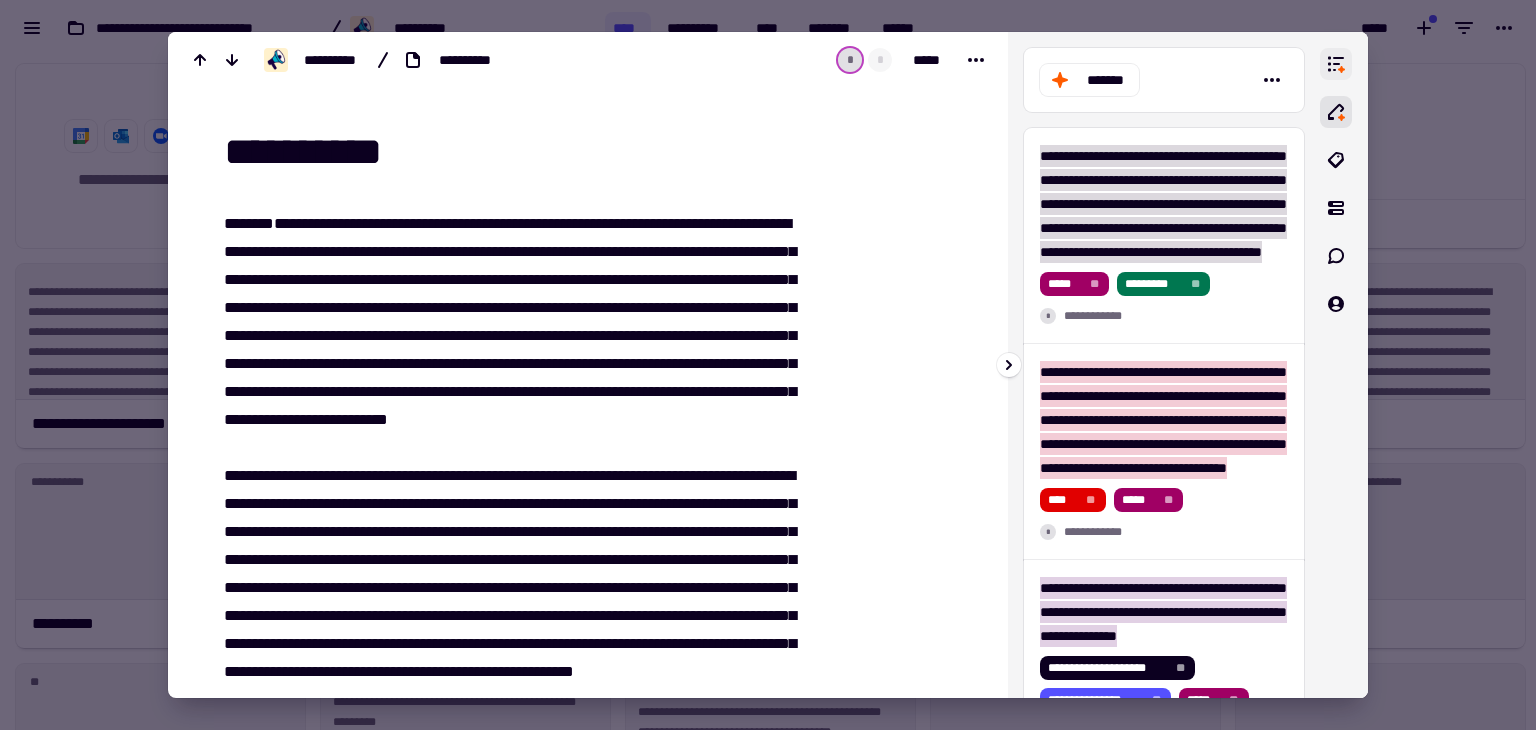 click 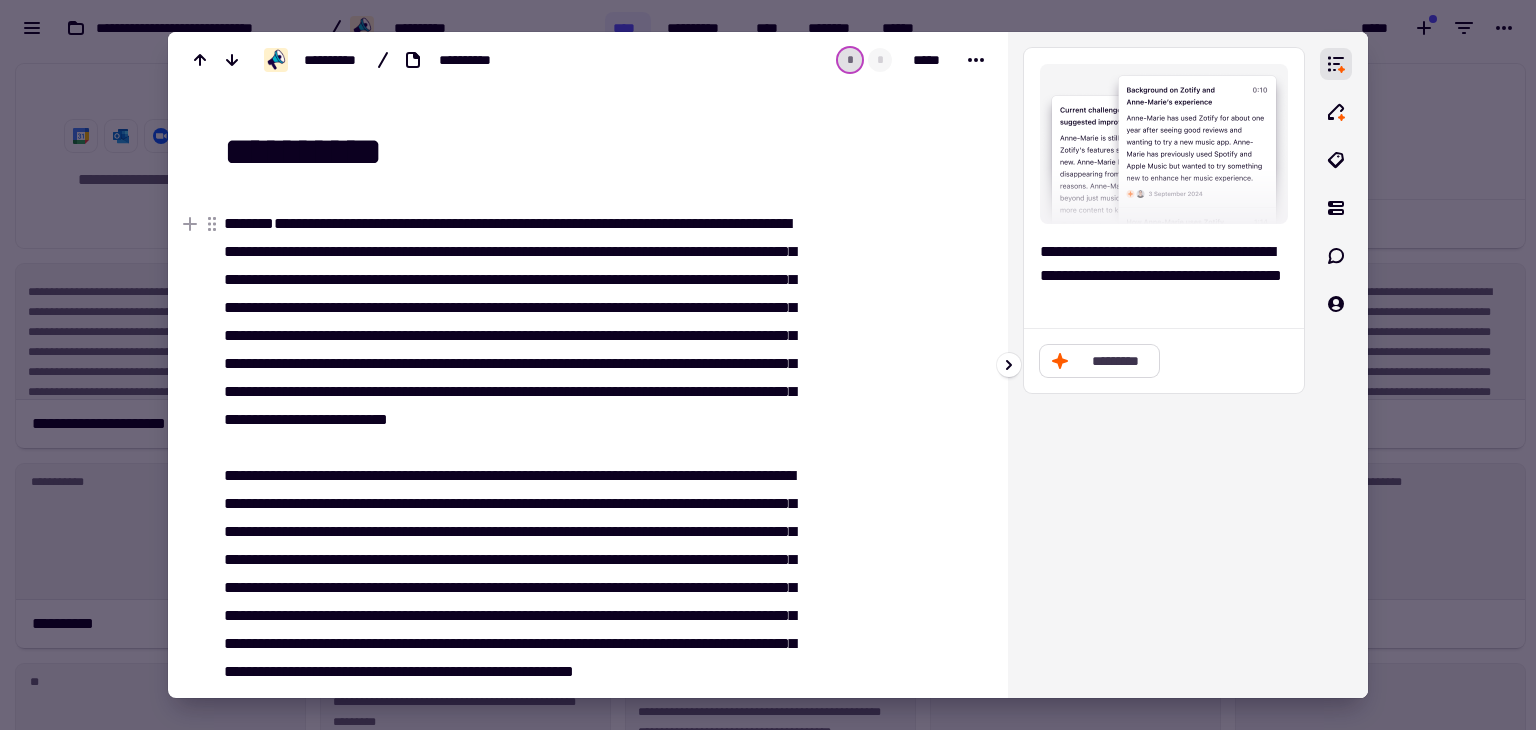 click on "*********" 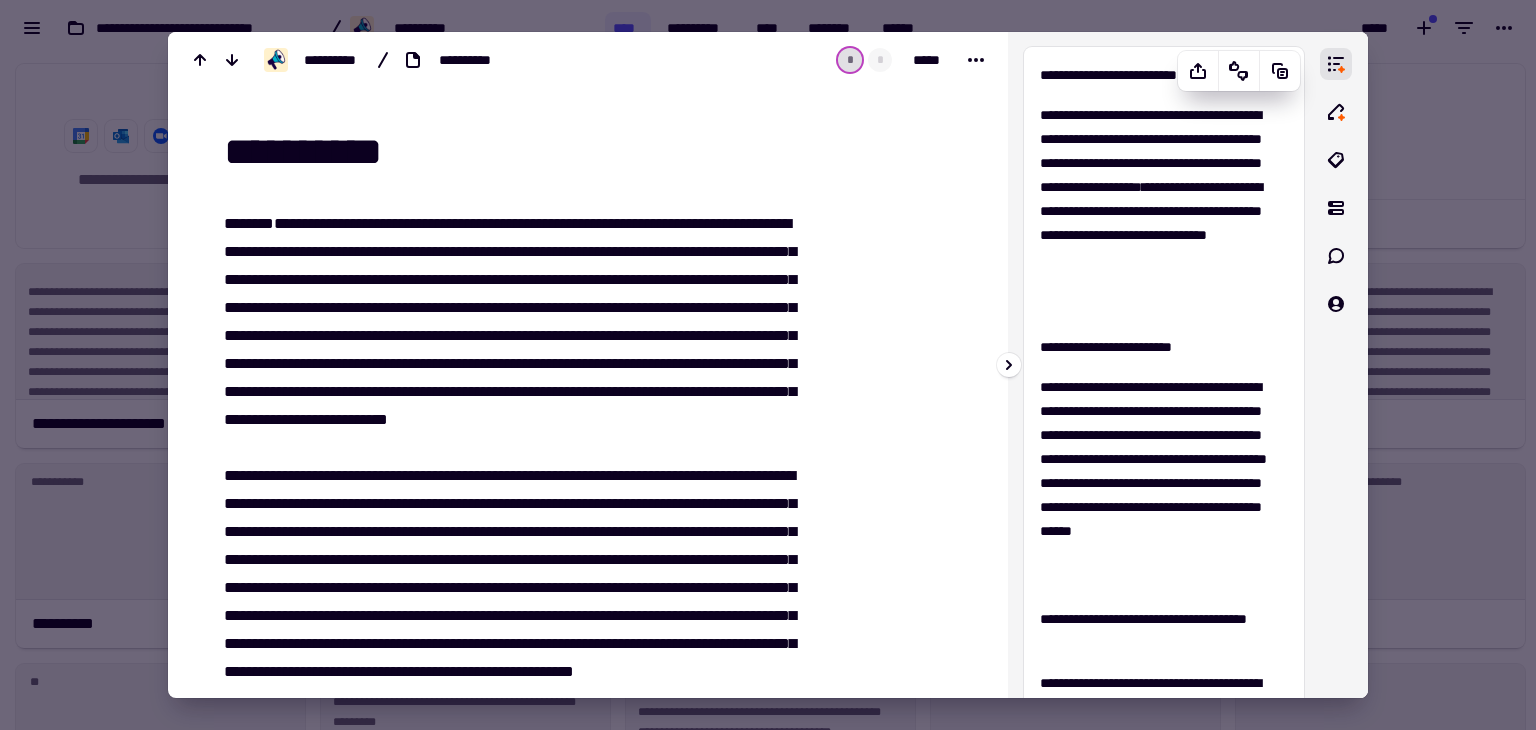 scroll, scrollTop: 0, scrollLeft: 0, axis: both 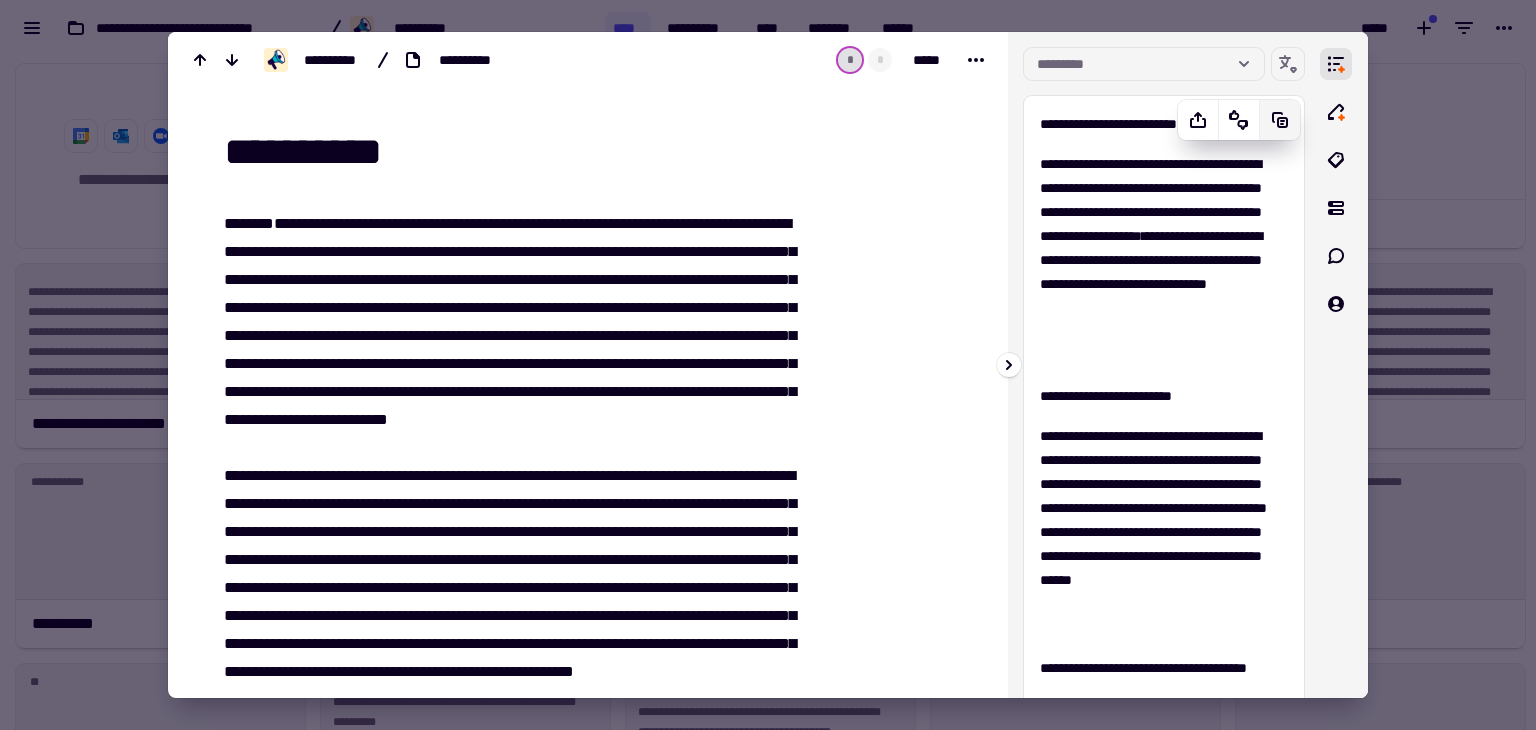 click 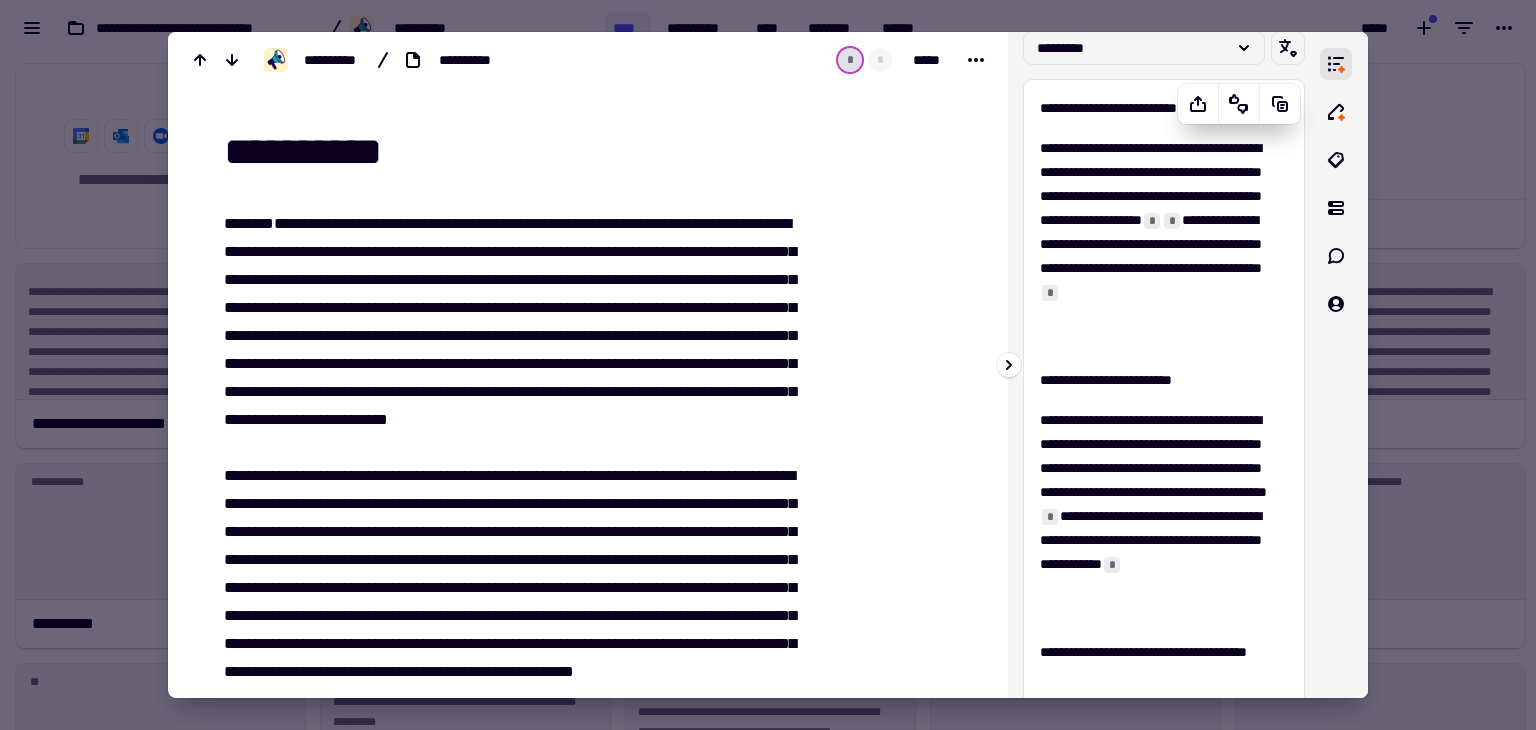 scroll, scrollTop: 0, scrollLeft: 0, axis: both 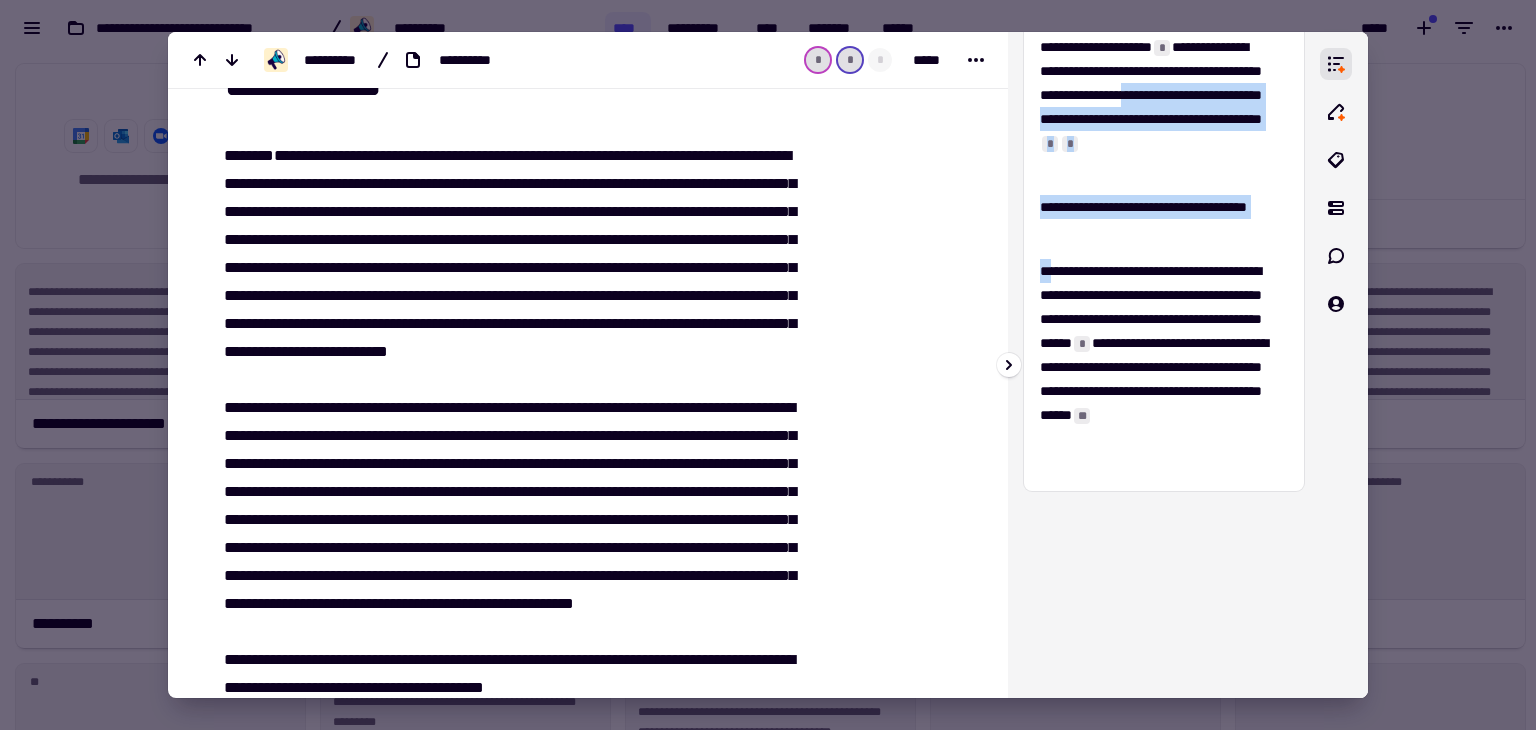 drag, startPoint x: 1057, startPoint y: 281, endPoint x: 1133, endPoint y: 122, distance: 176.22997 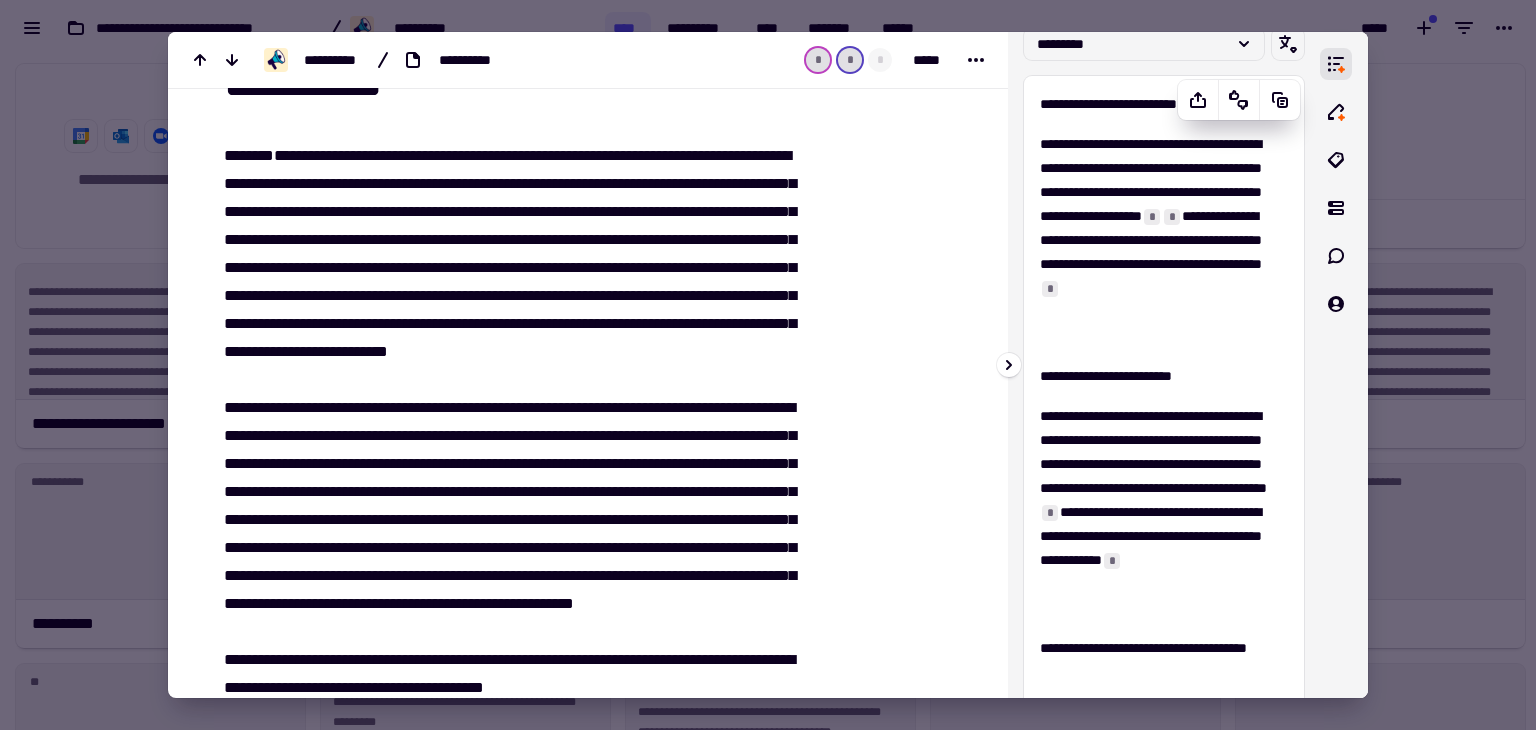 scroll, scrollTop: 0, scrollLeft: 0, axis: both 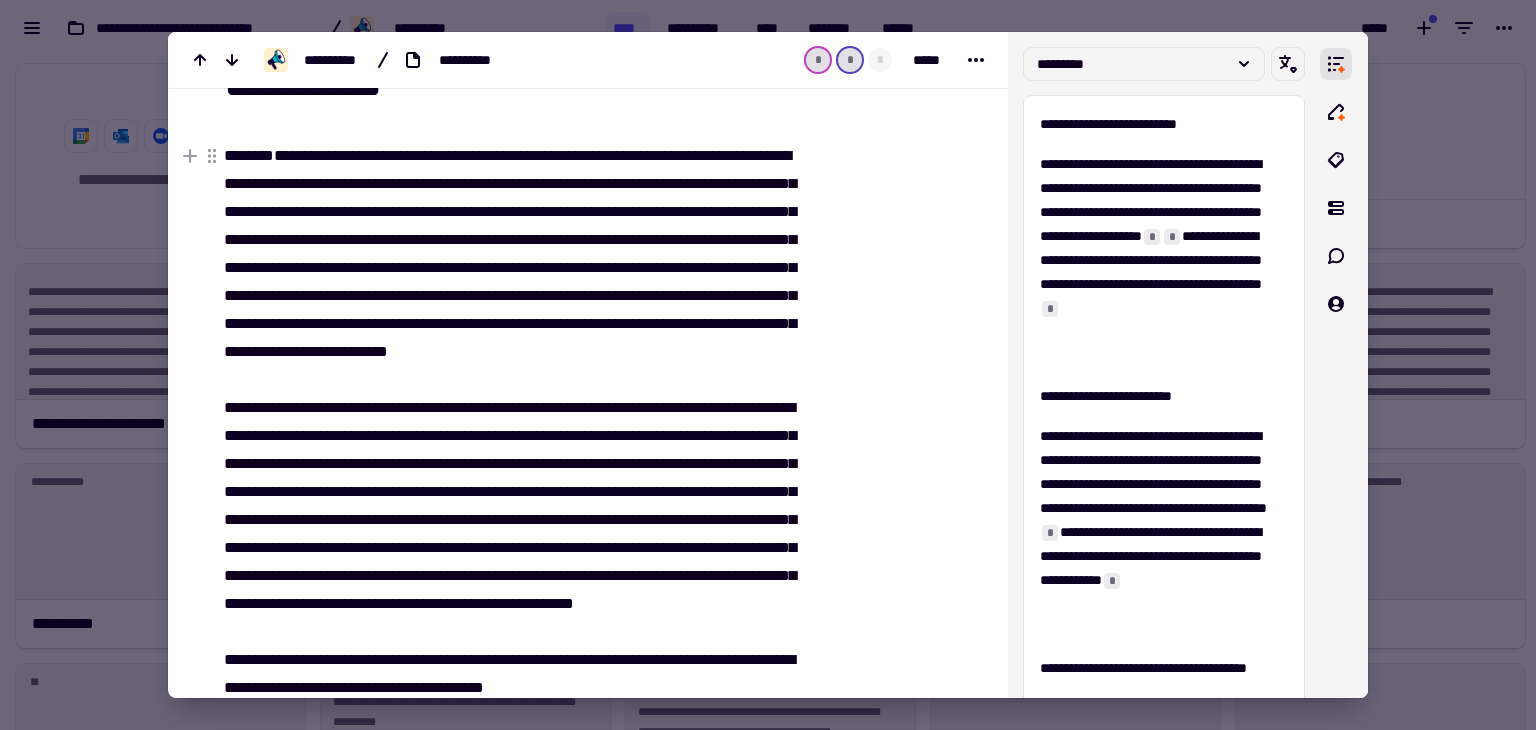click at bounding box center [768, 365] 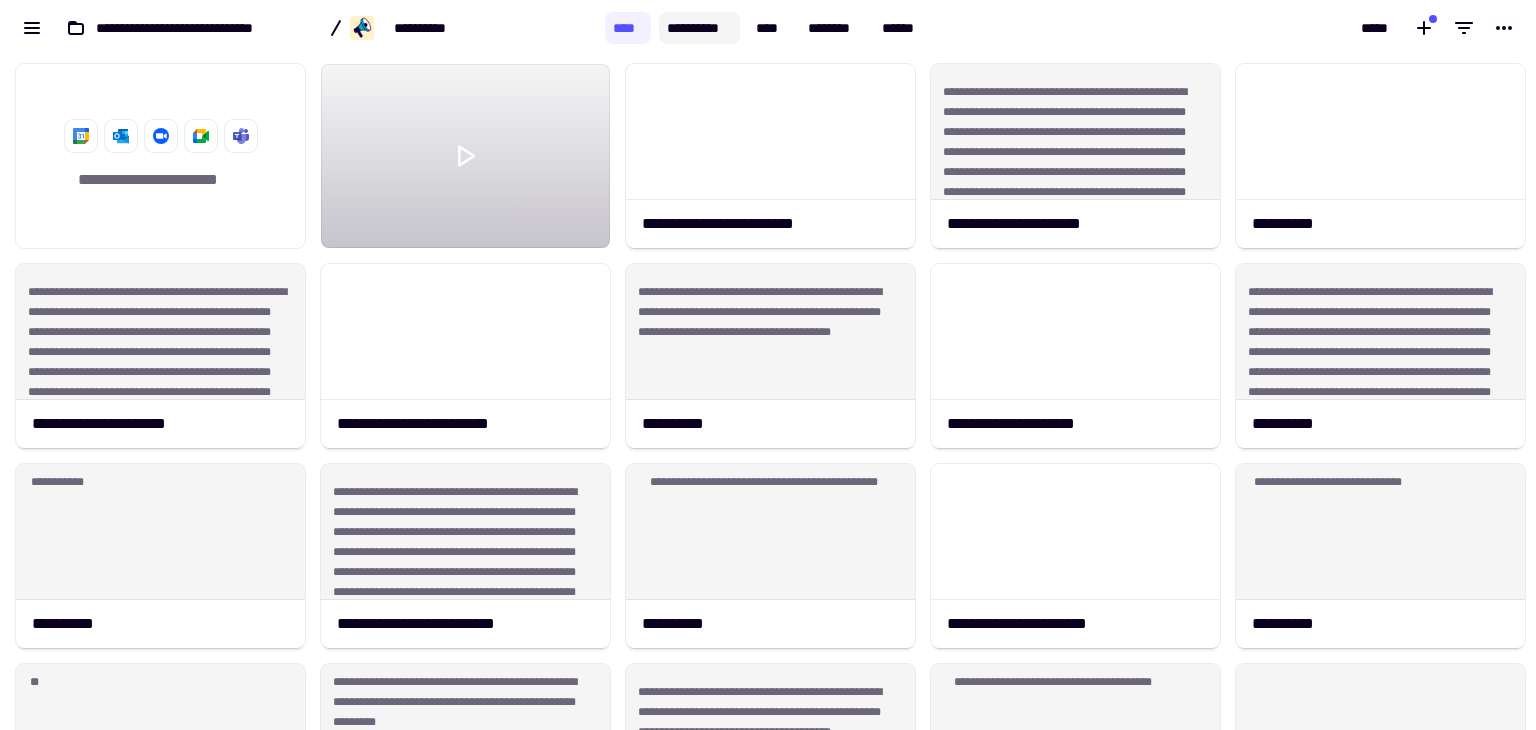click on "**********" 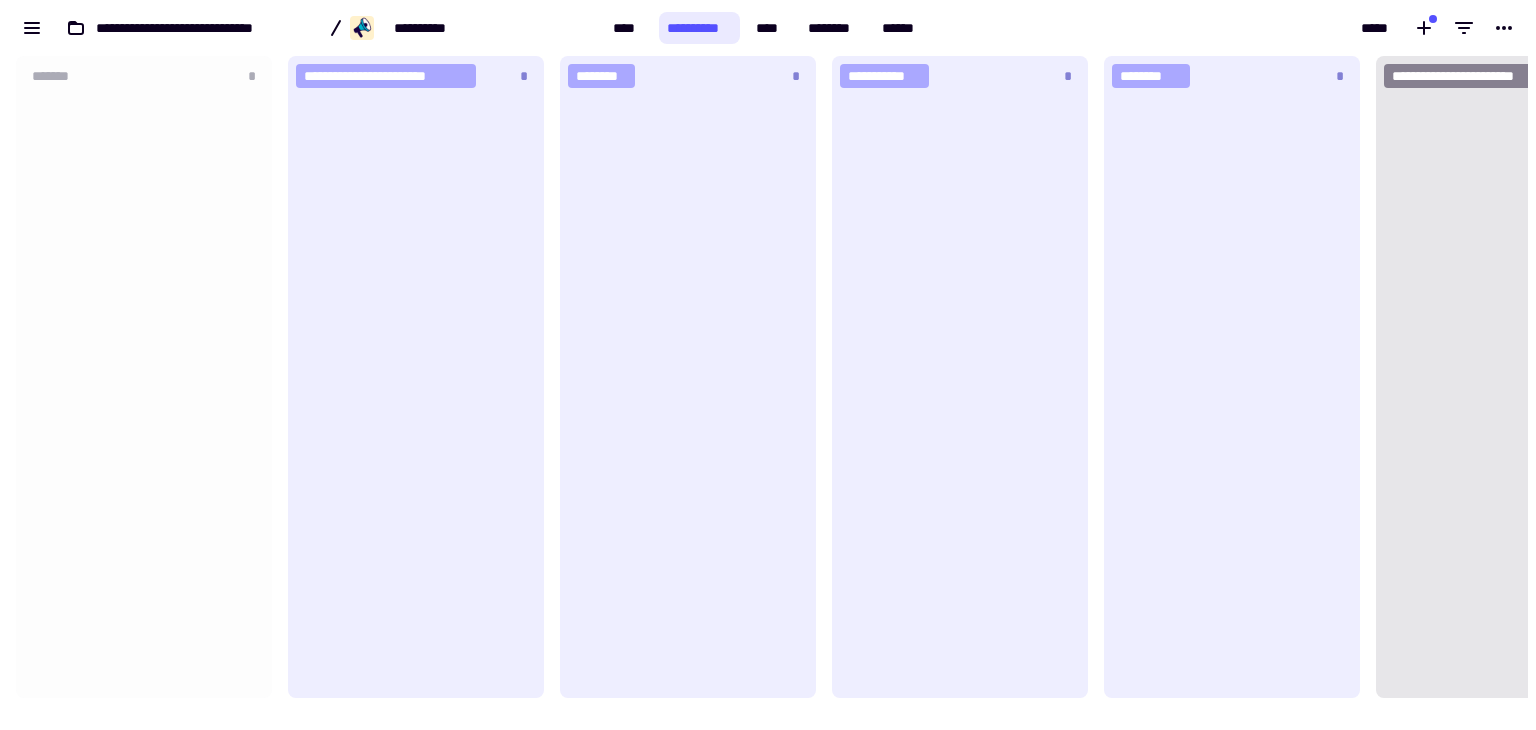 scroll, scrollTop: 16, scrollLeft: 16, axis: both 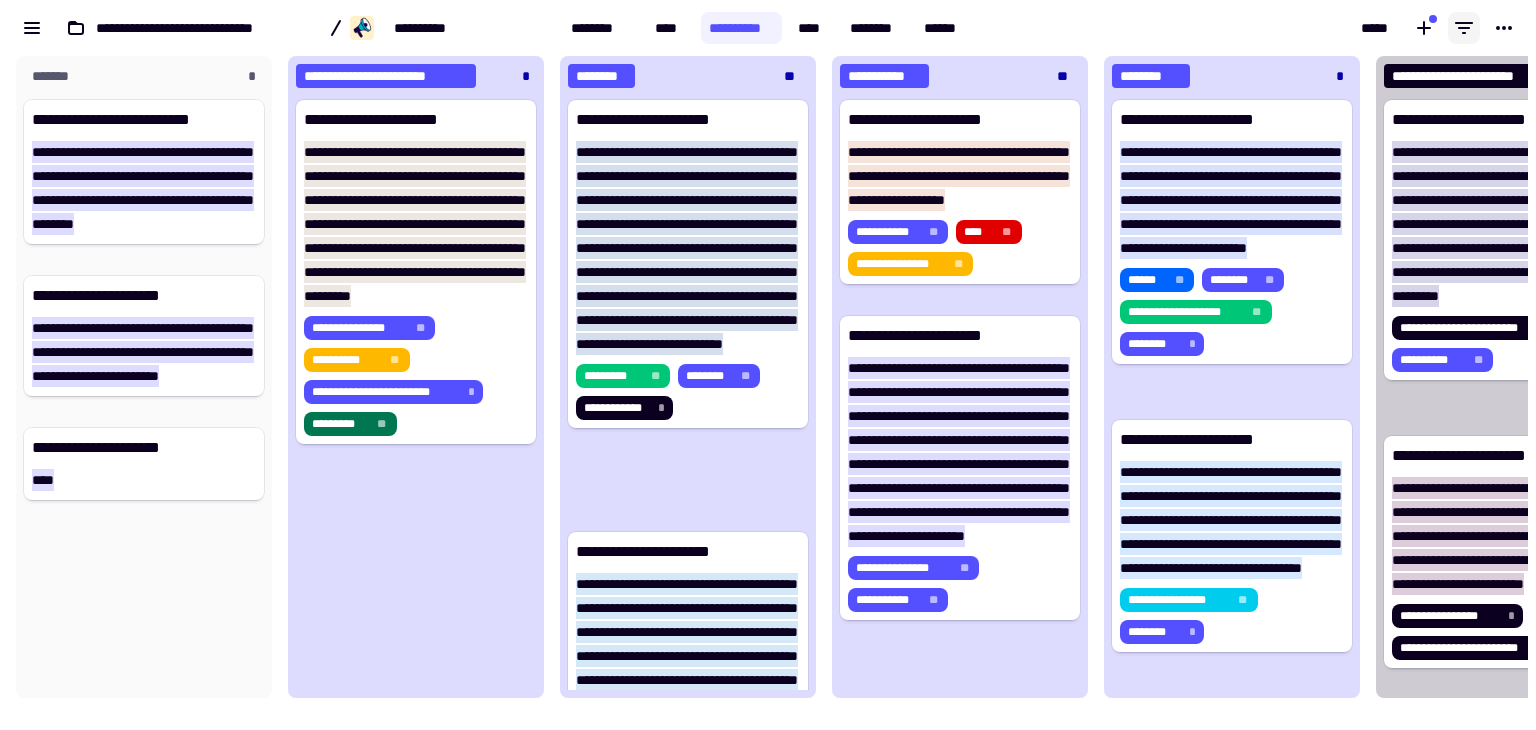 click 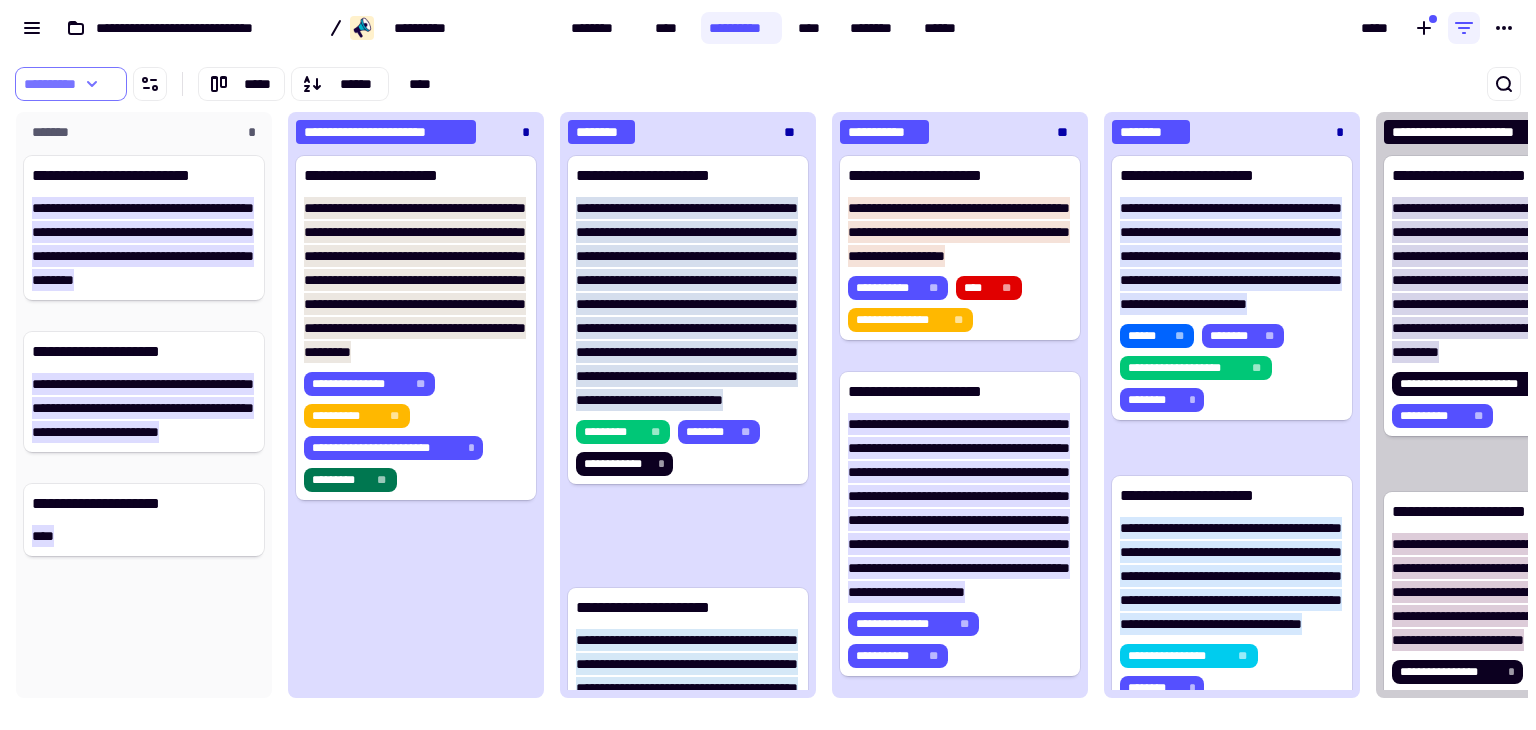 click 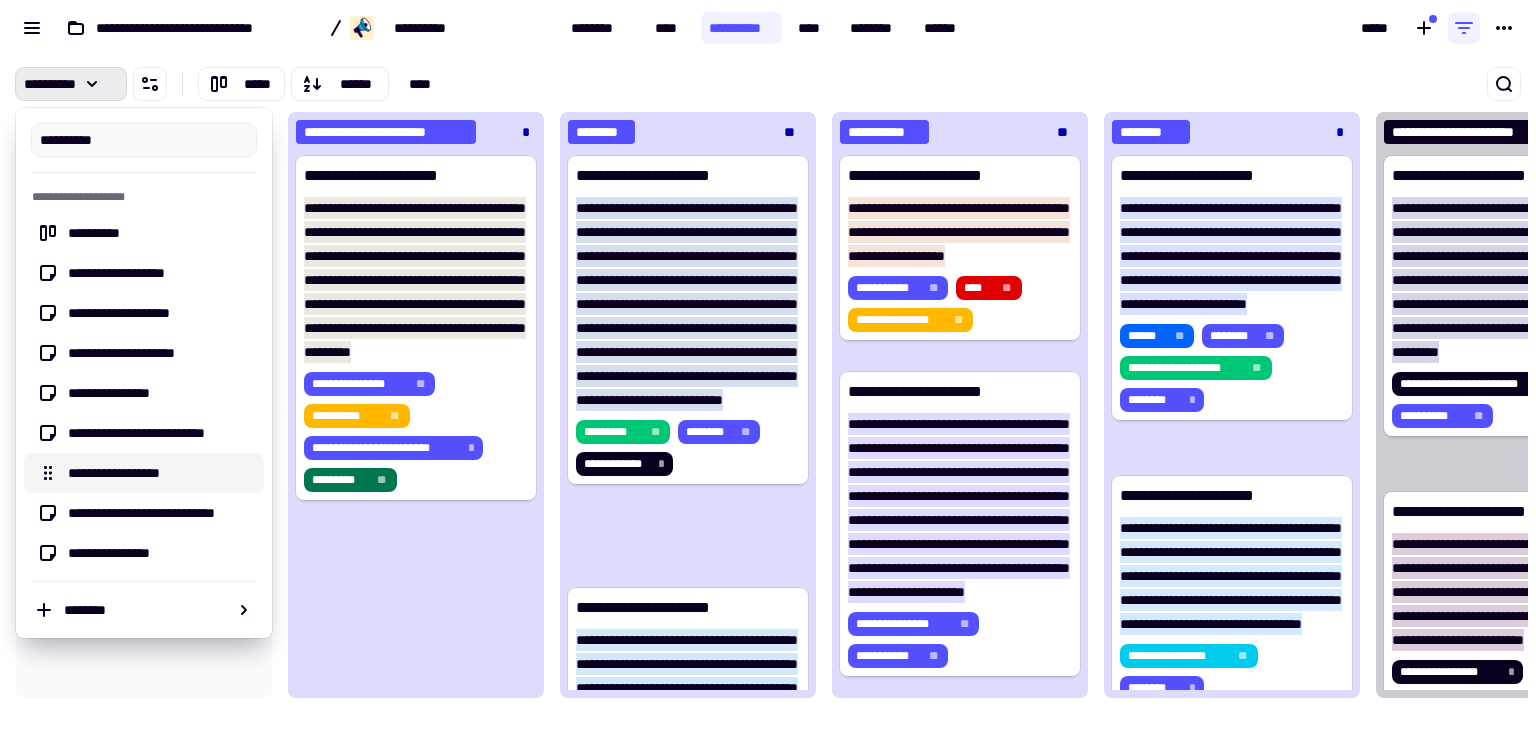 click on "**********" at bounding box center (160, 473) 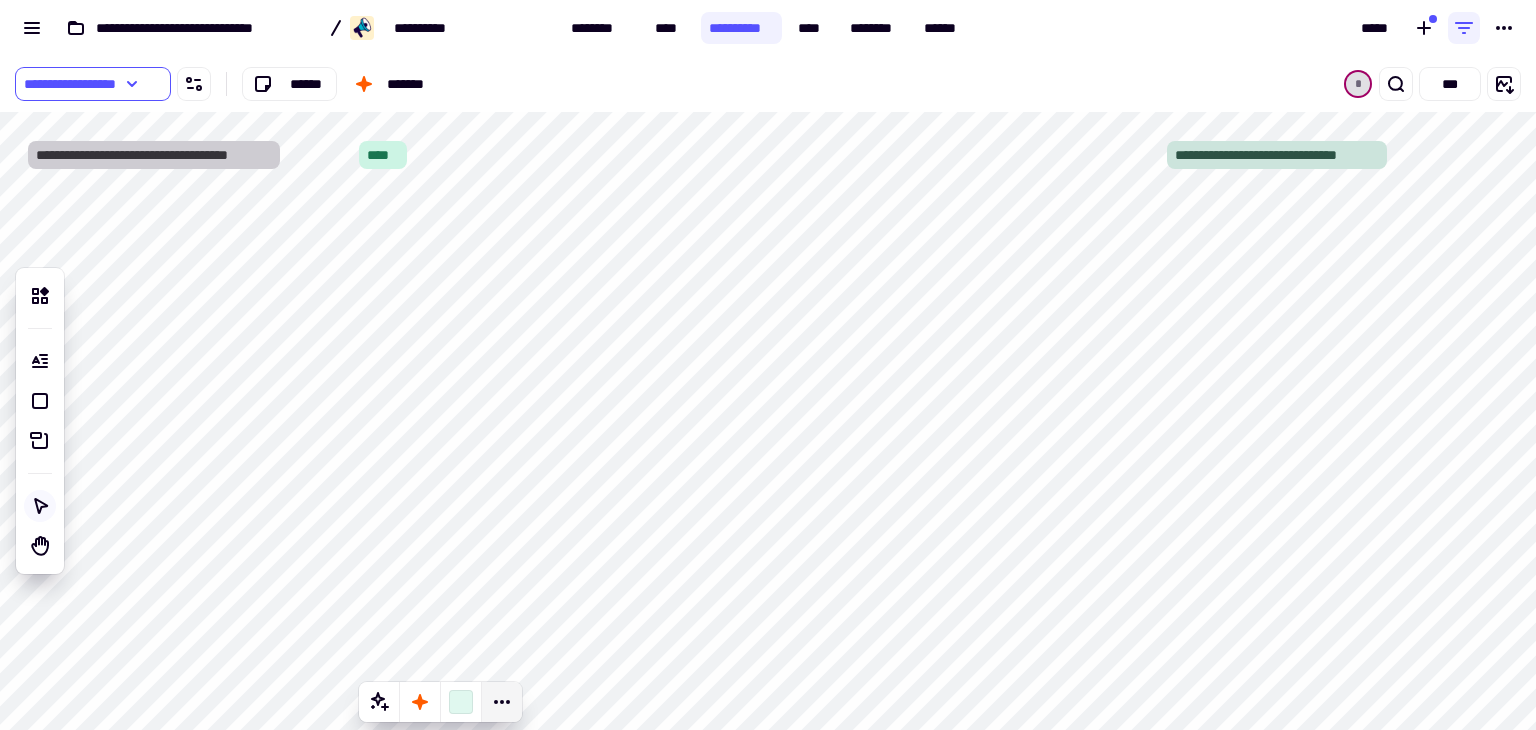 click 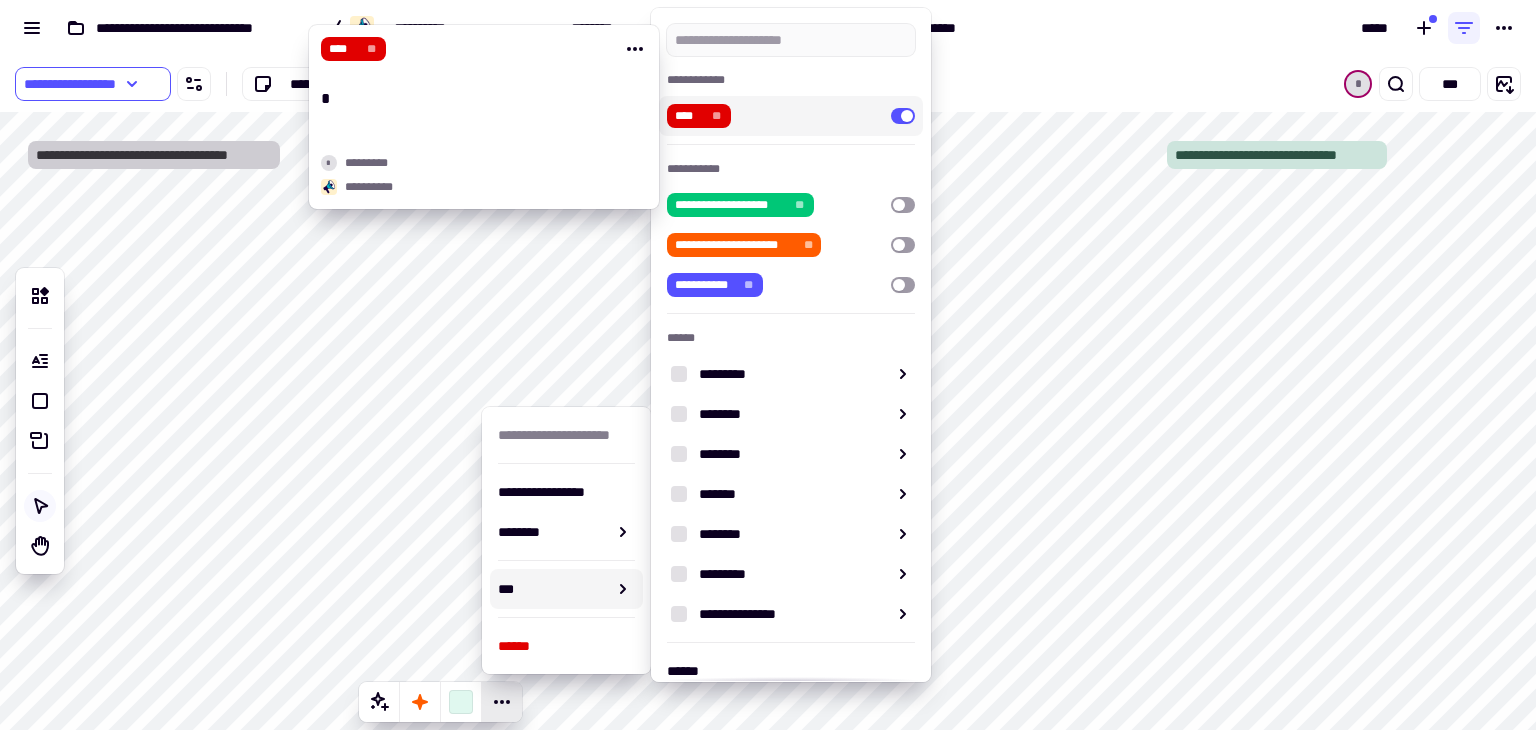 click on "****" at bounding box center [688, 116] 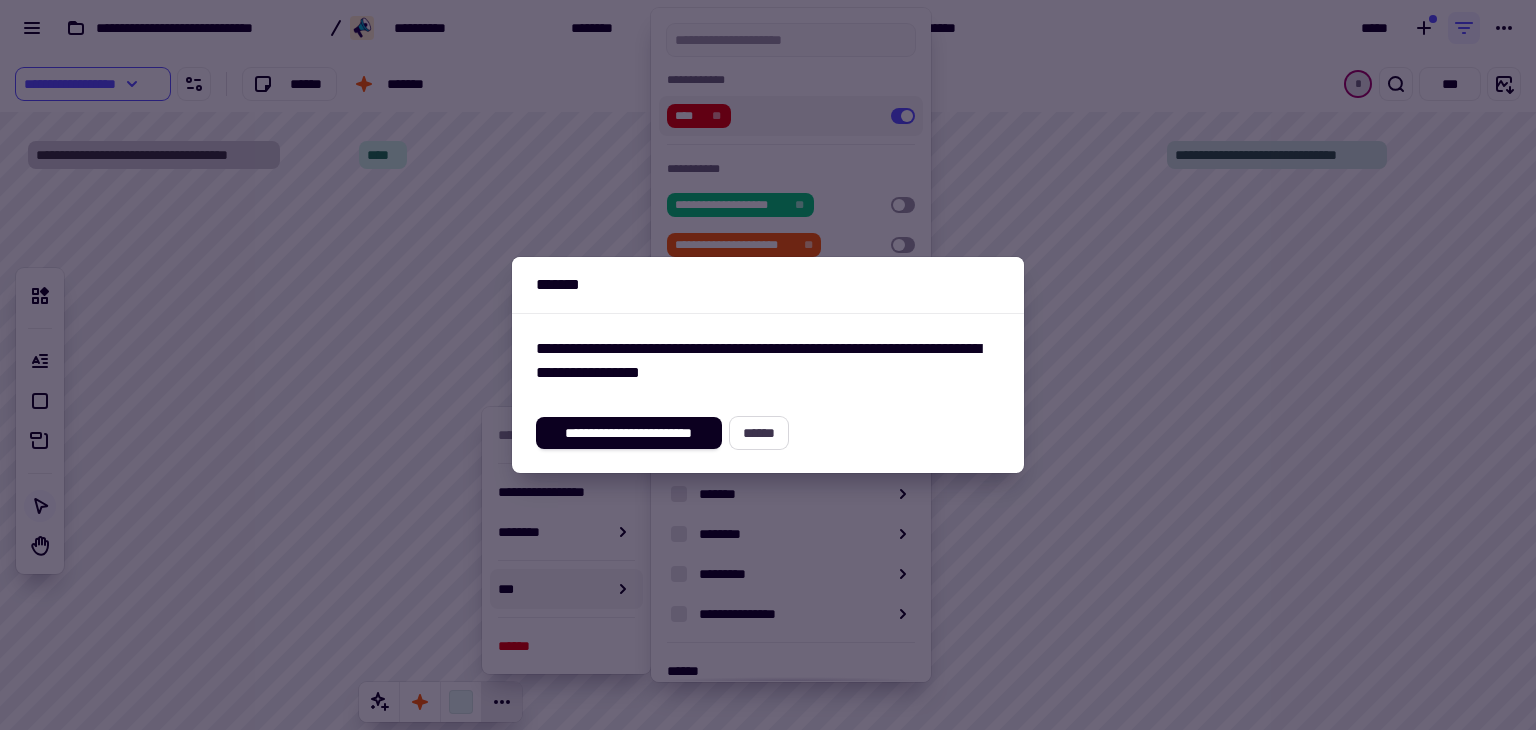 click on "******" 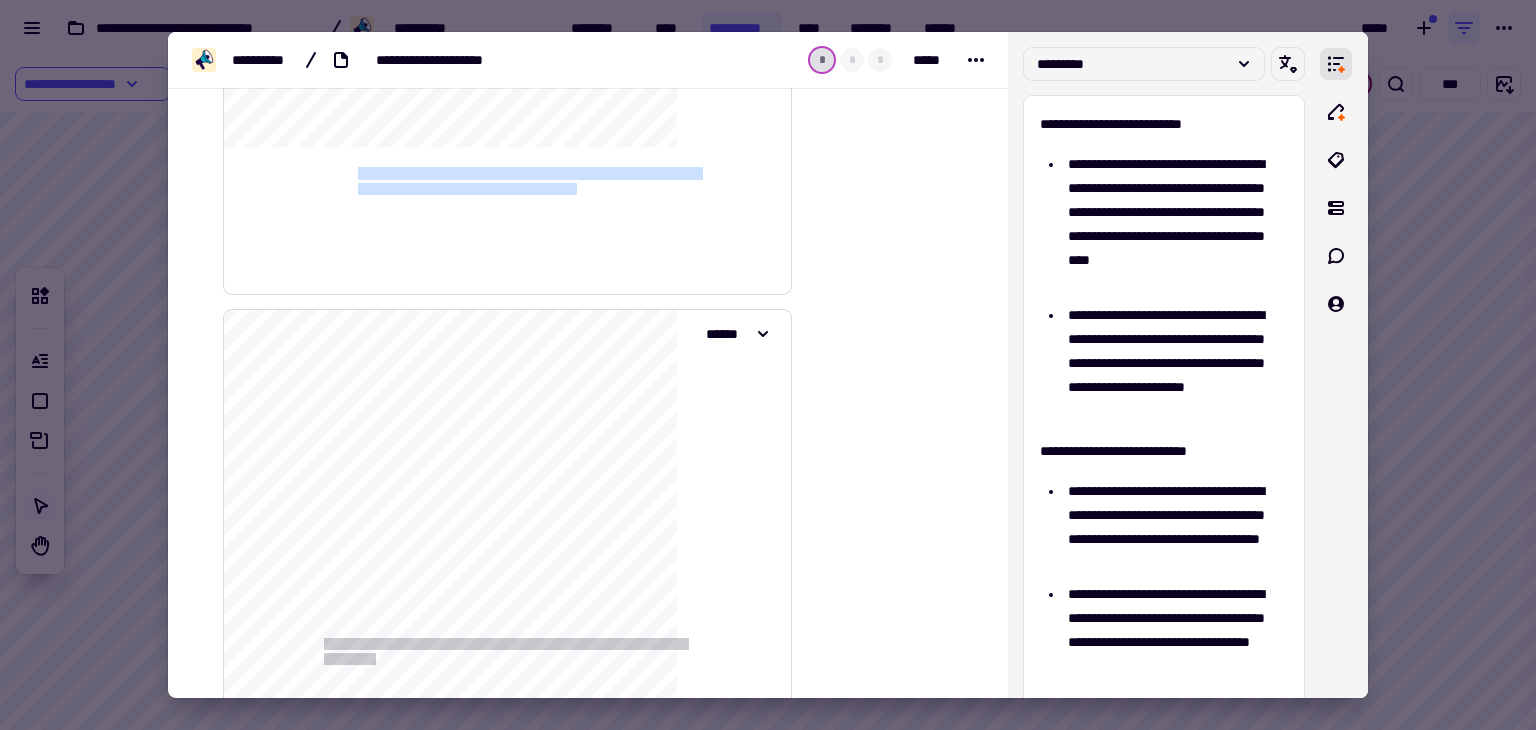 scroll, scrollTop: 4401, scrollLeft: 0, axis: vertical 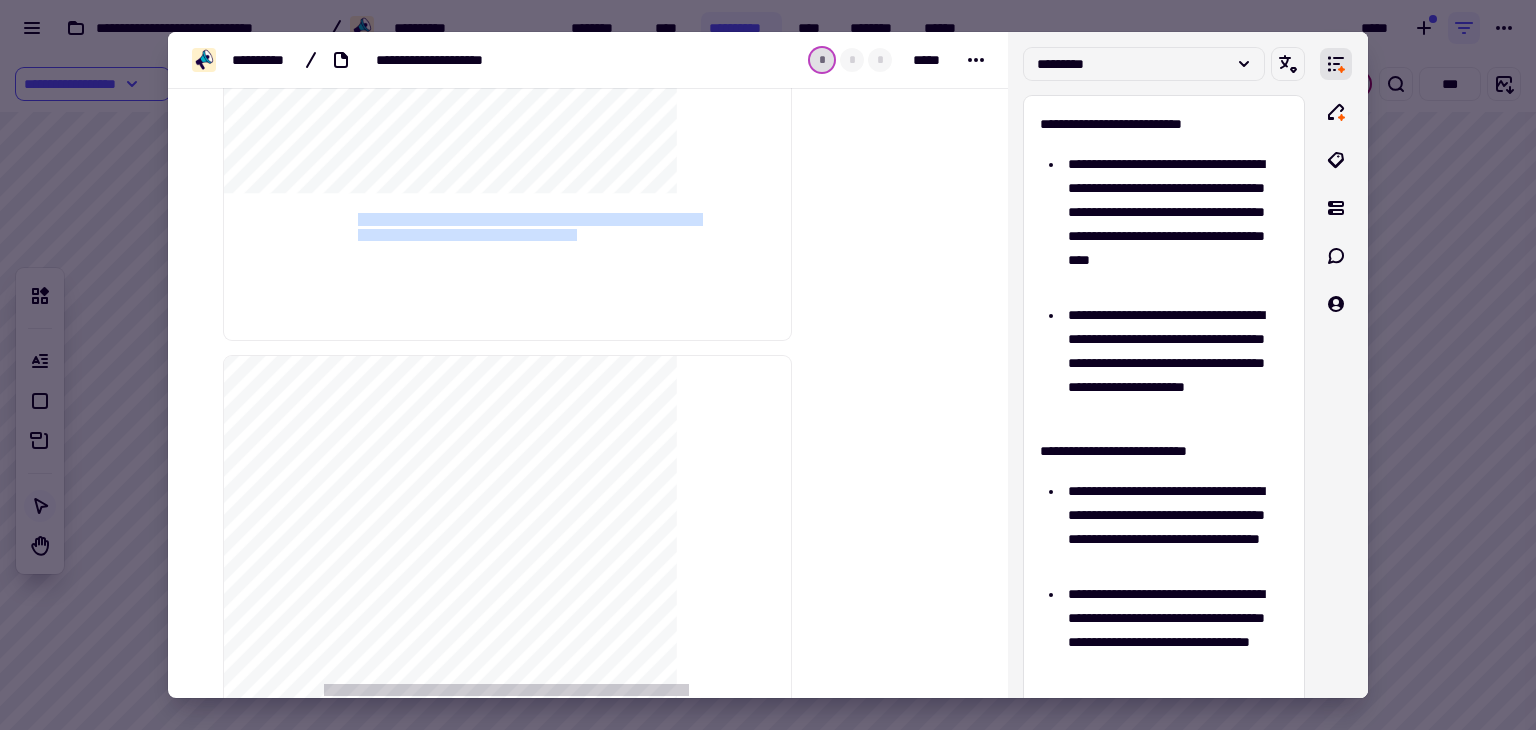 click at bounding box center [768, 365] 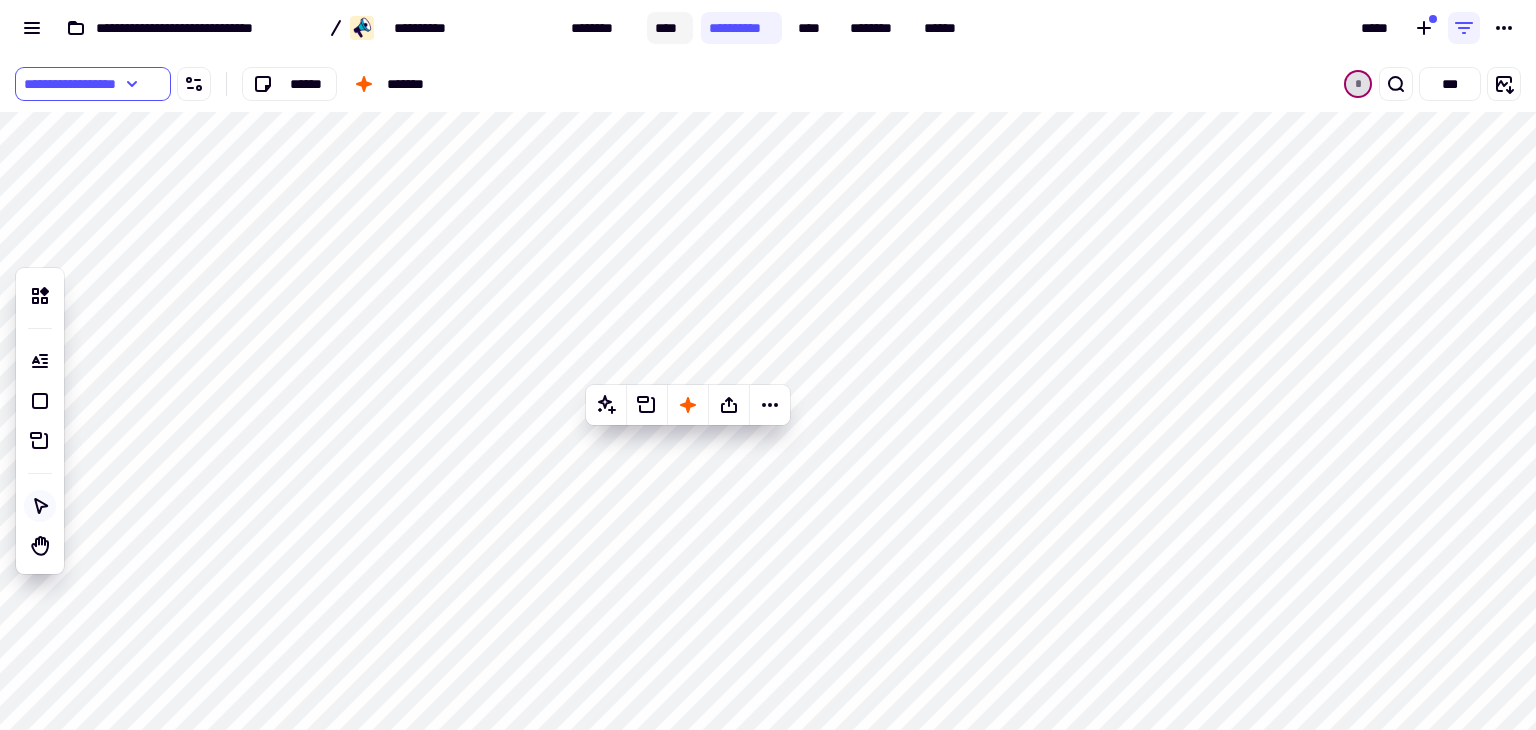 click on "****" 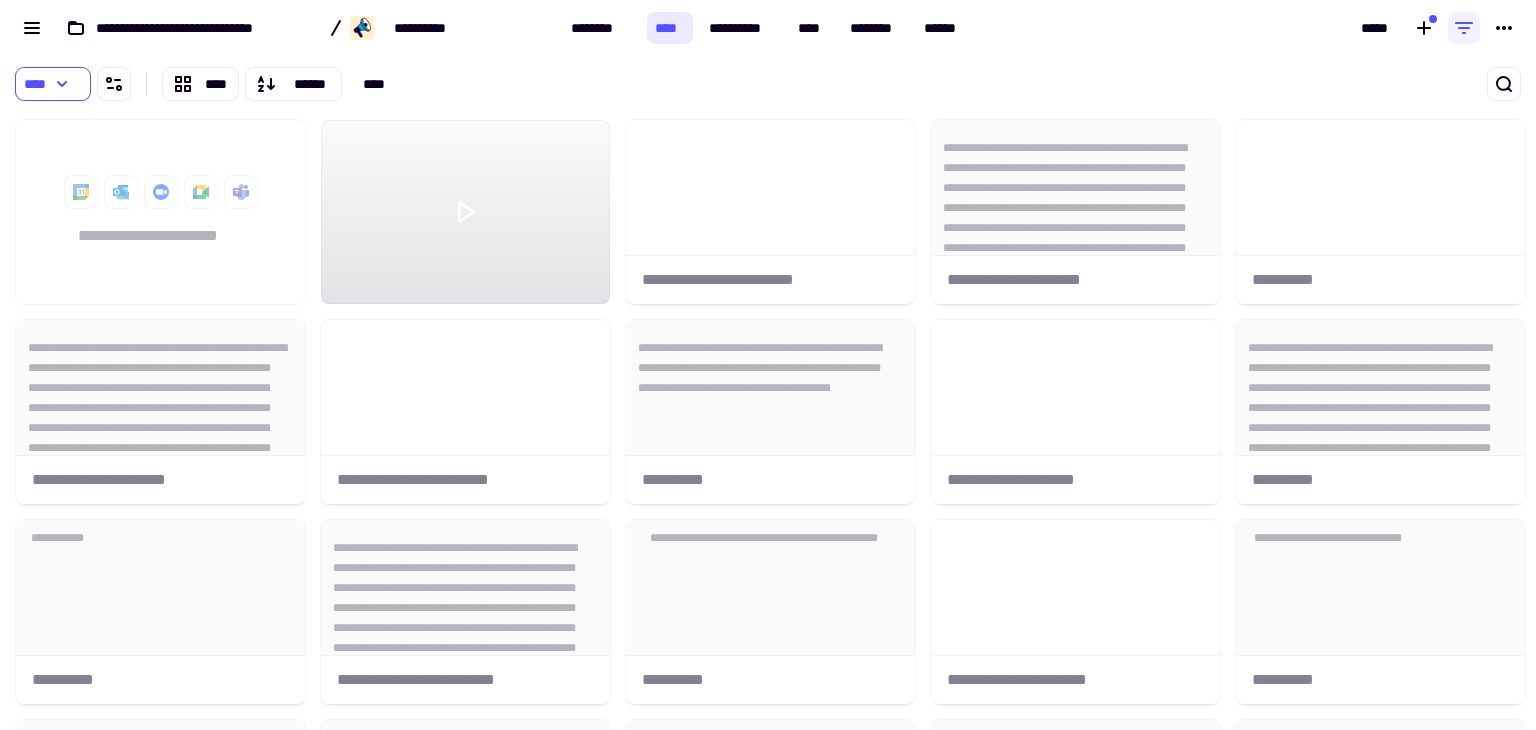 scroll, scrollTop: 16, scrollLeft: 16, axis: both 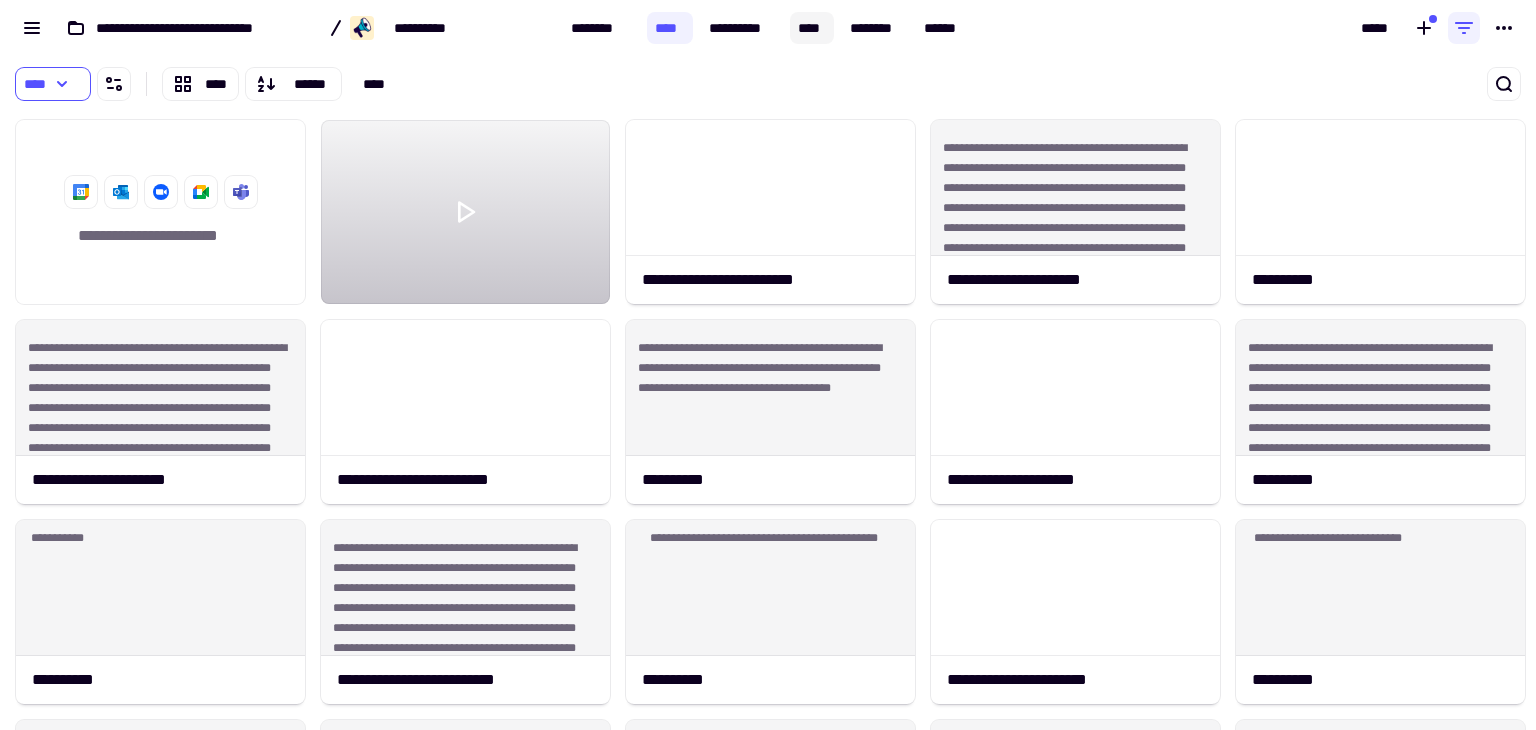 click on "****" 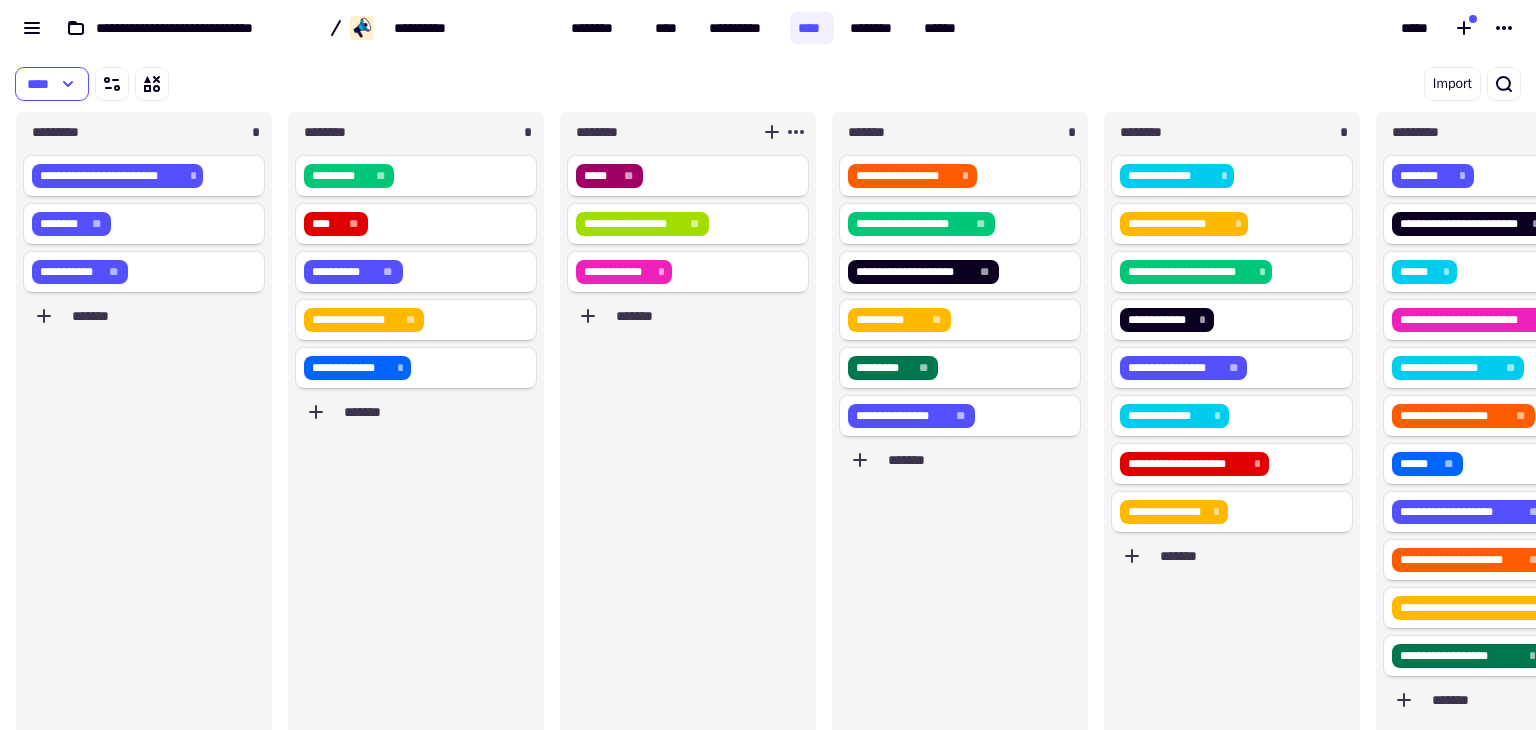 scroll, scrollTop: 16, scrollLeft: 16, axis: both 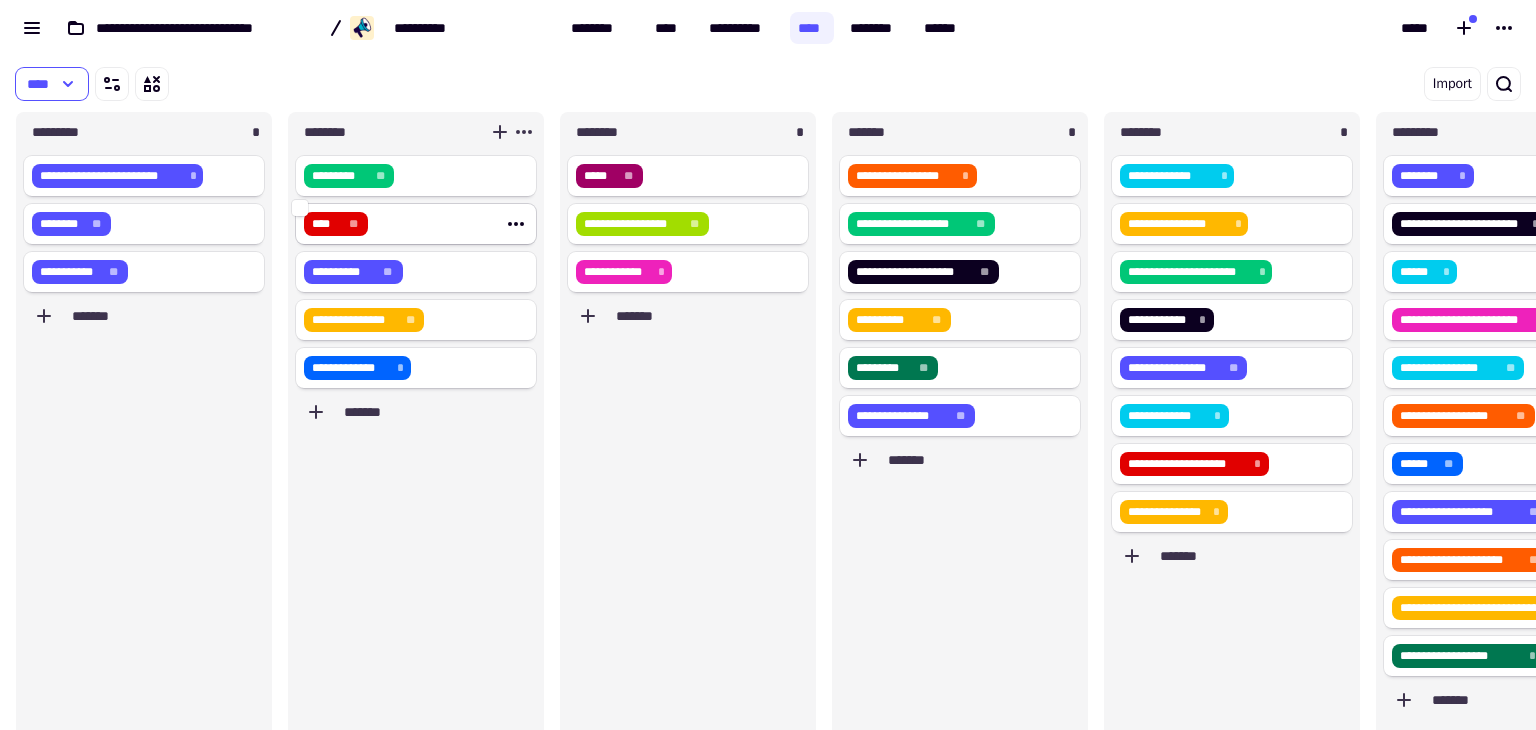 click on "**** **" 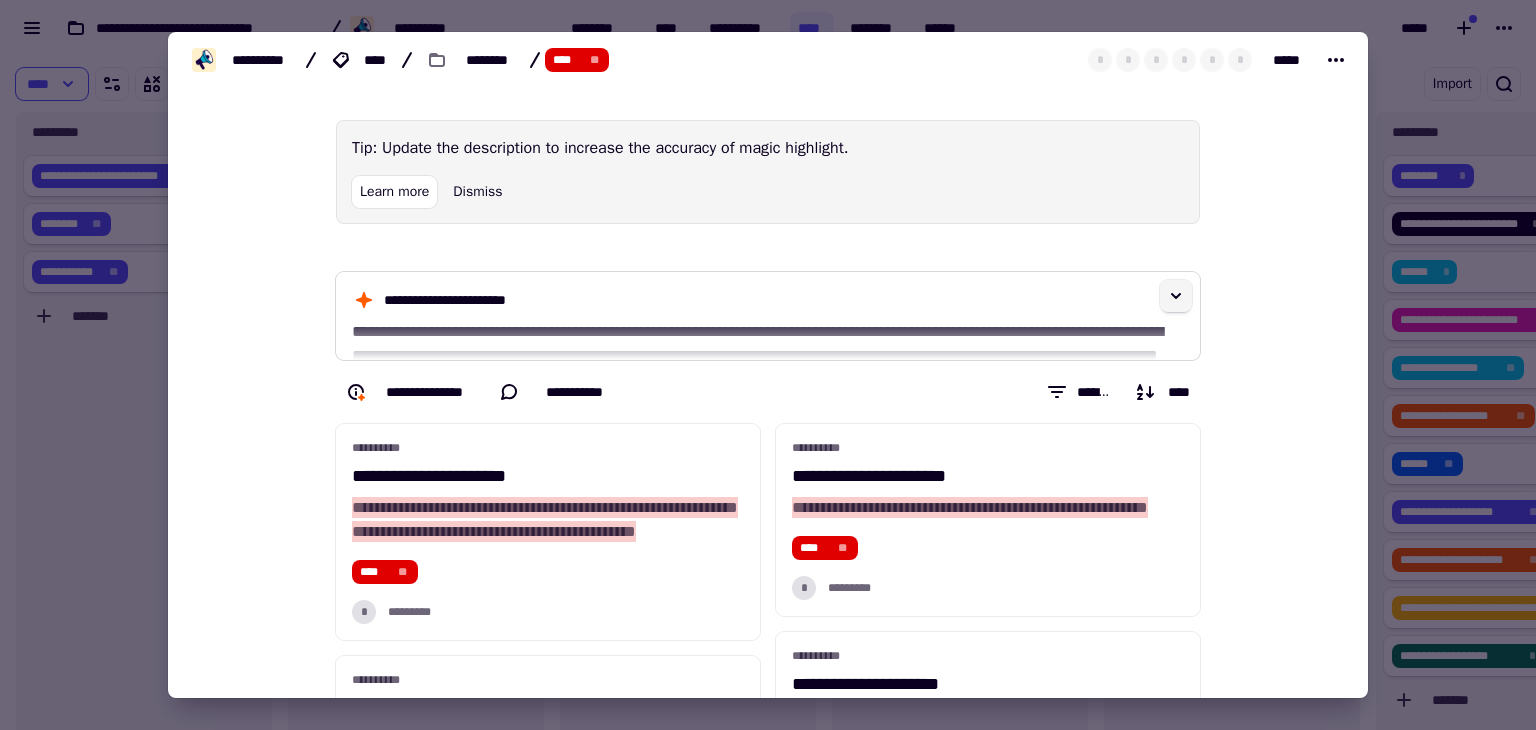 click 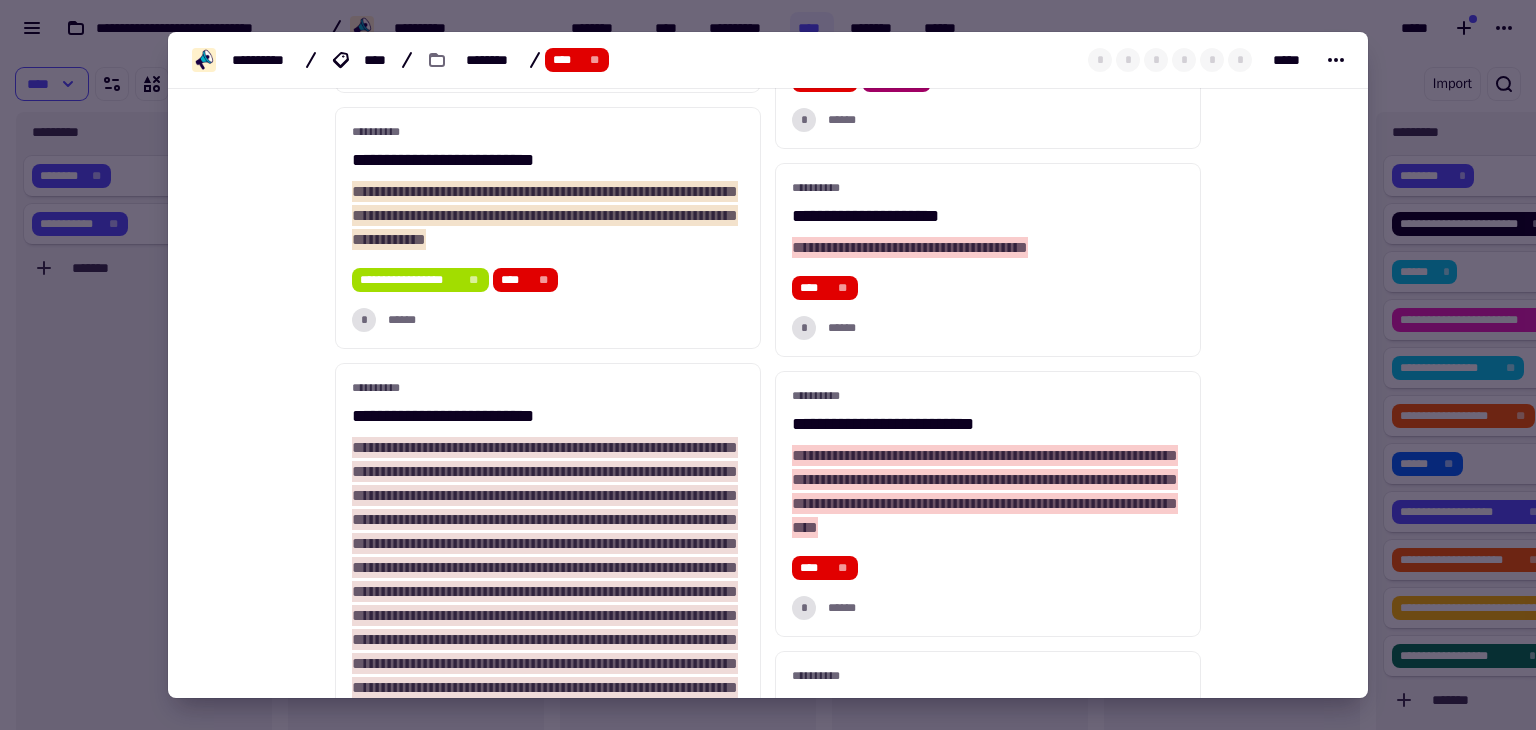 scroll, scrollTop: 3864, scrollLeft: 0, axis: vertical 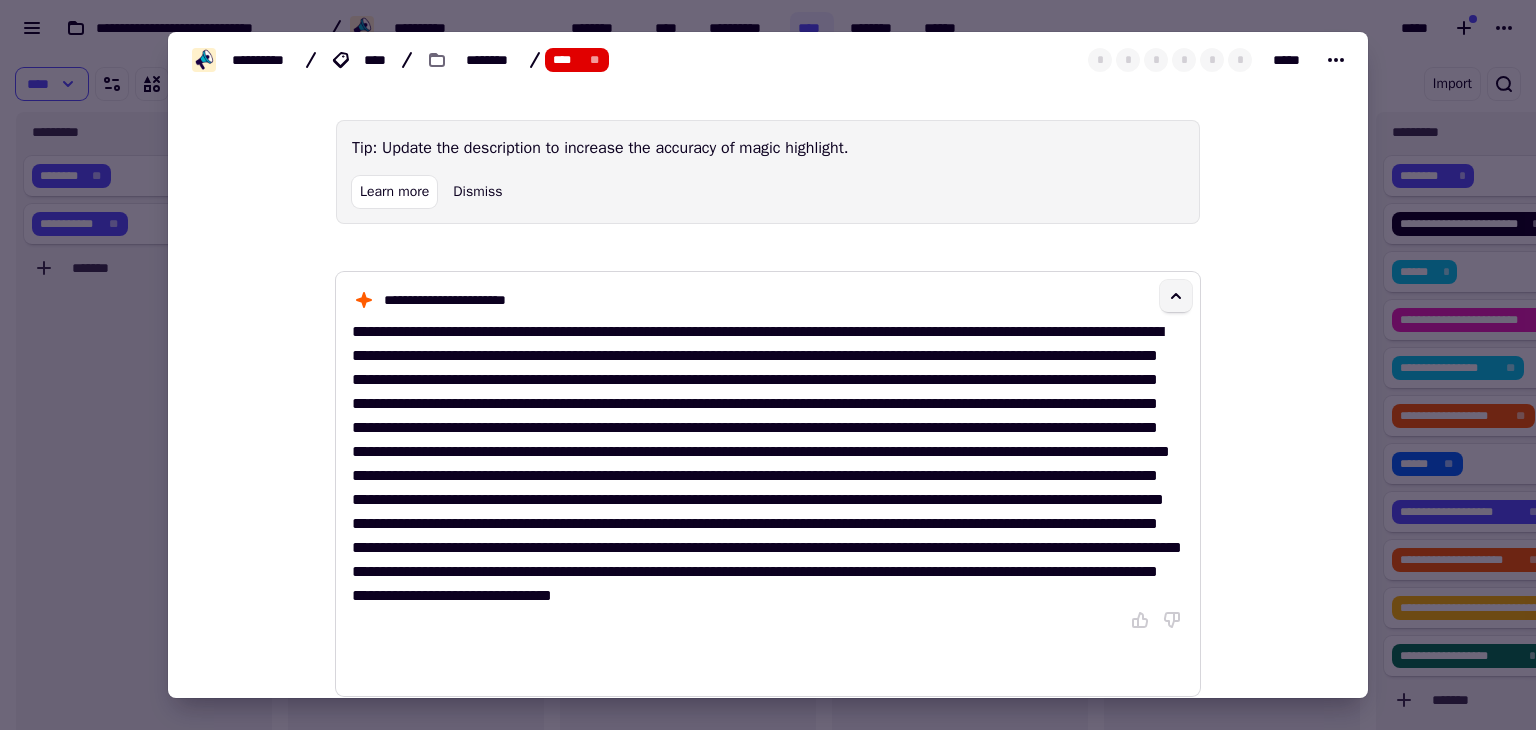 click on "**********" at bounding box center [768, 484] 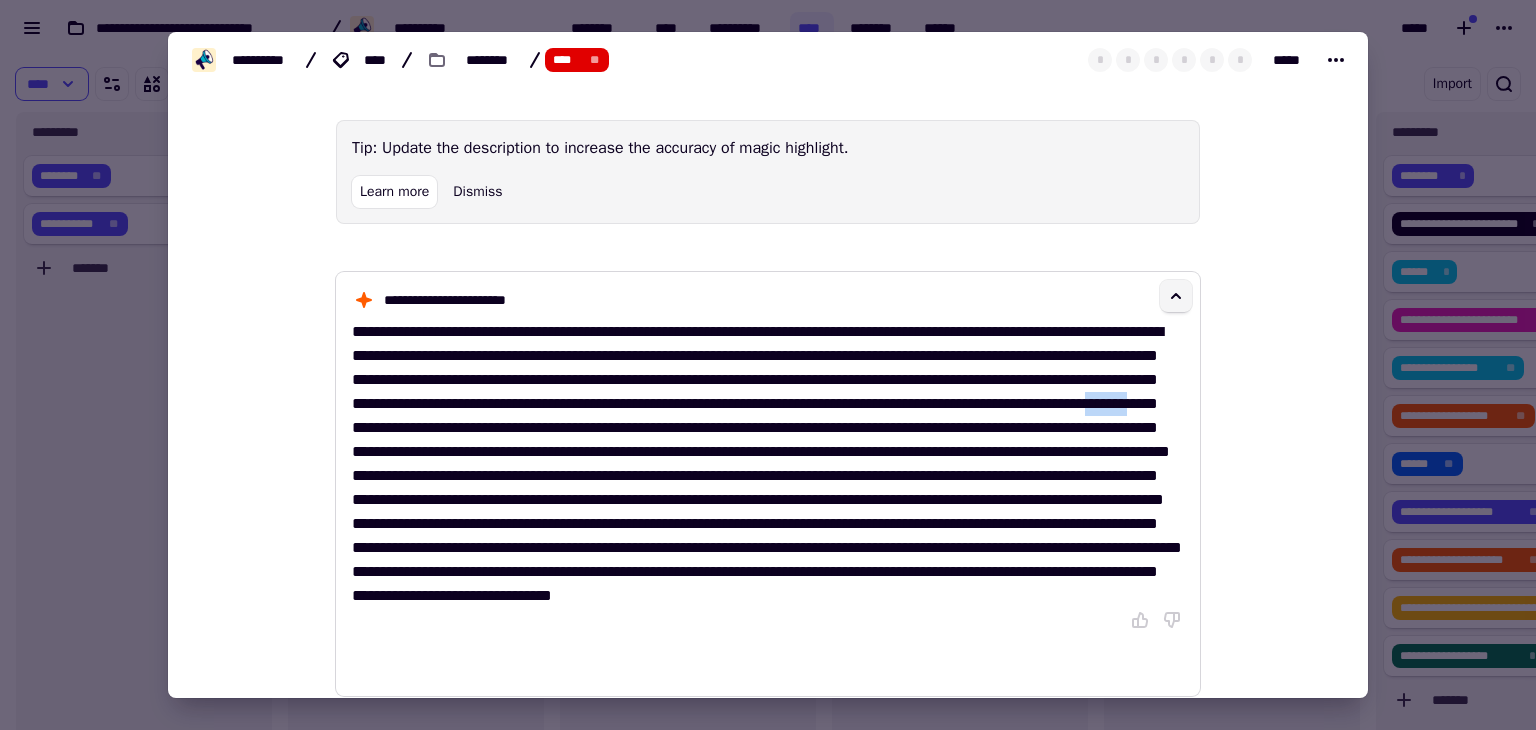 click on "**********" at bounding box center (768, 484) 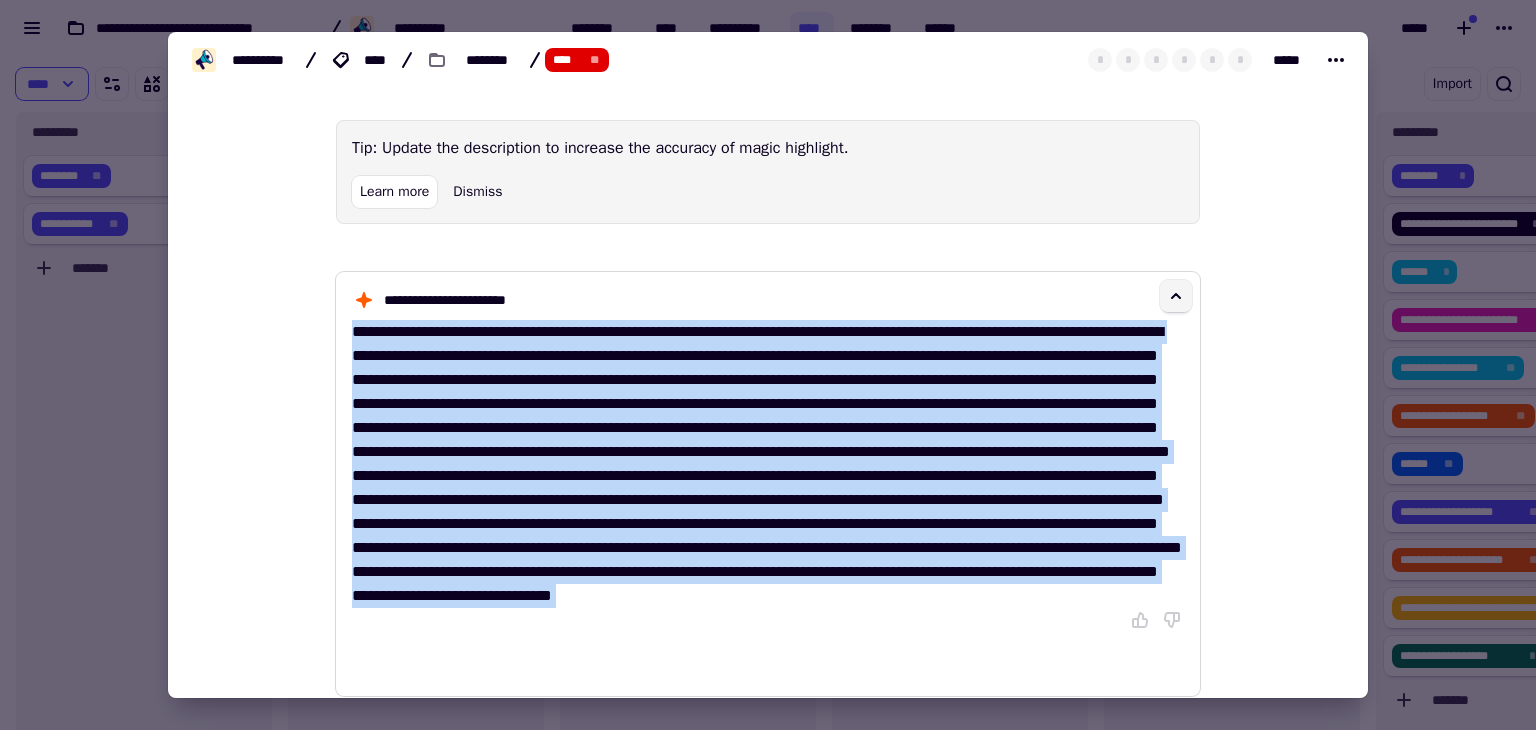 click on "**********" at bounding box center (768, 484) 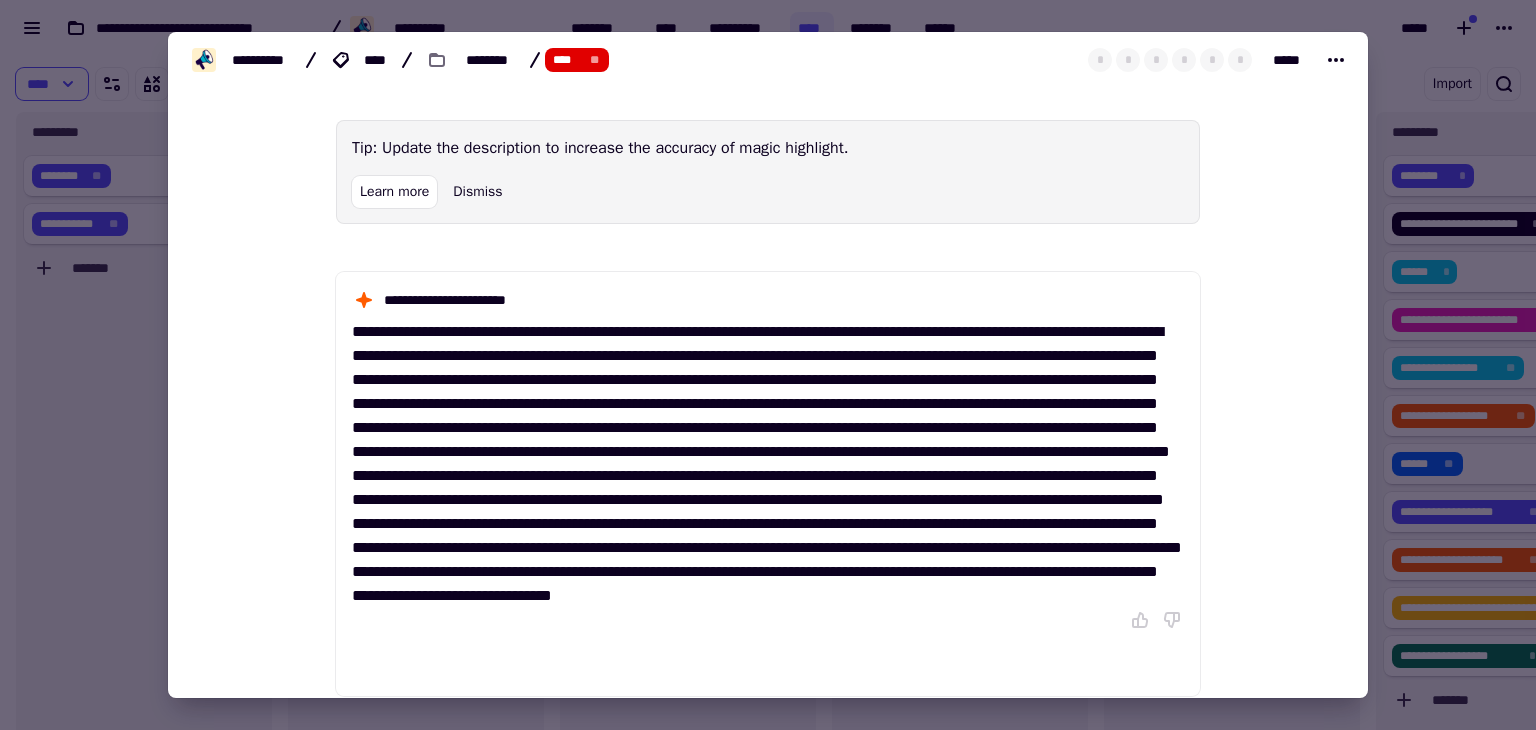 click on "**********" at bounding box center [768, 3500] 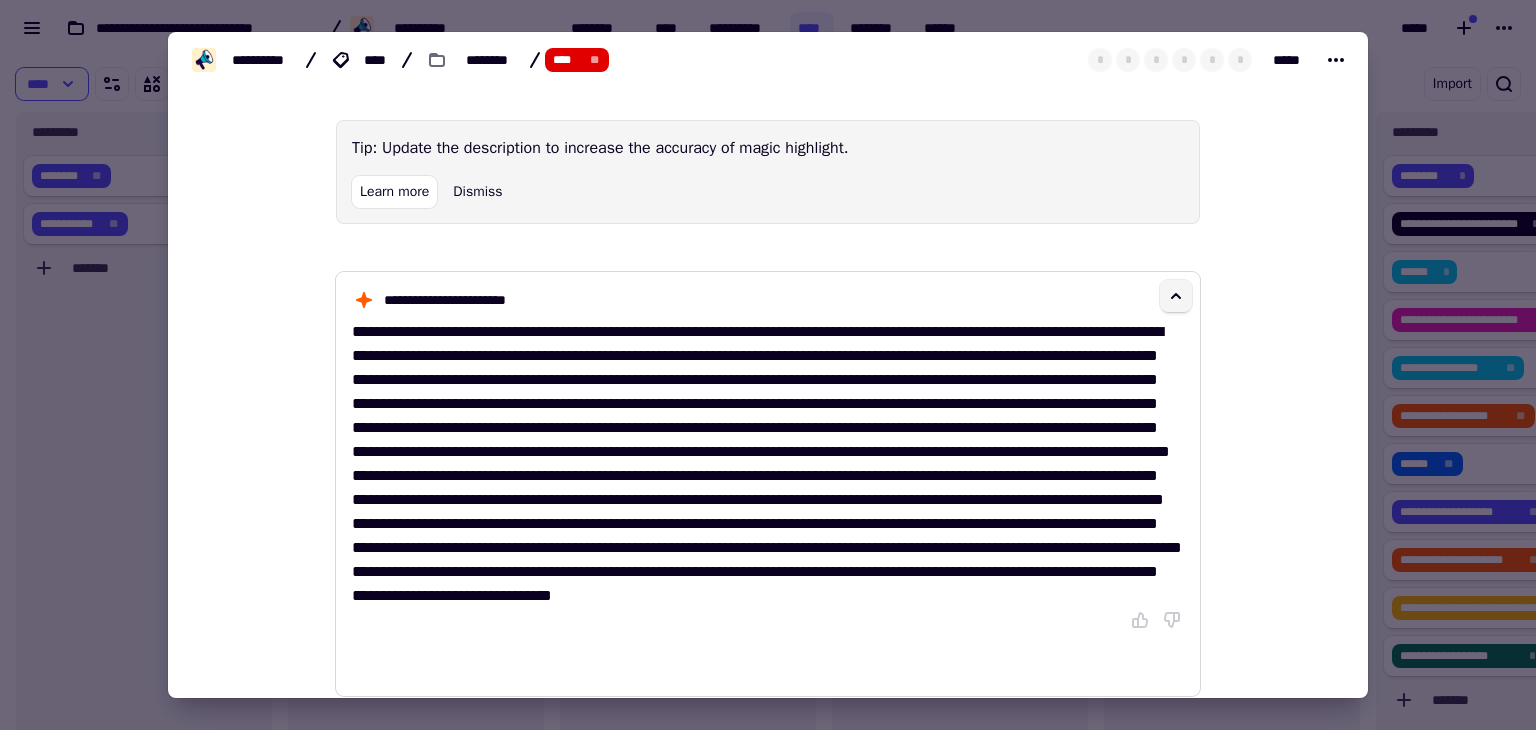 scroll, scrollTop: 75, scrollLeft: 0, axis: vertical 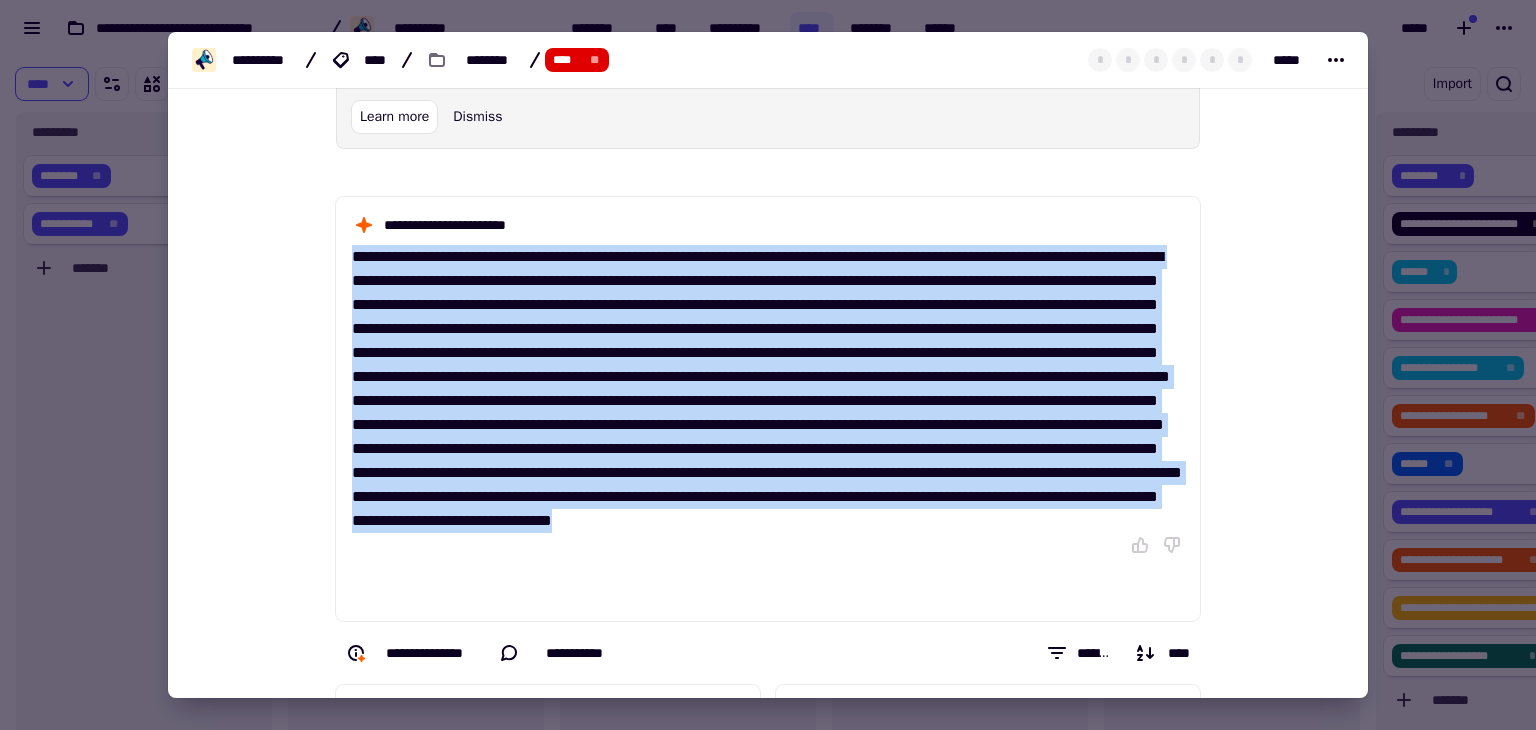 drag, startPoint x: 495, startPoint y: 574, endPoint x: 308, endPoint y: 257, distance: 368.0462 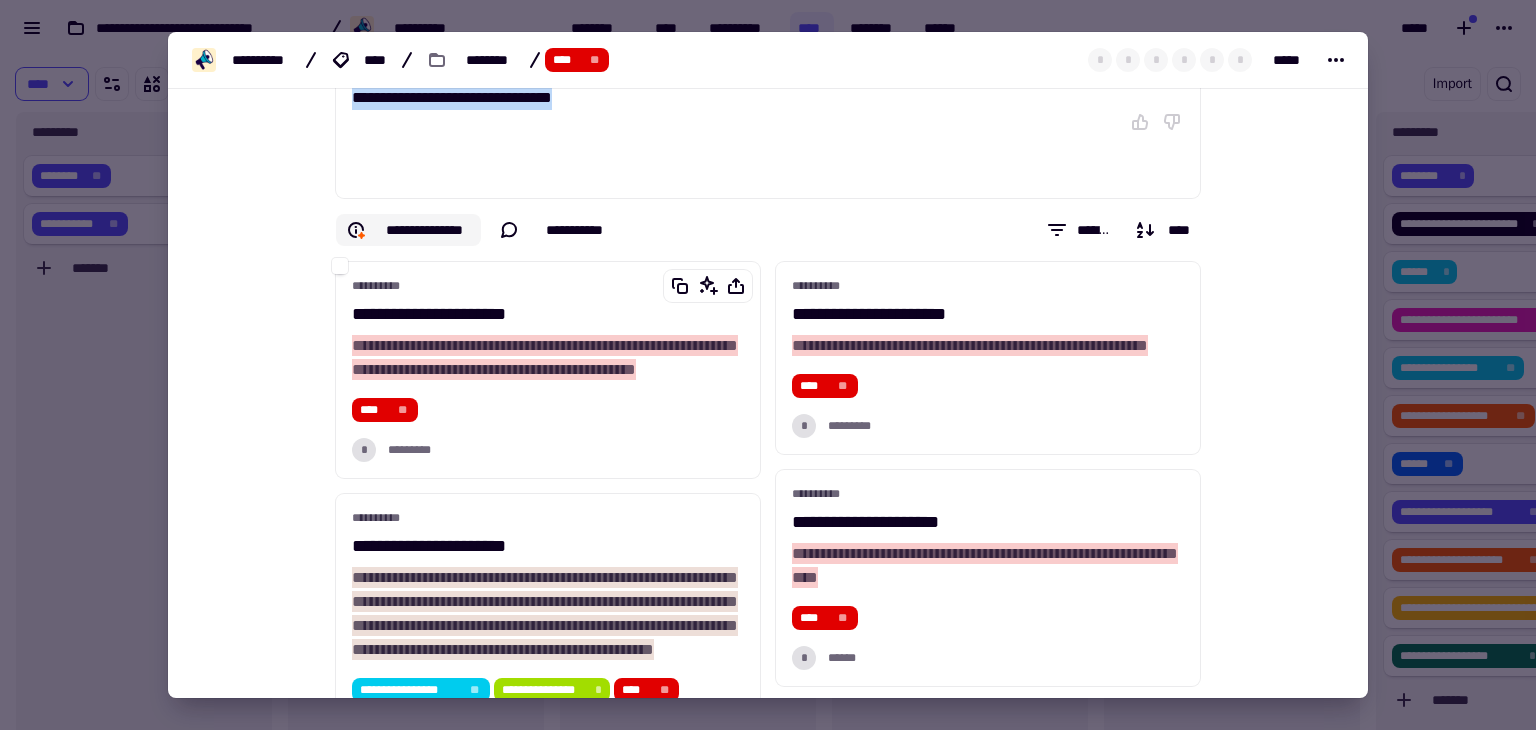 scroll, scrollTop: 502, scrollLeft: 0, axis: vertical 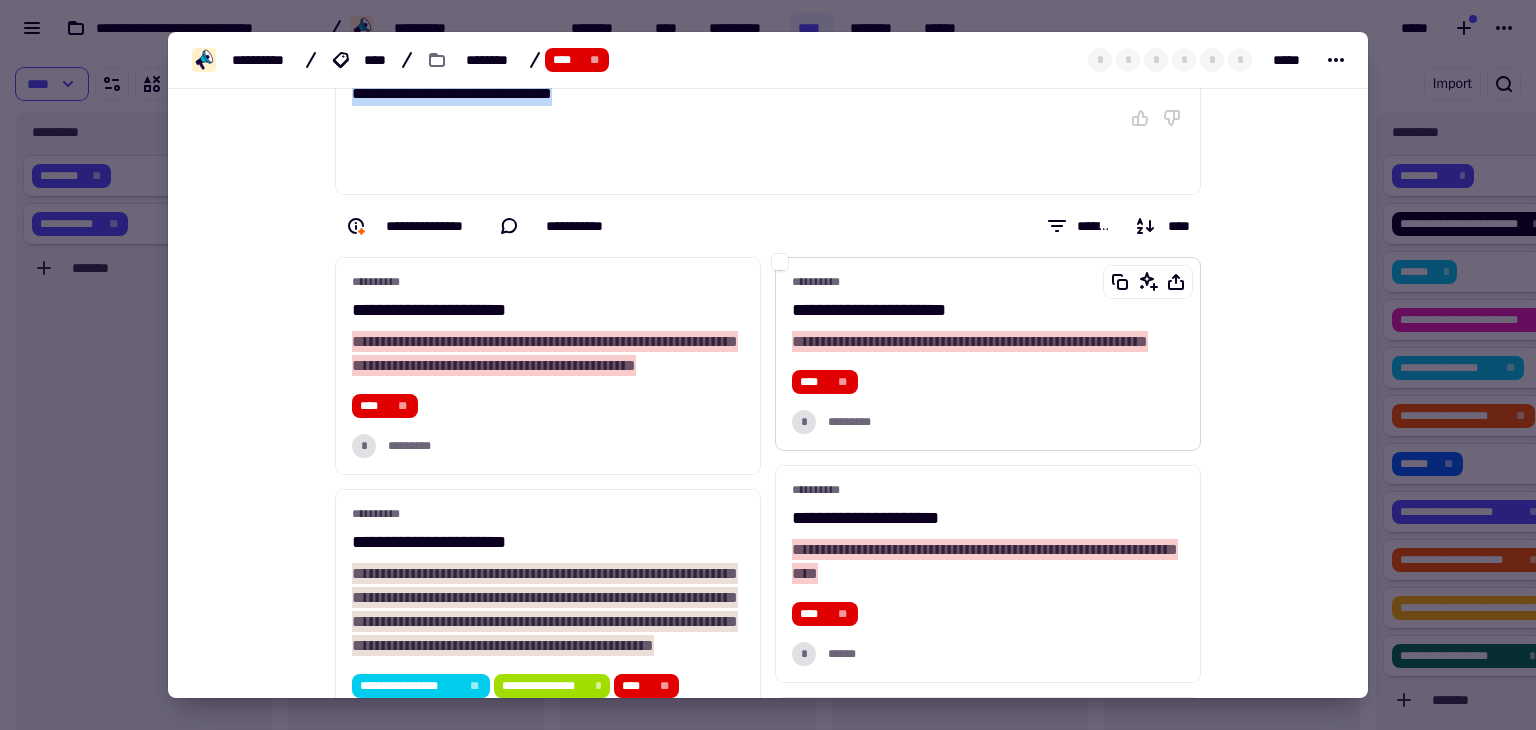 click on "**********" at bounding box center (970, 341) 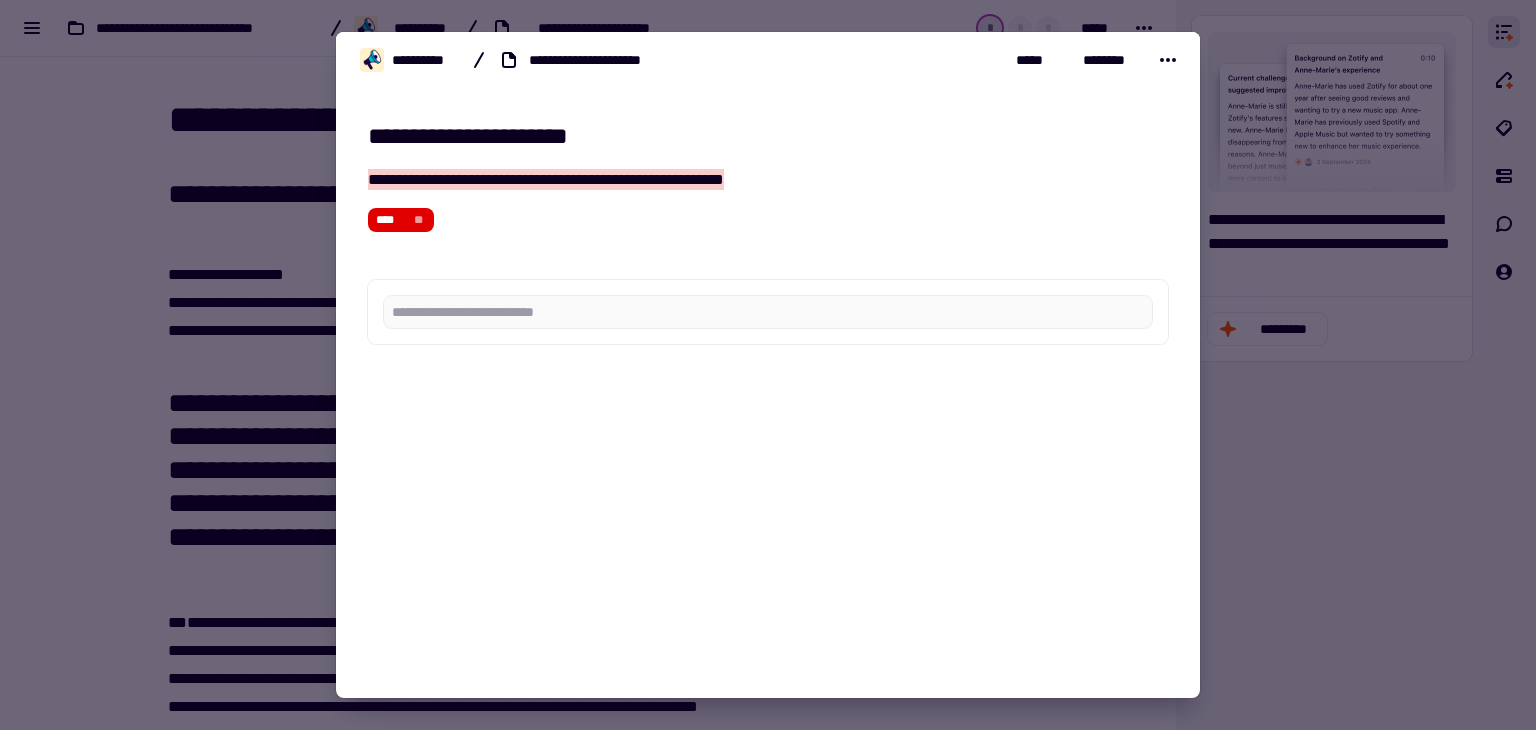 scroll, scrollTop: 5950, scrollLeft: 0, axis: vertical 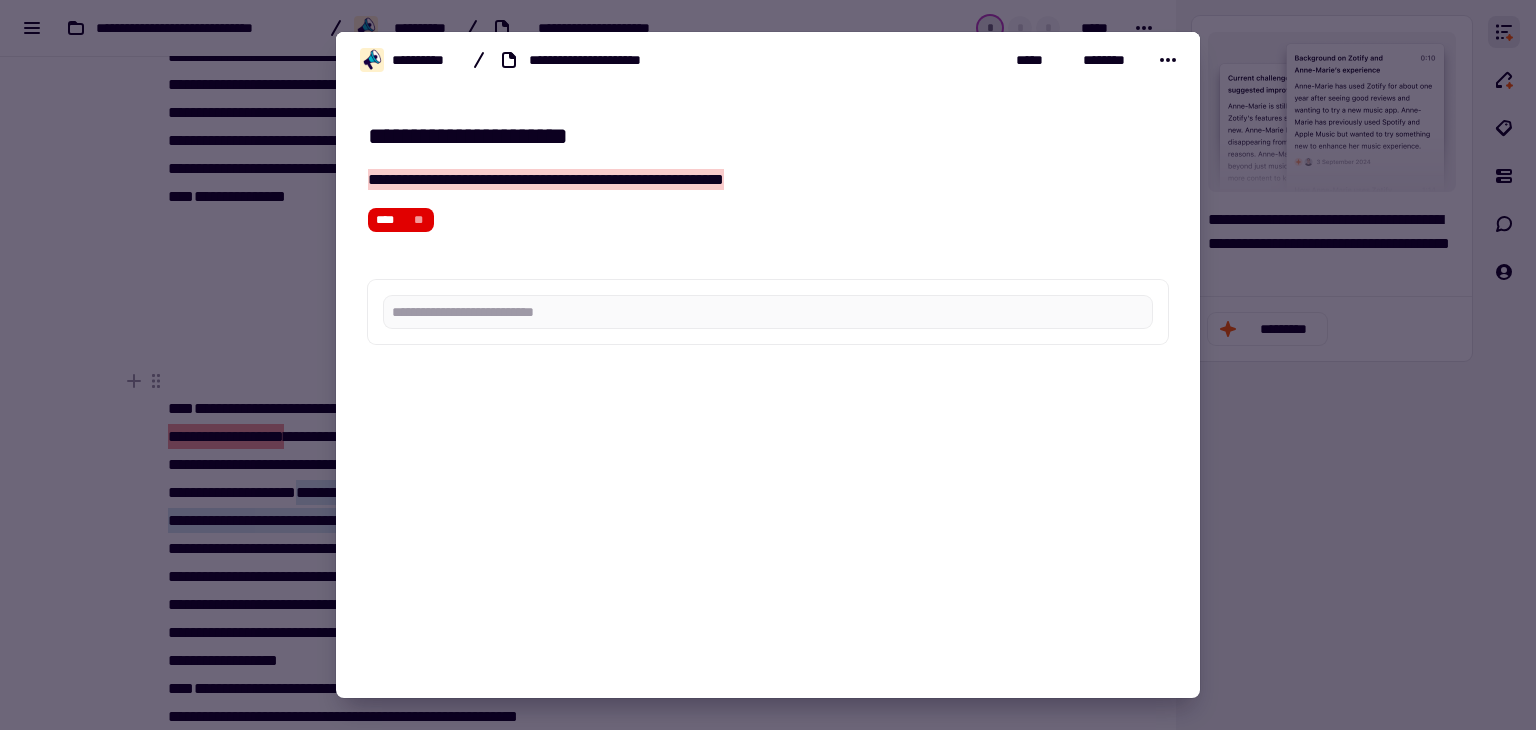 click at bounding box center (768, 365) 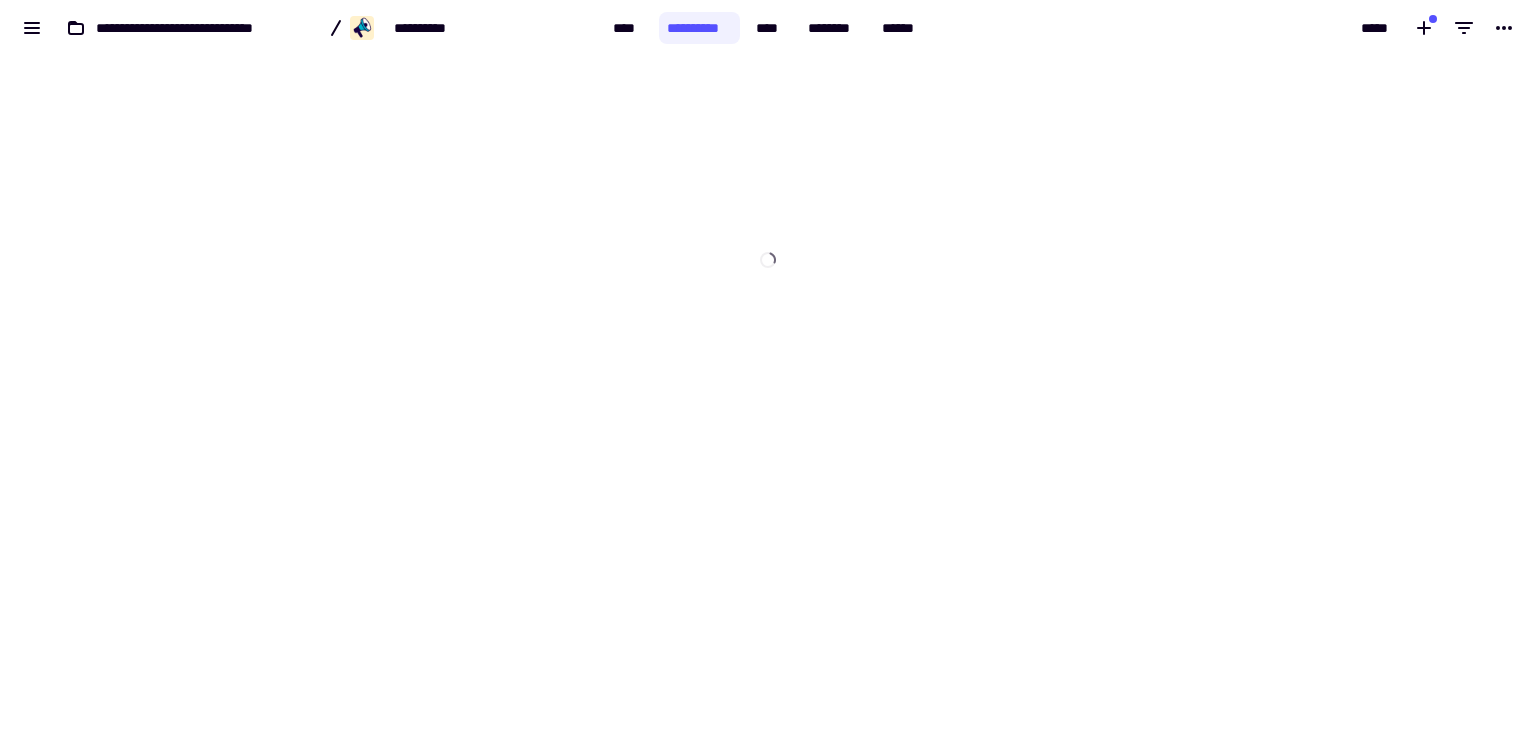 scroll, scrollTop: 0, scrollLeft: 0, axis: both 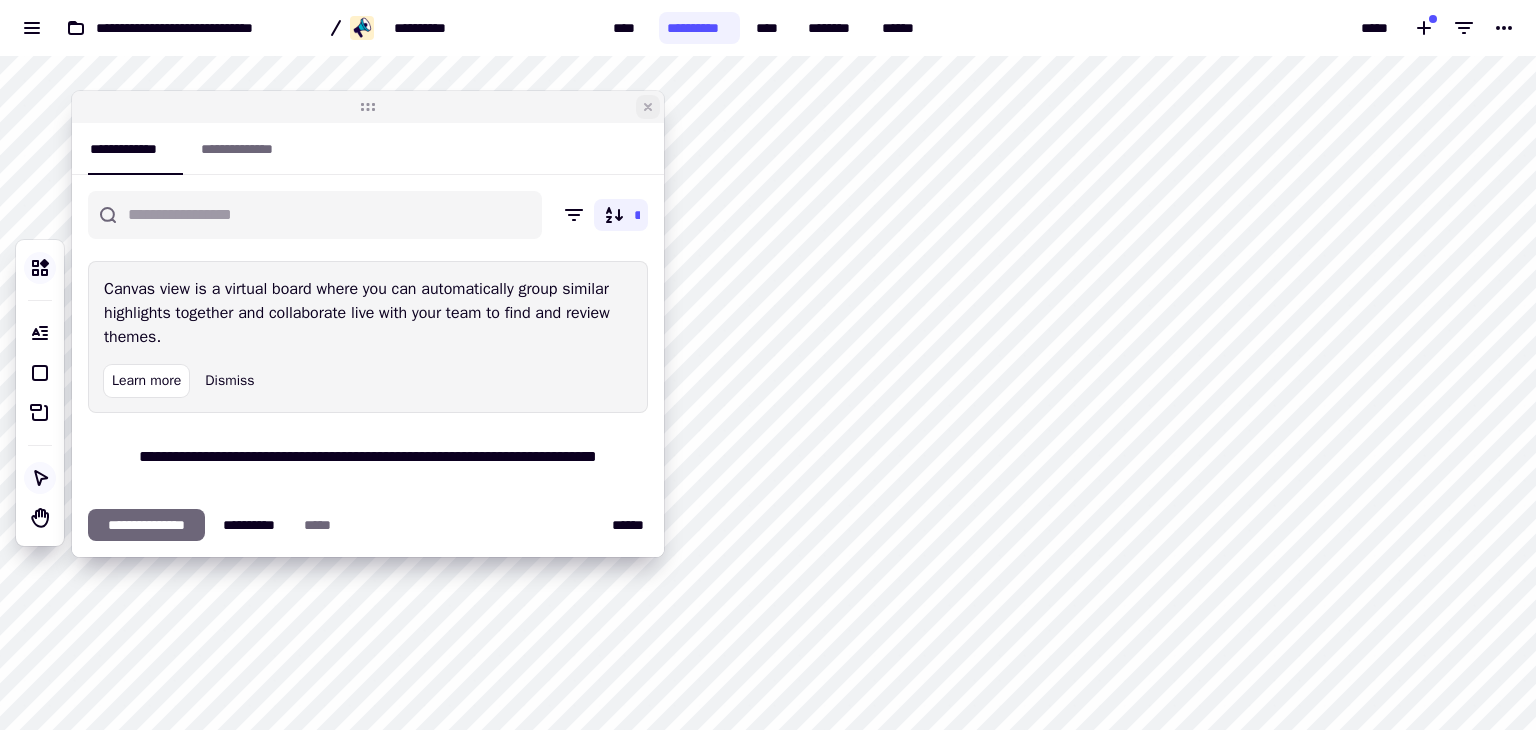 click 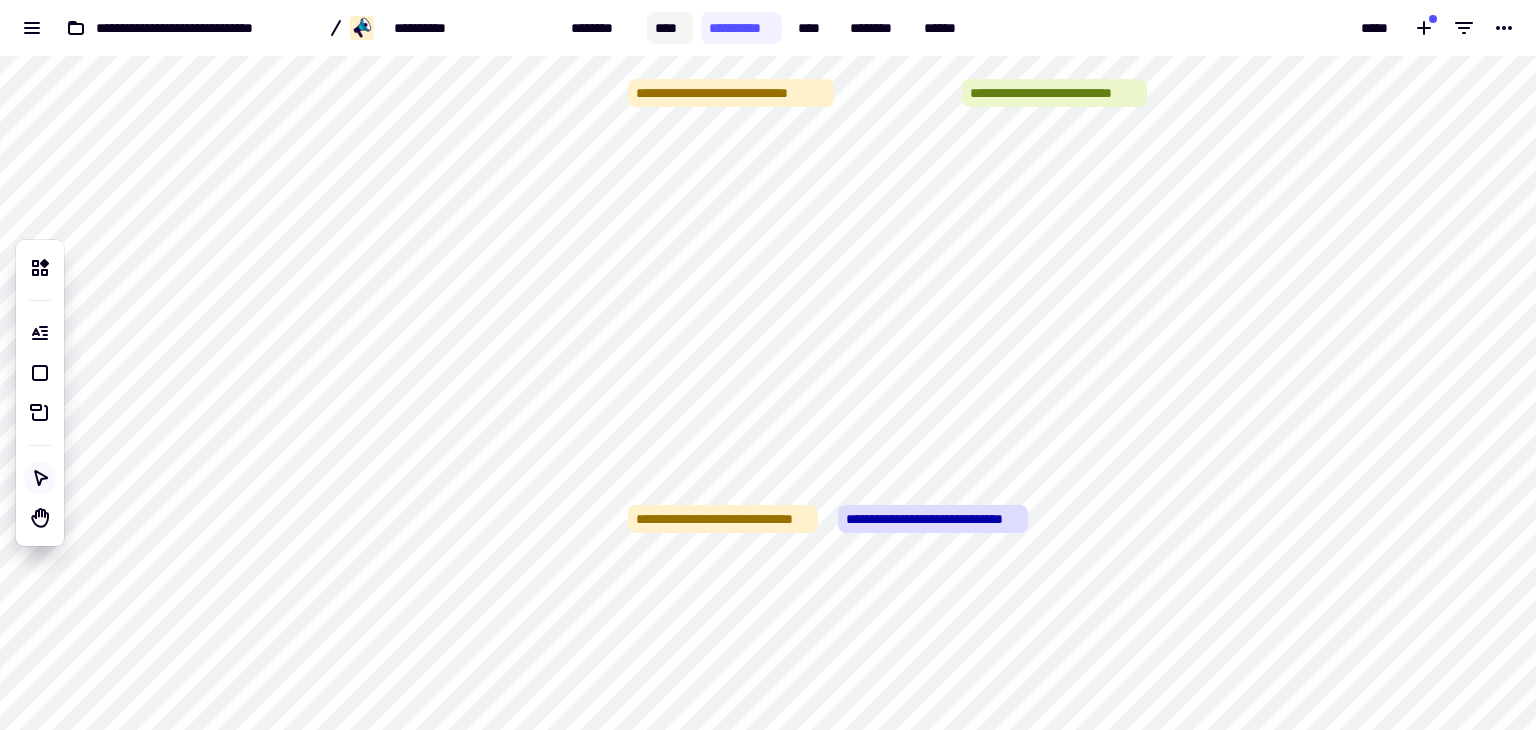 click on "****" 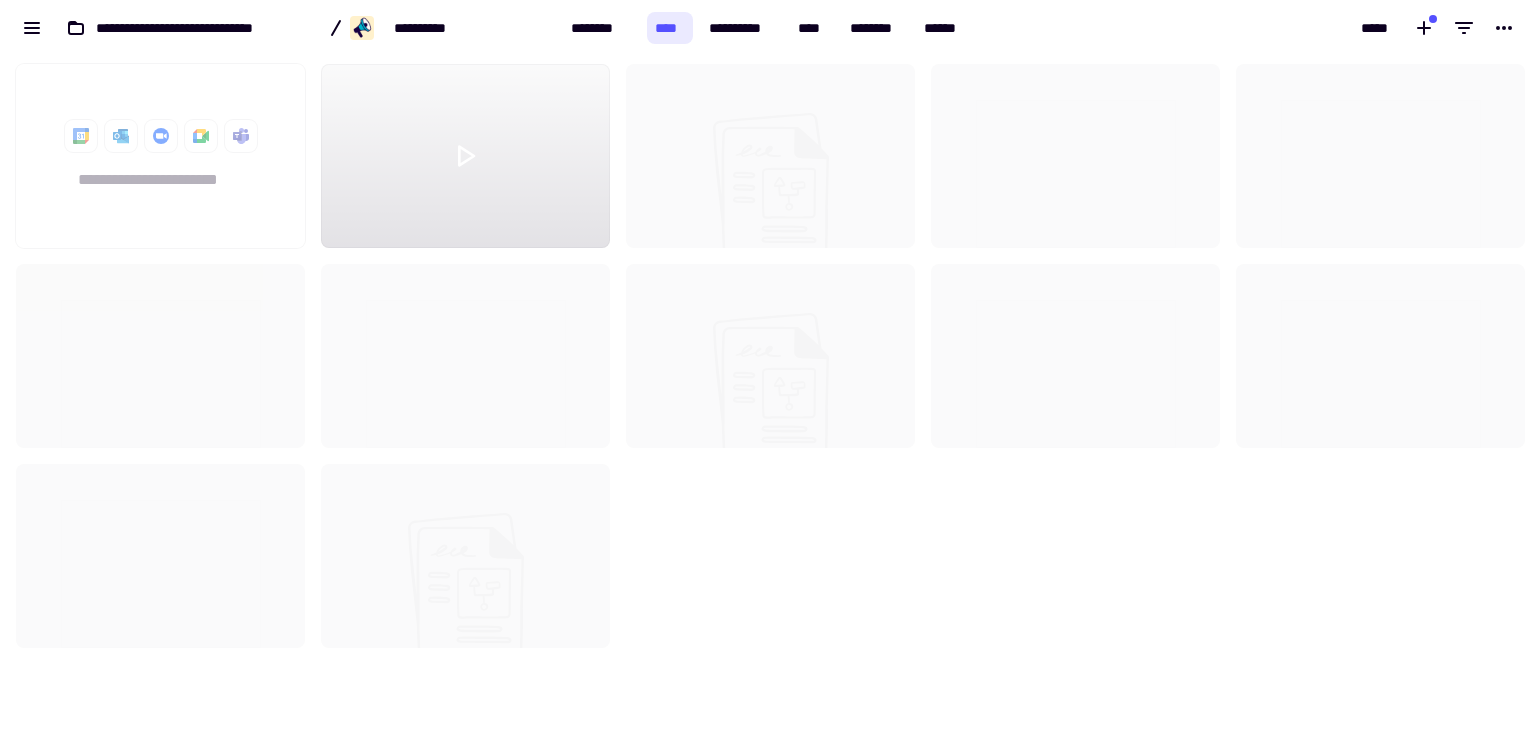 scroll, scrollTop: 16, scrollLeft: 16, axis: both 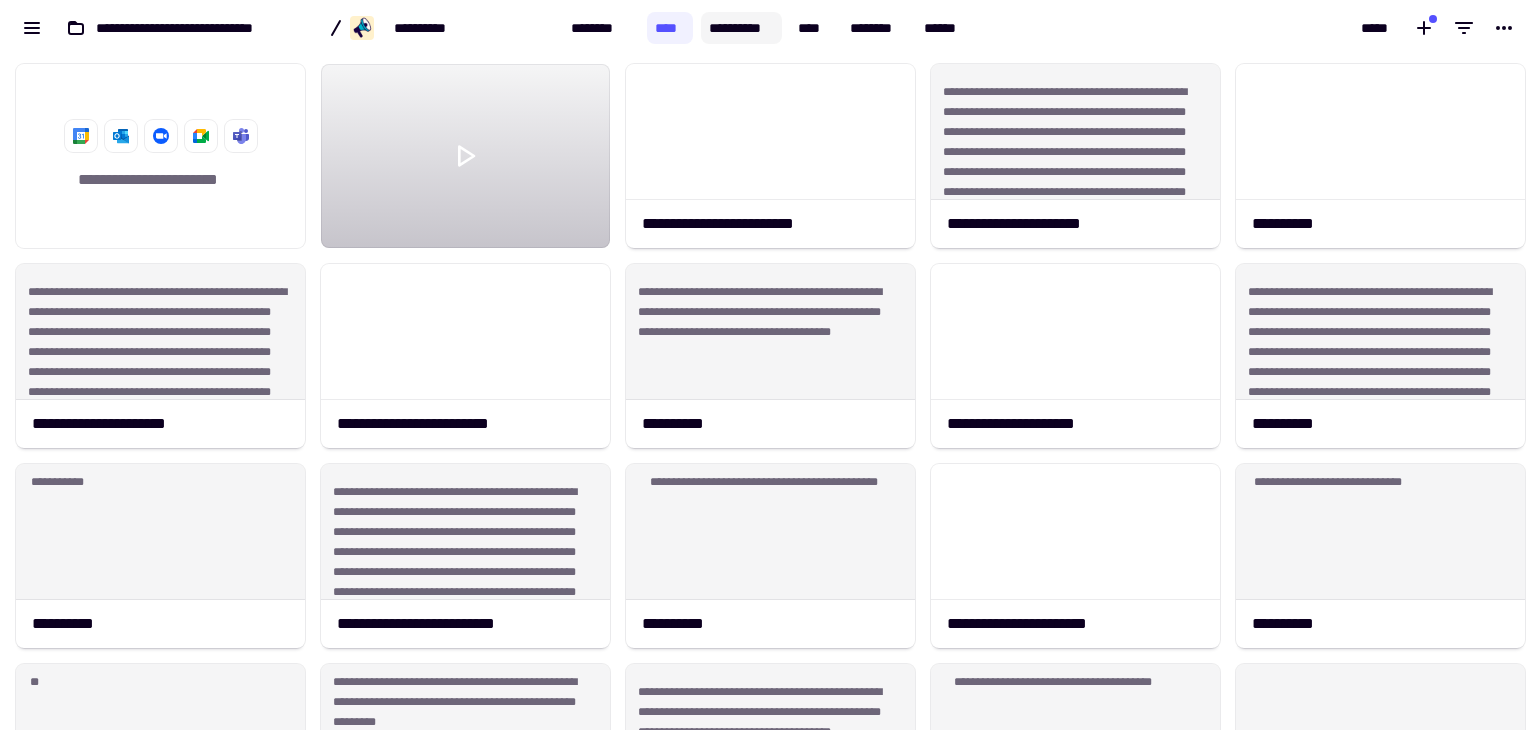 click on "**********" 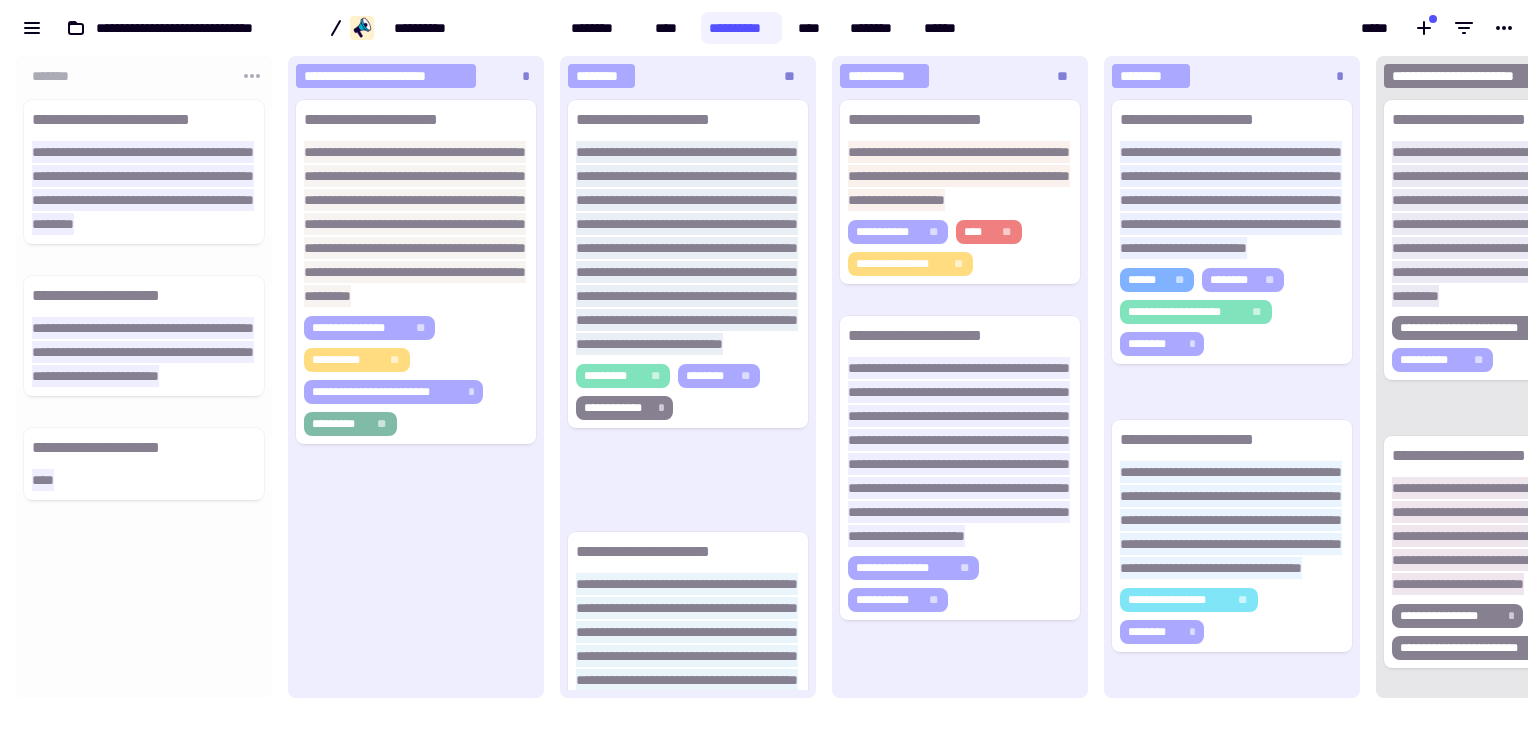 scroll, scrollTop: 16, scrollLeft: 16, axis: both 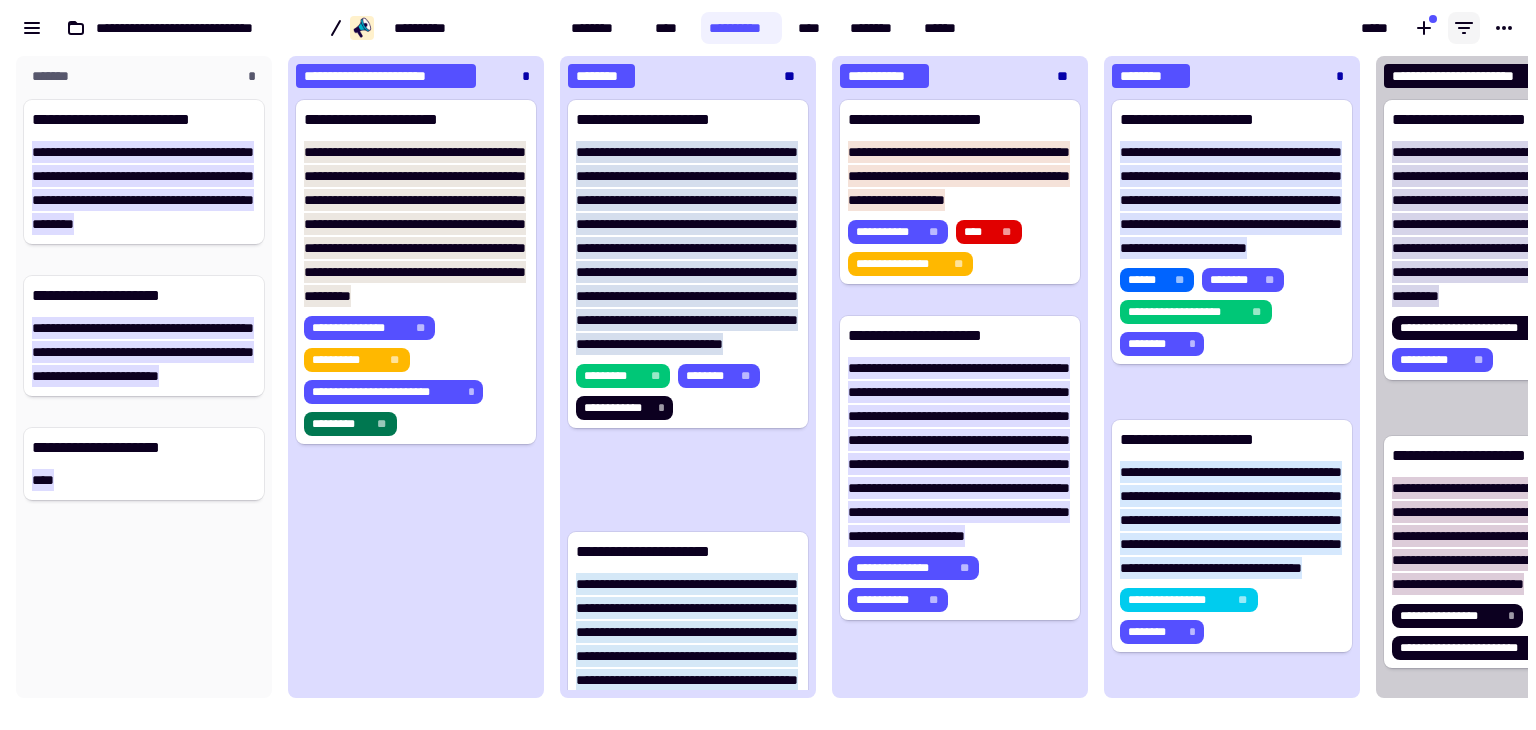 click 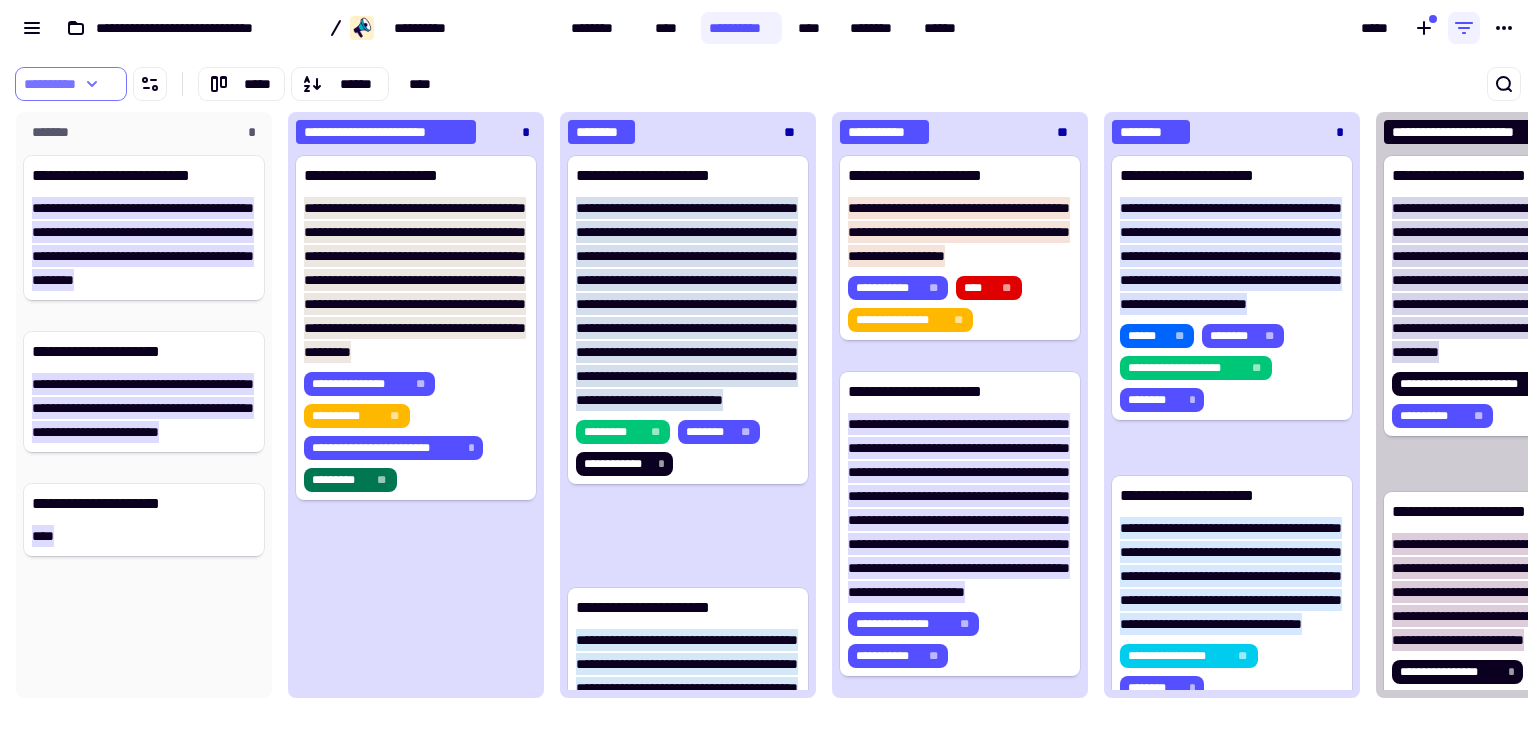 click 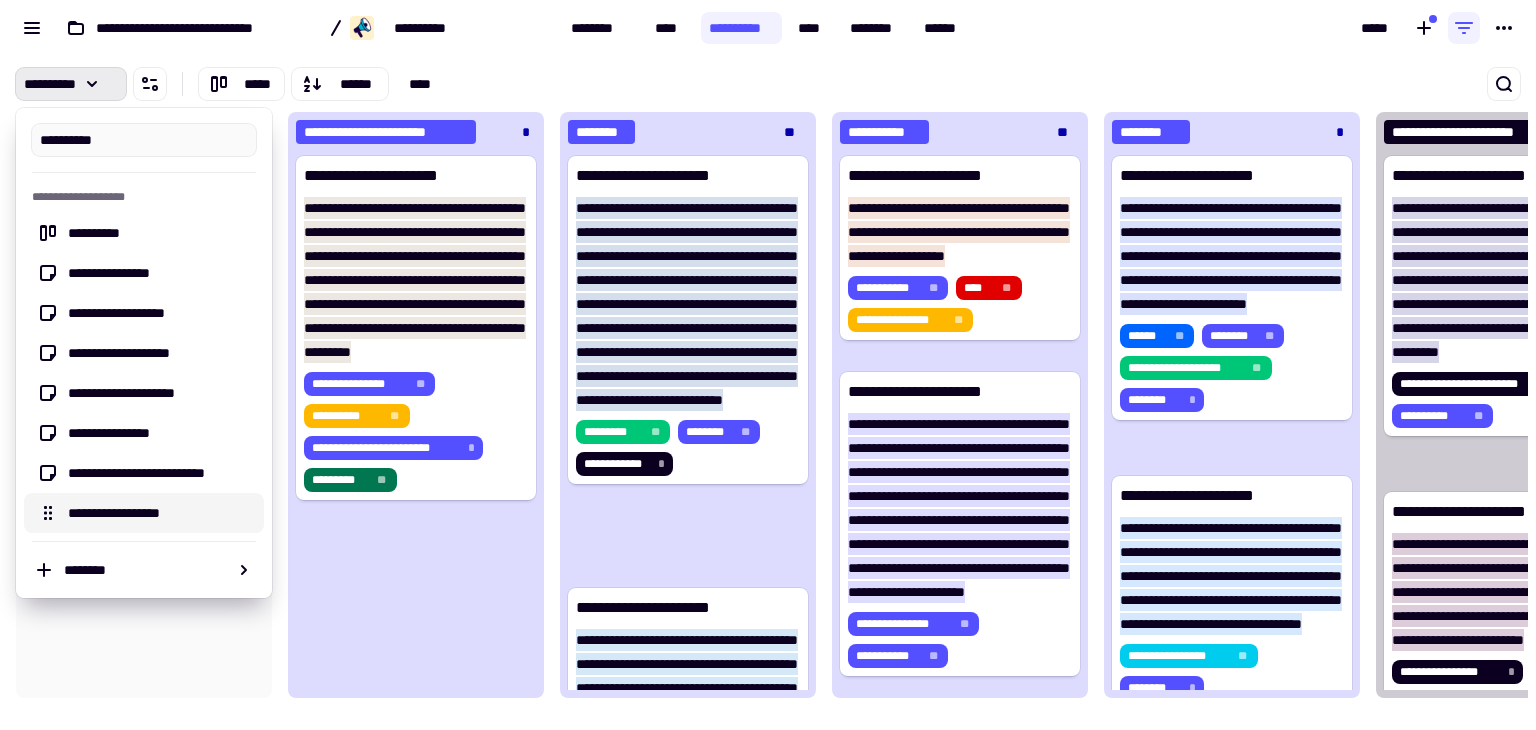 click on "**********" at bounding box center (160, 513) 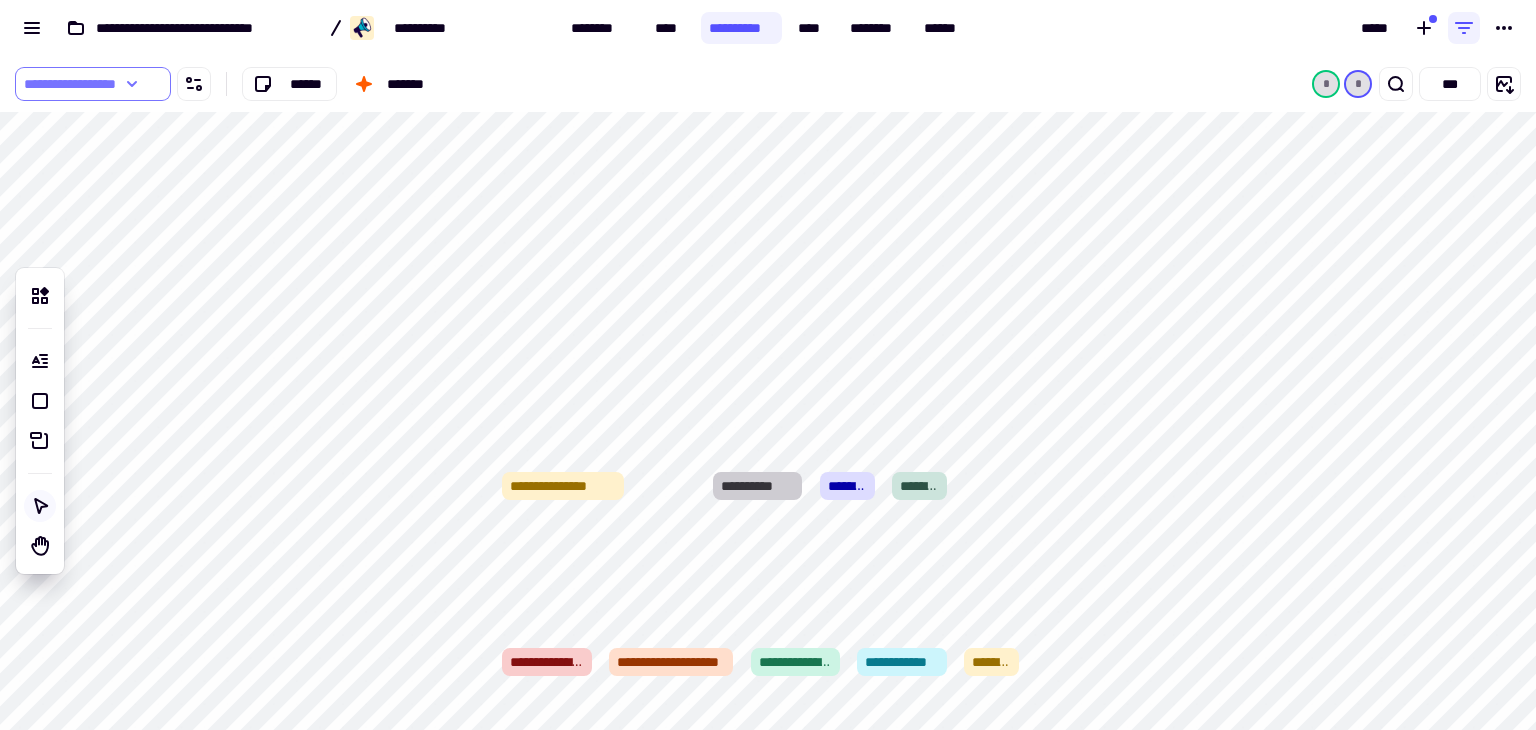 click on "**********" 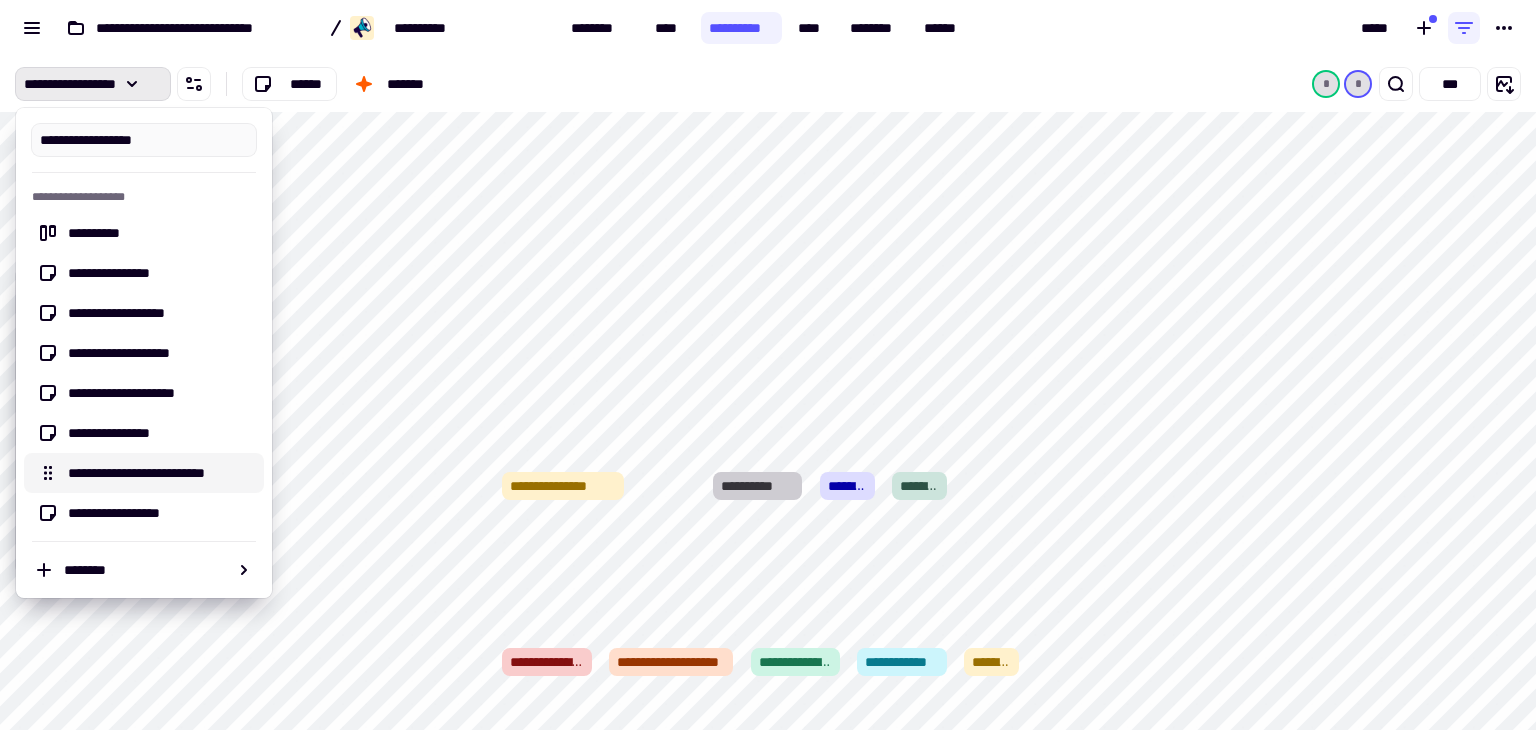 click on "**********" at bounding box center (160, 473) 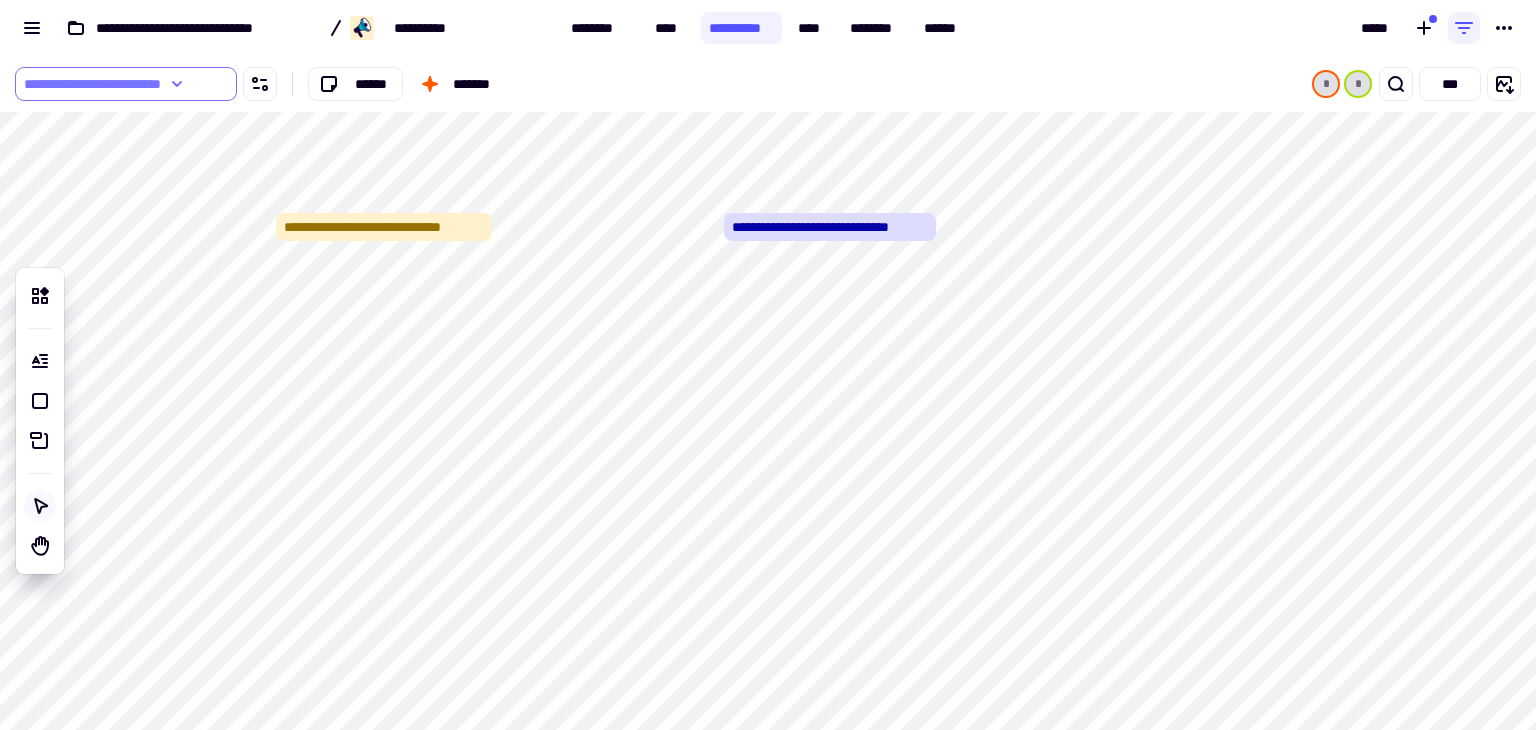 click on "**********" 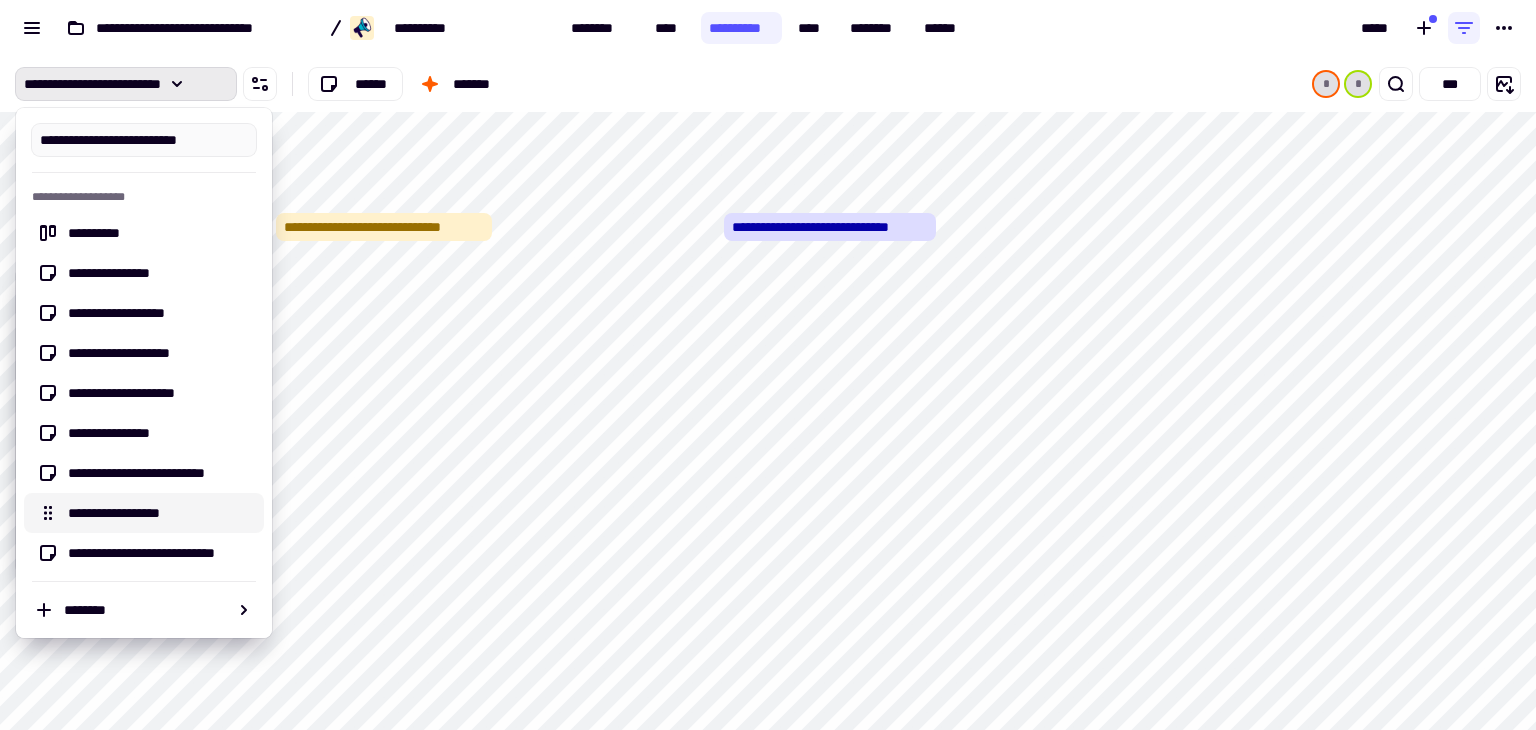 click on "**********" at bounding box center [144, 513] 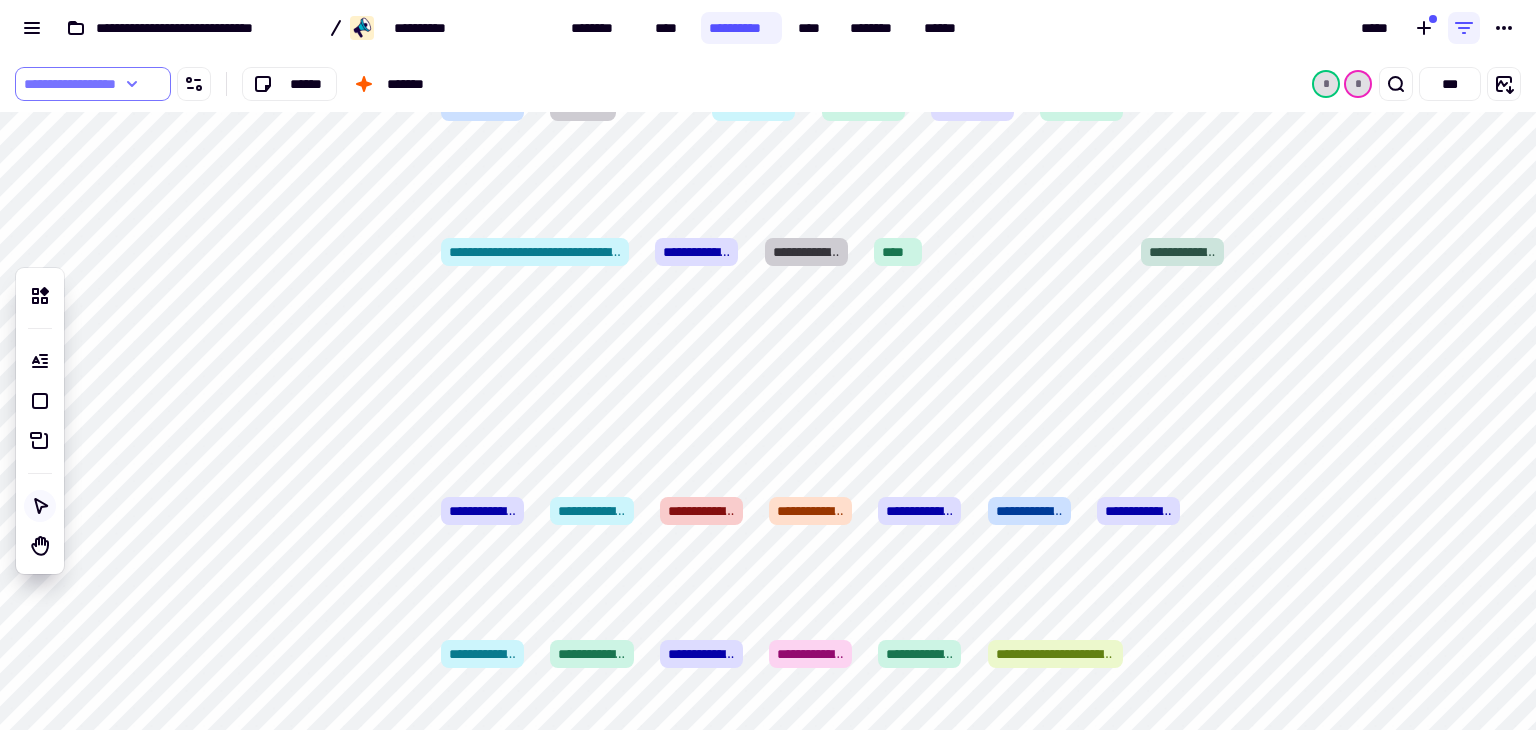 click 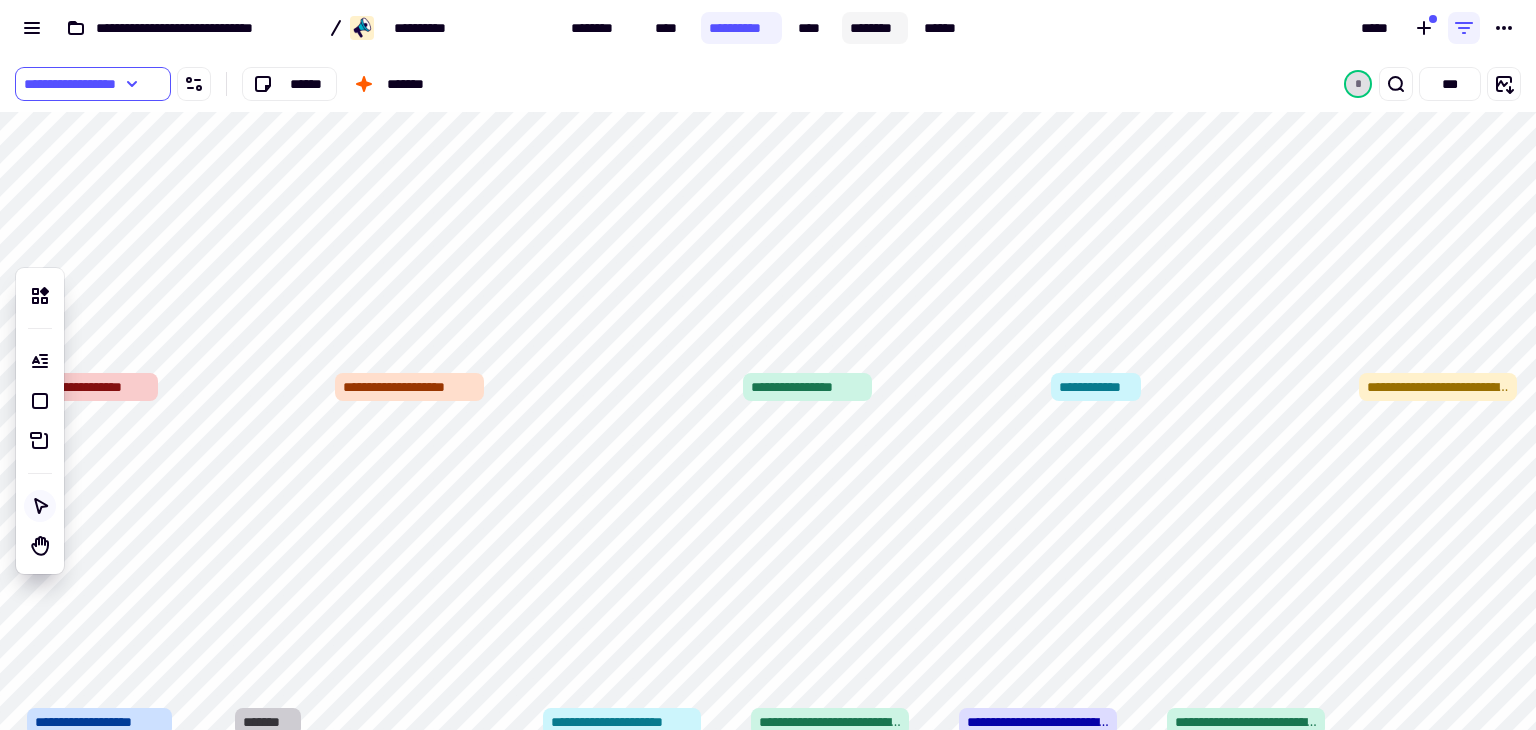 click on "********" 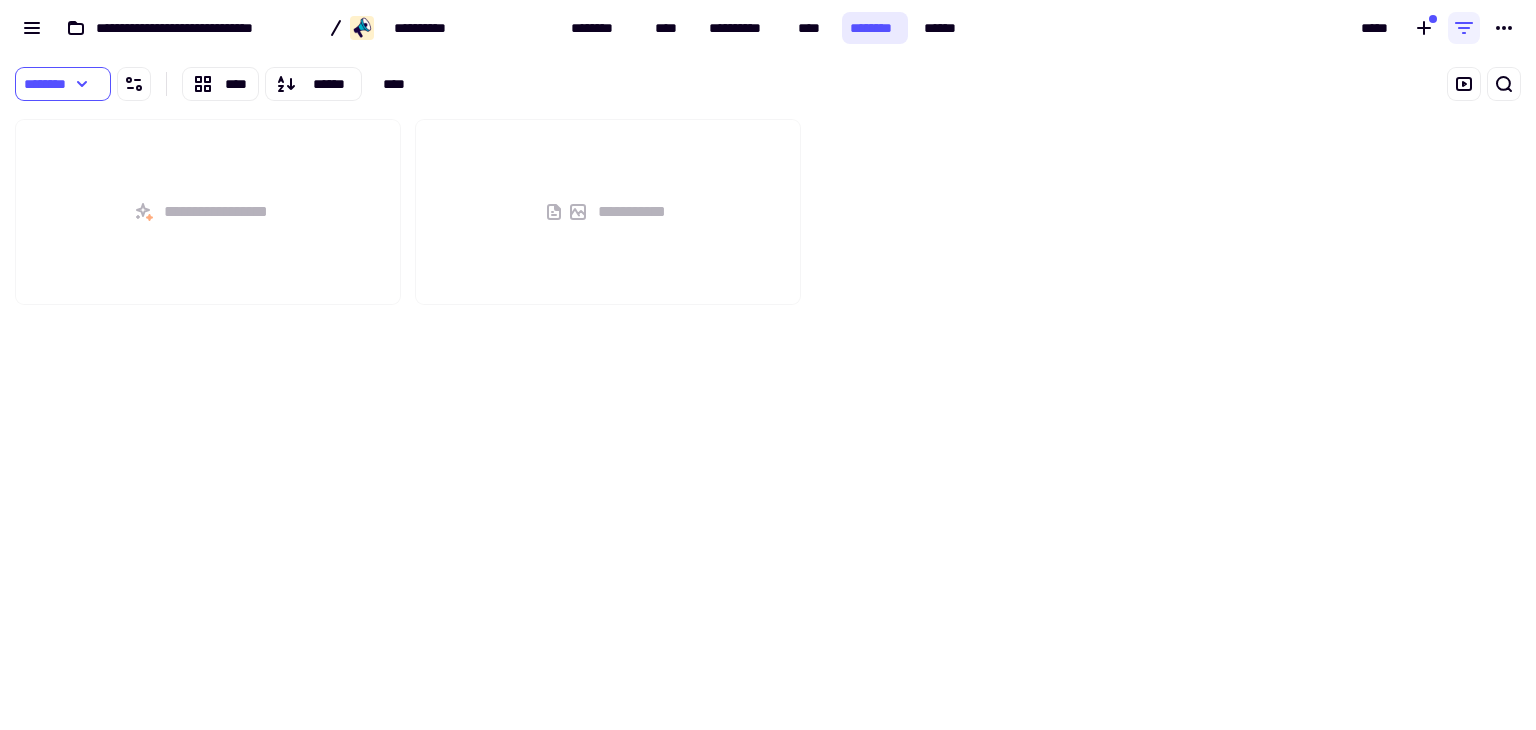 scroll, scrollTop: 16, scrollLeft: 16, axis: both 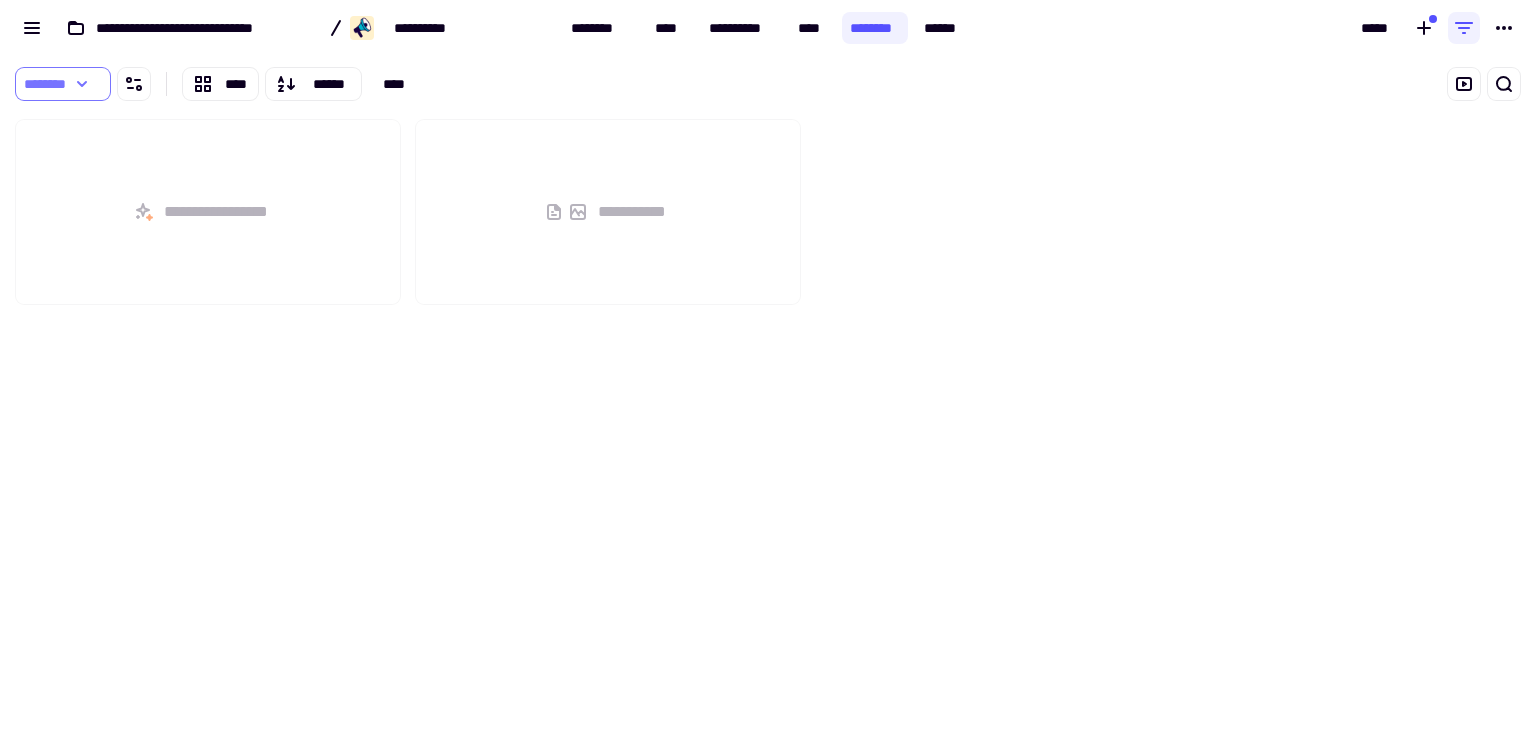click 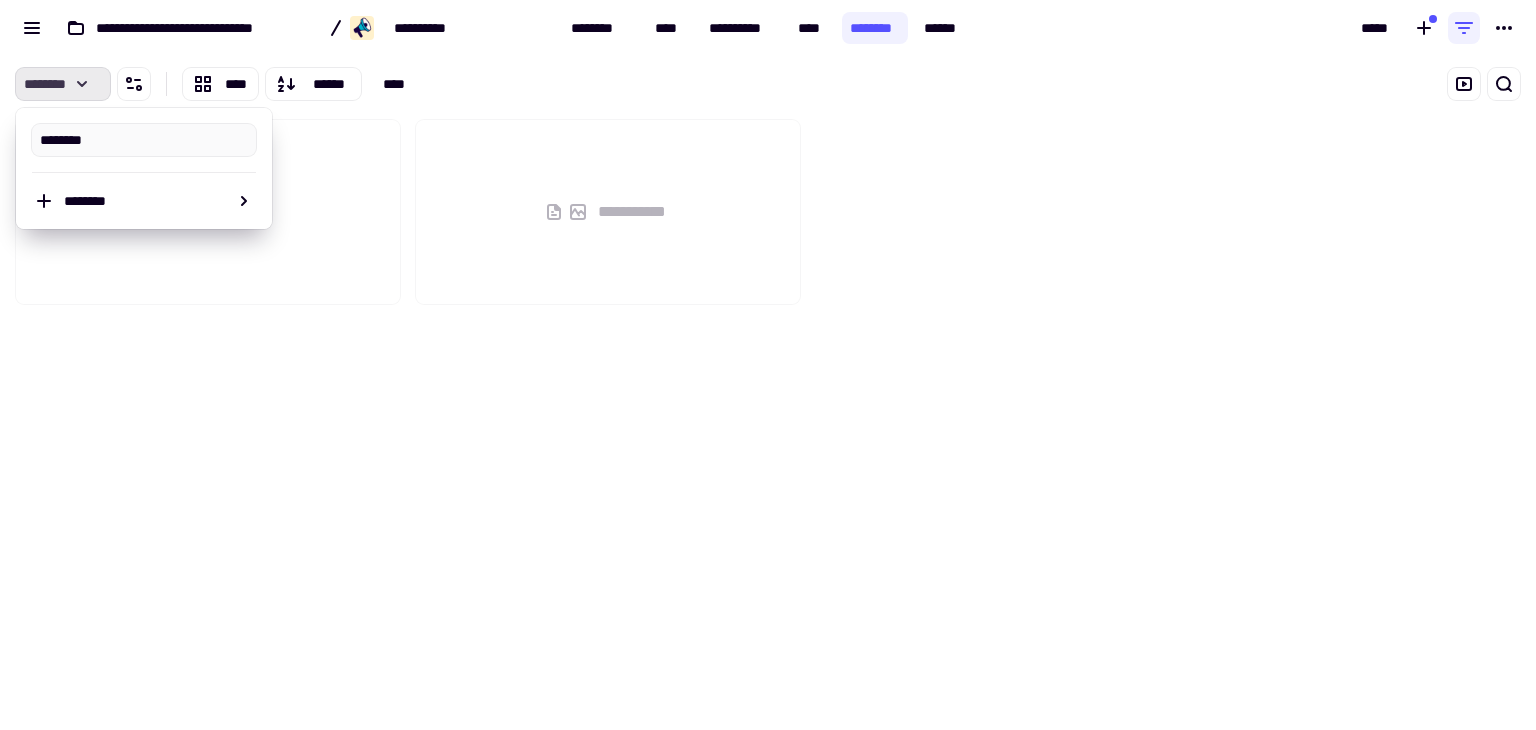 click 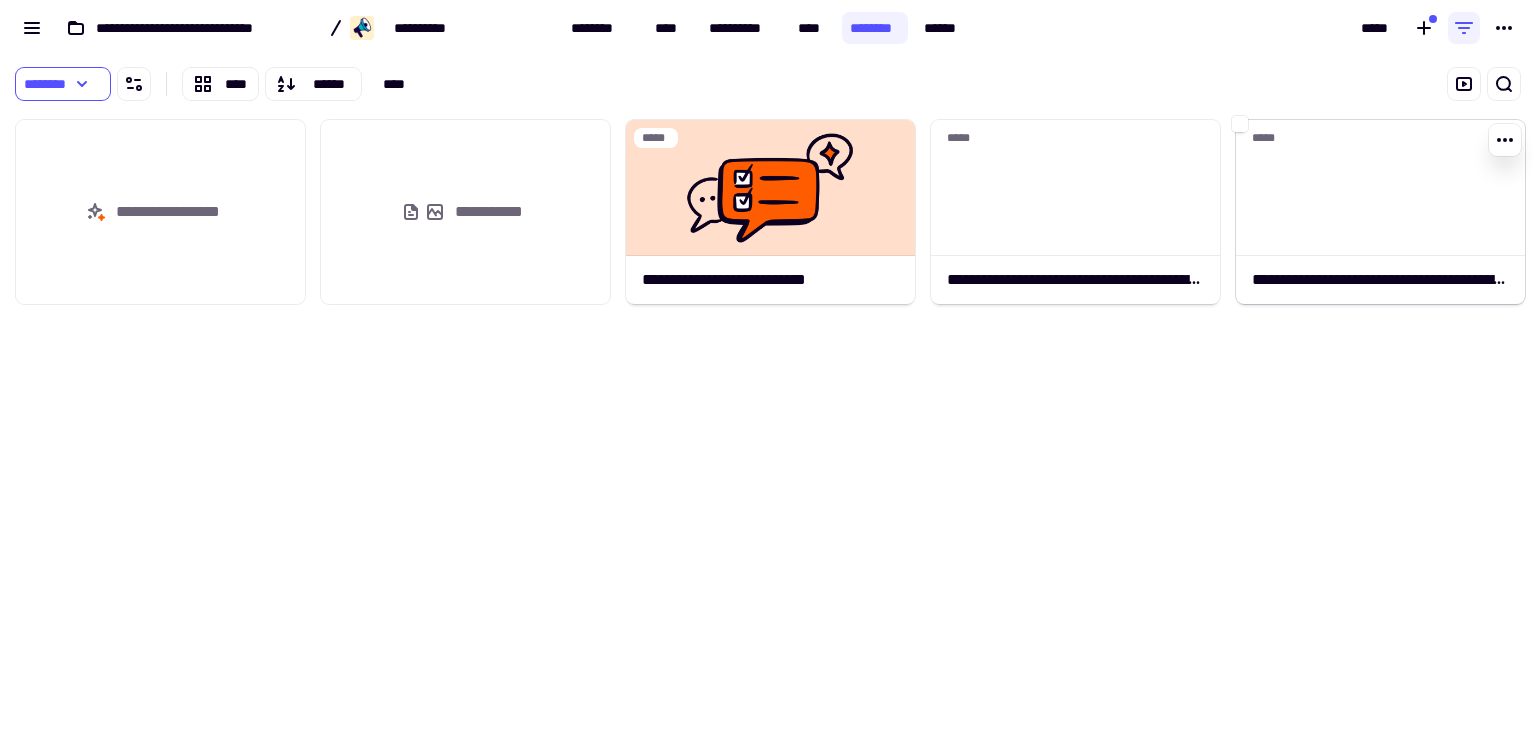 click on "**********" 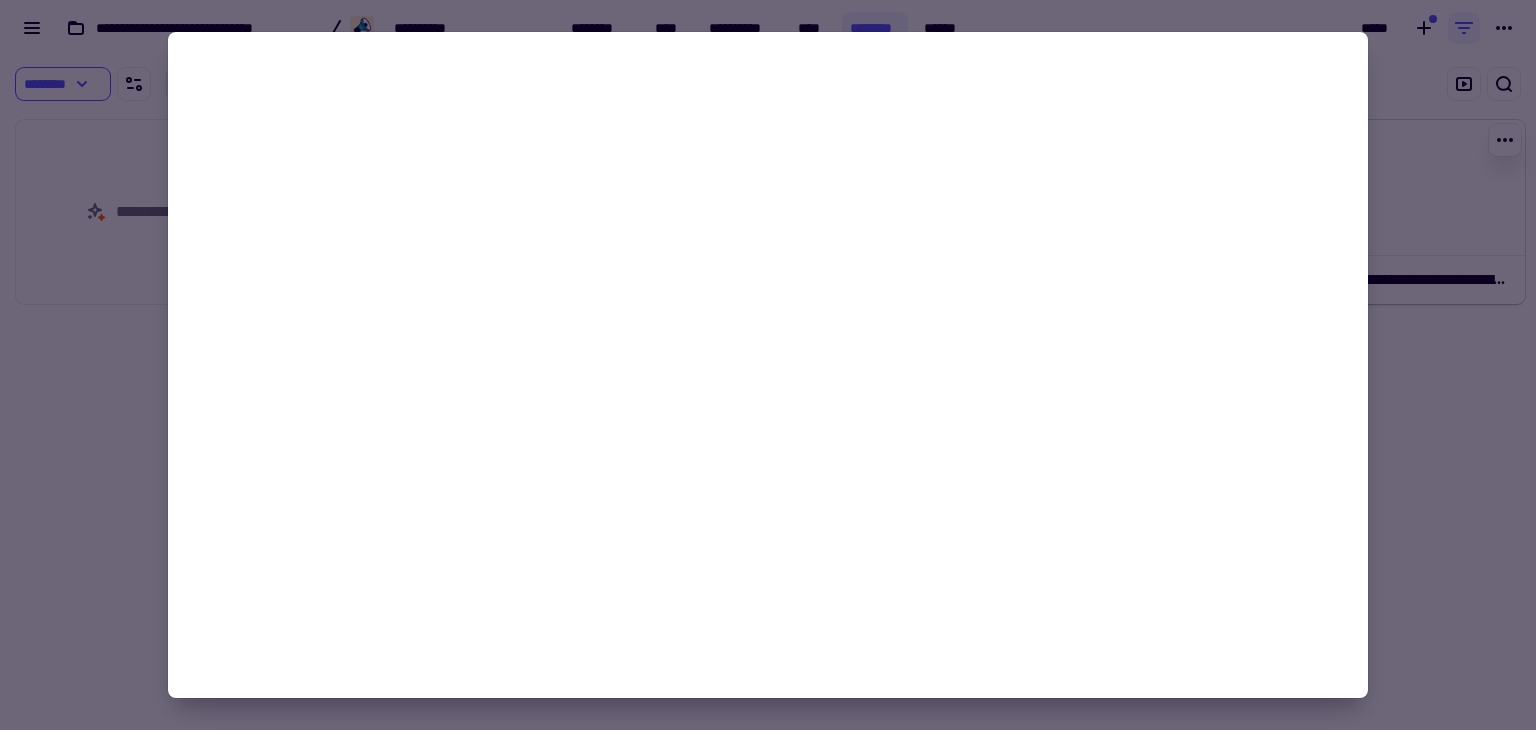 click on "**********" at bounding box center (768, 365) 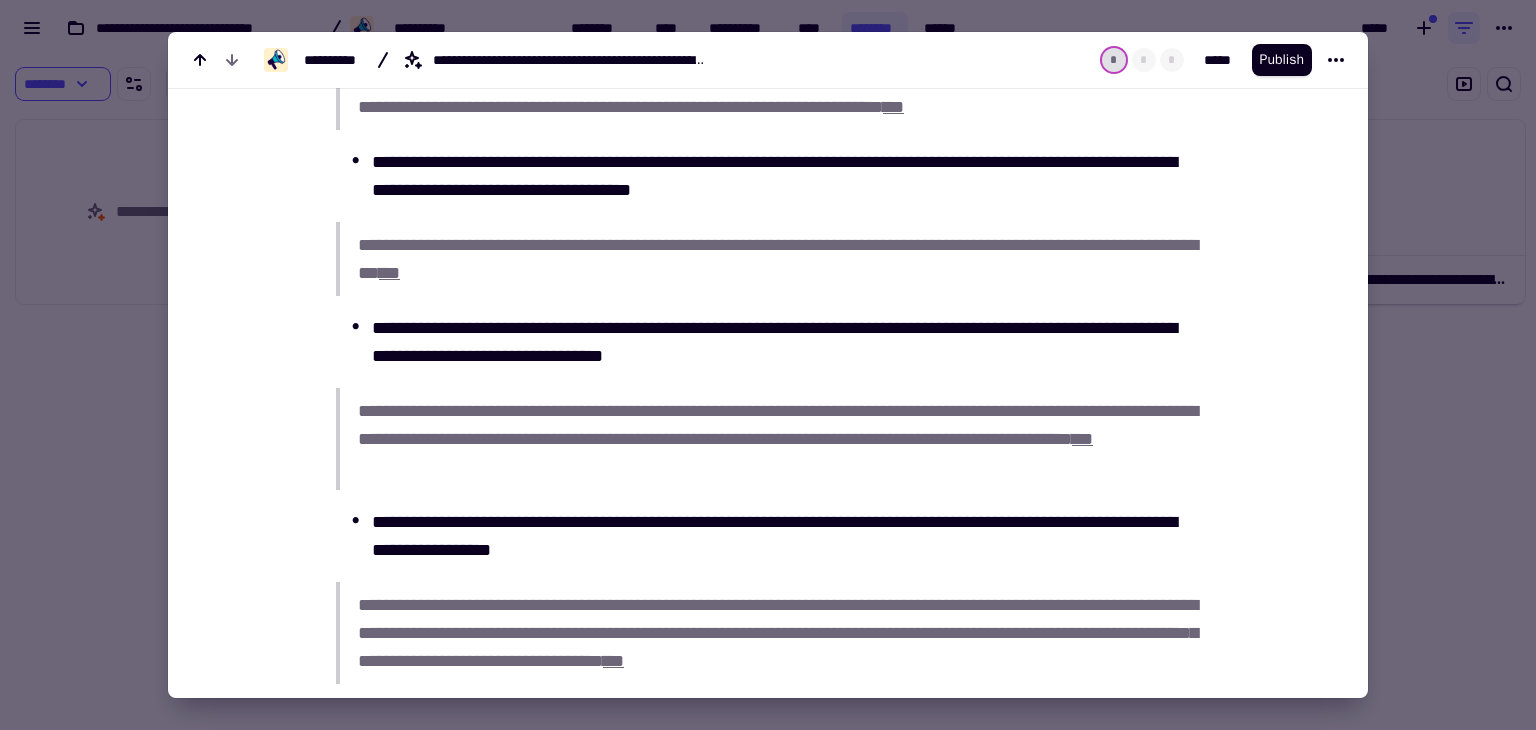 scroll, scrollTop: 1708, scrollLeft: 0, axis: vertical 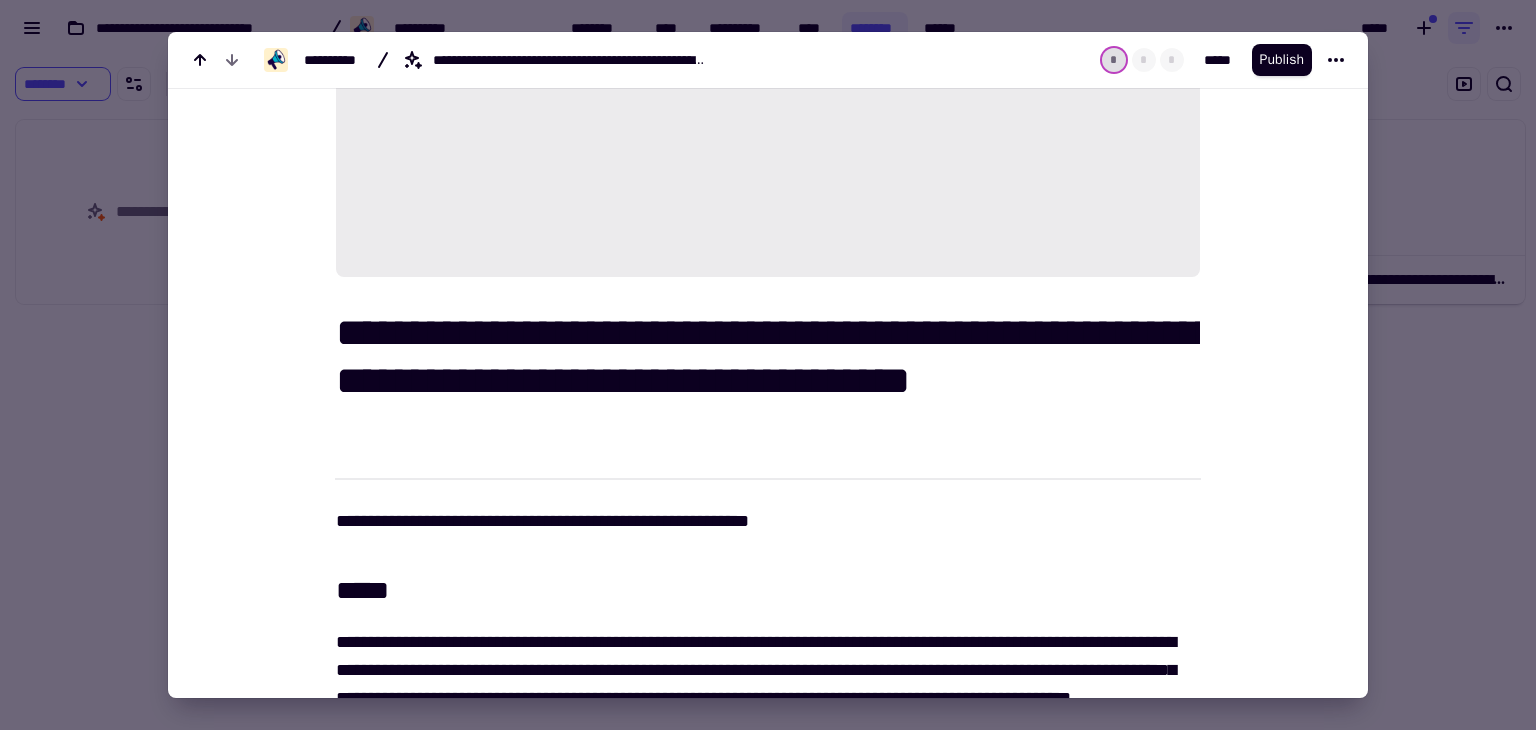click at bounding box center (768, 365) 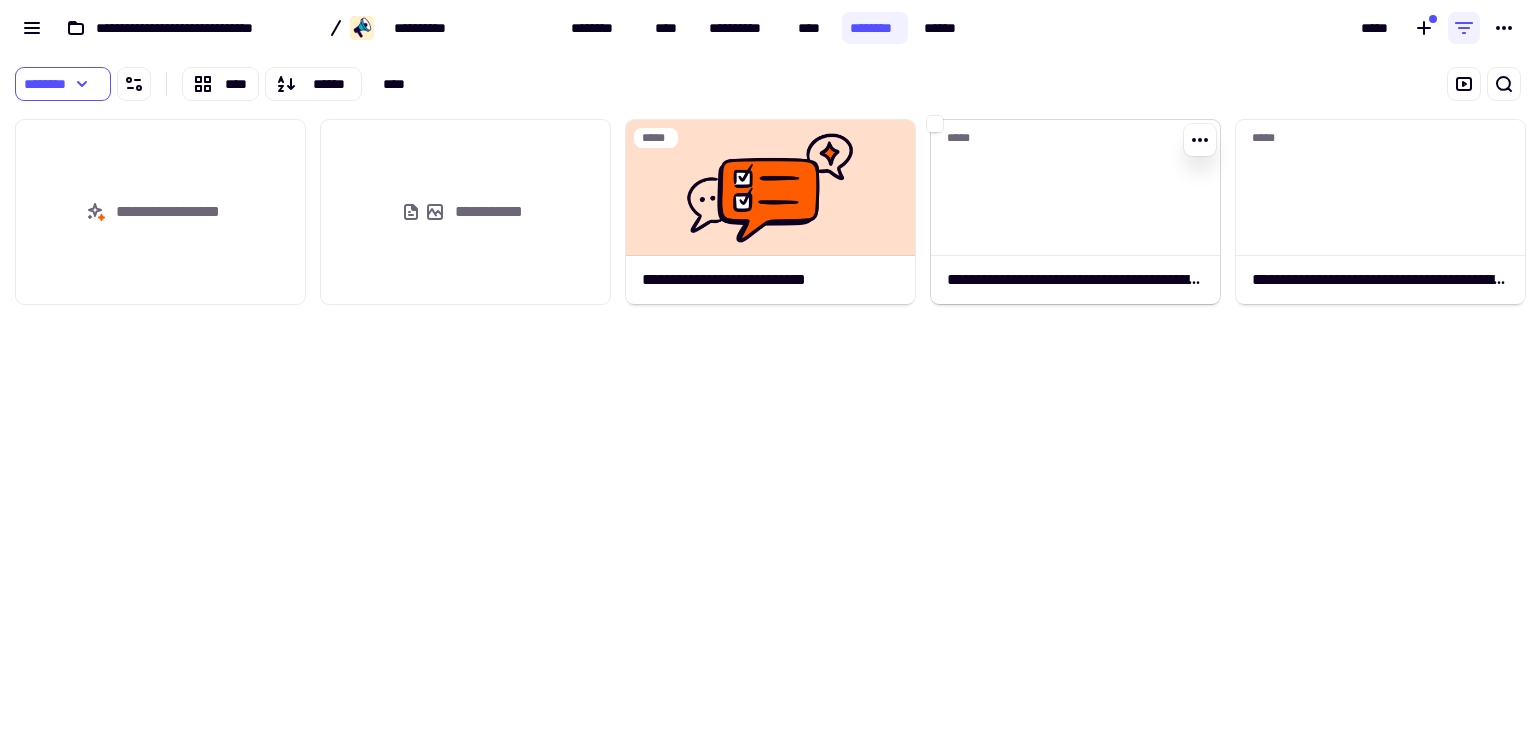 click on "**********" 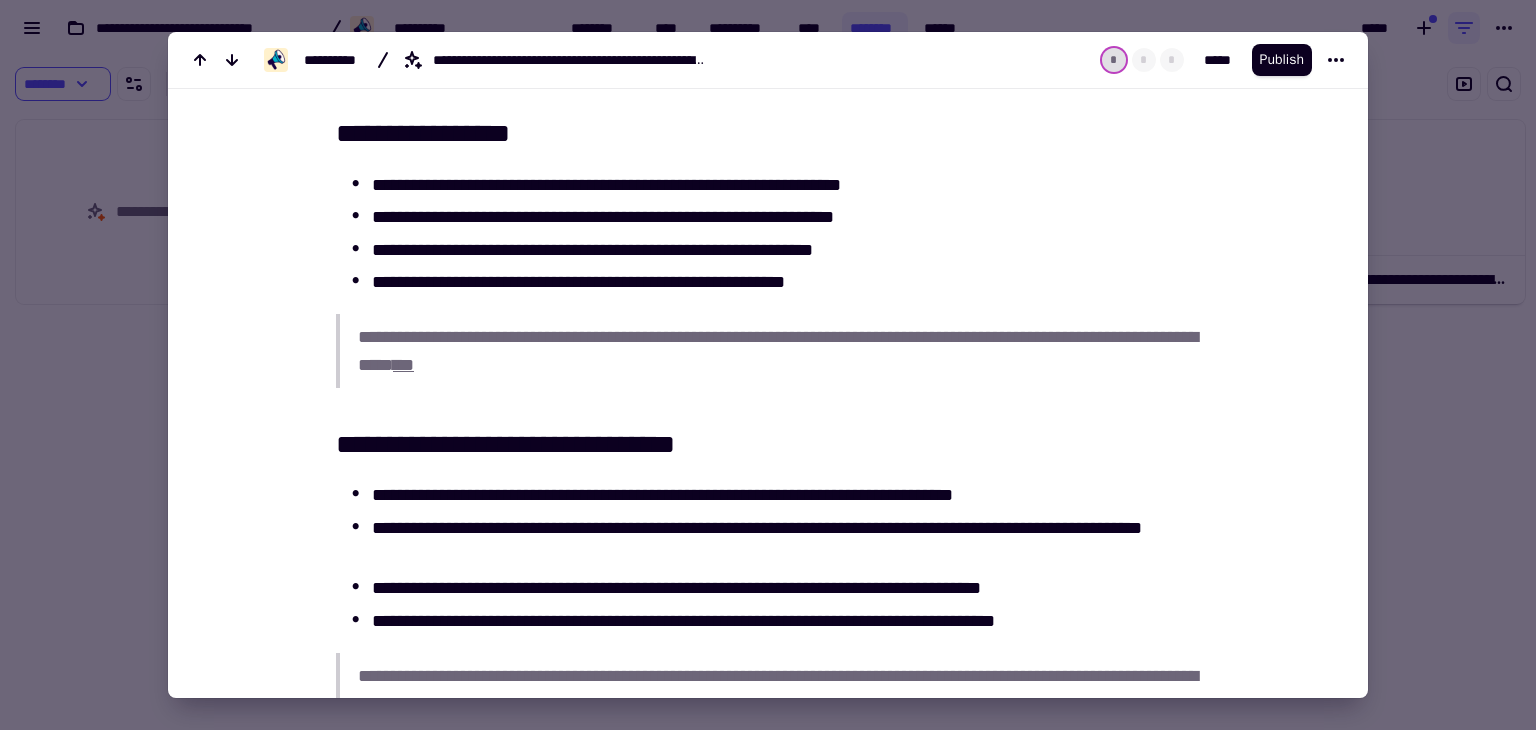 scroll, scrollTop: 2379, scrollLeft: 0, axis: vertical 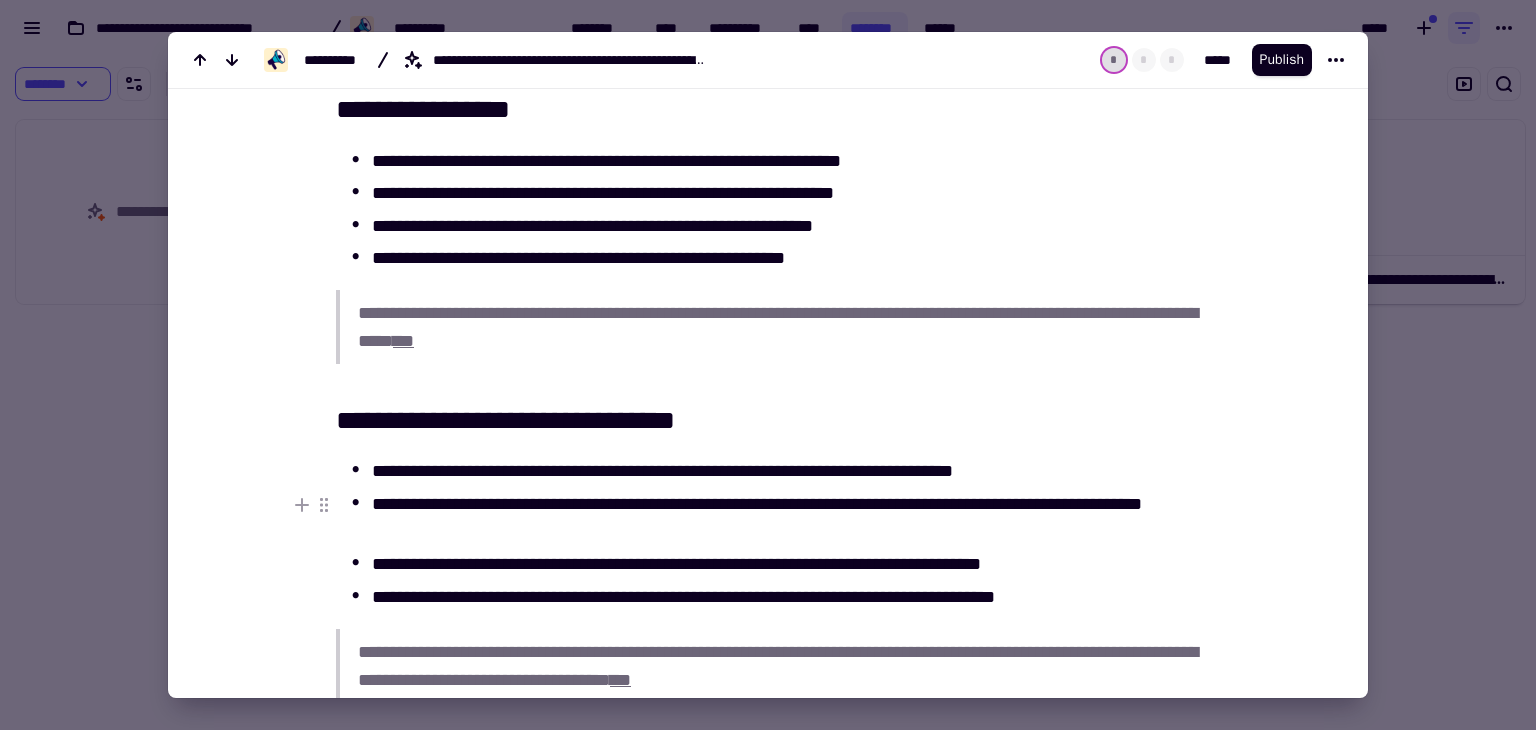 click at bounding box center (768, 365) 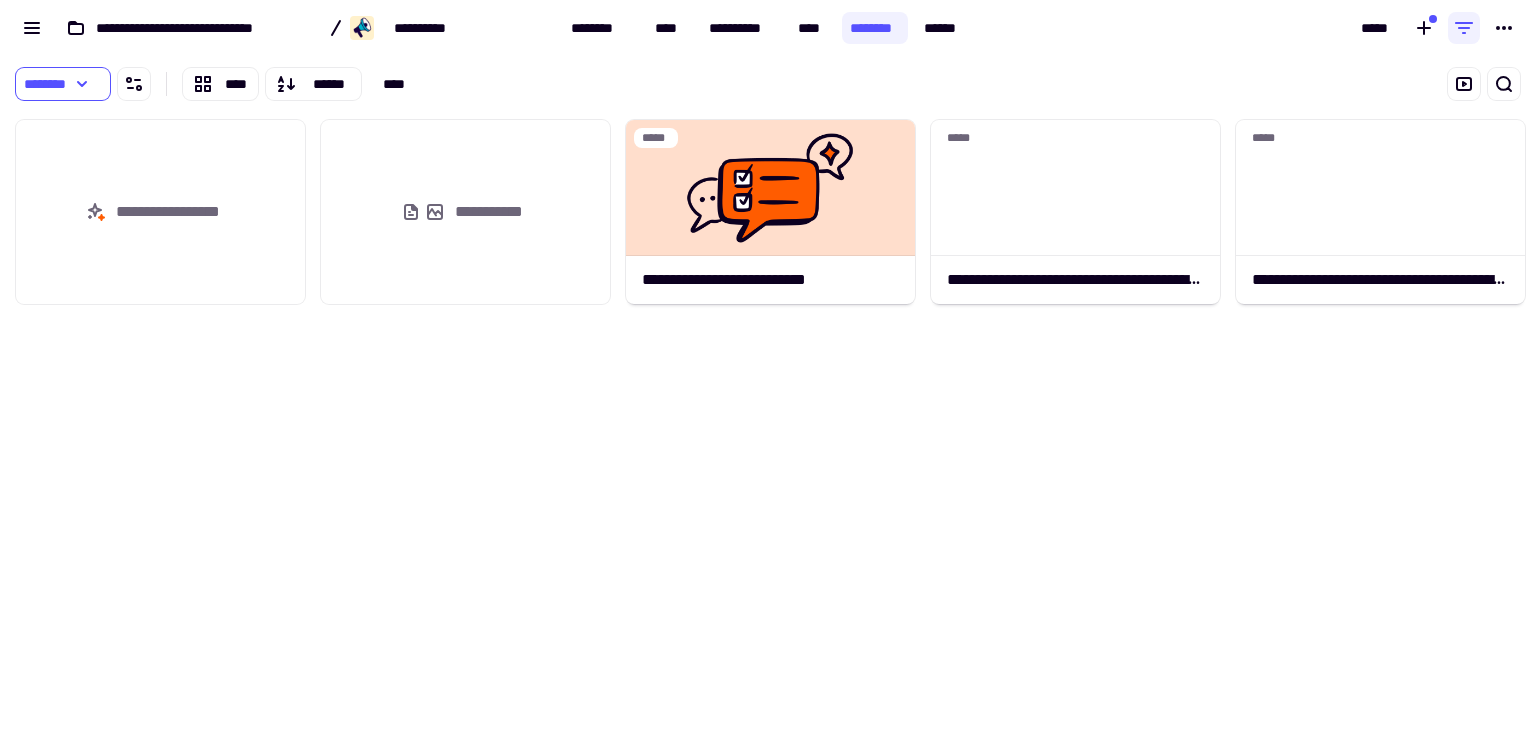 scroll, scrollTop: 0, scrollLeft: 0, axis: both 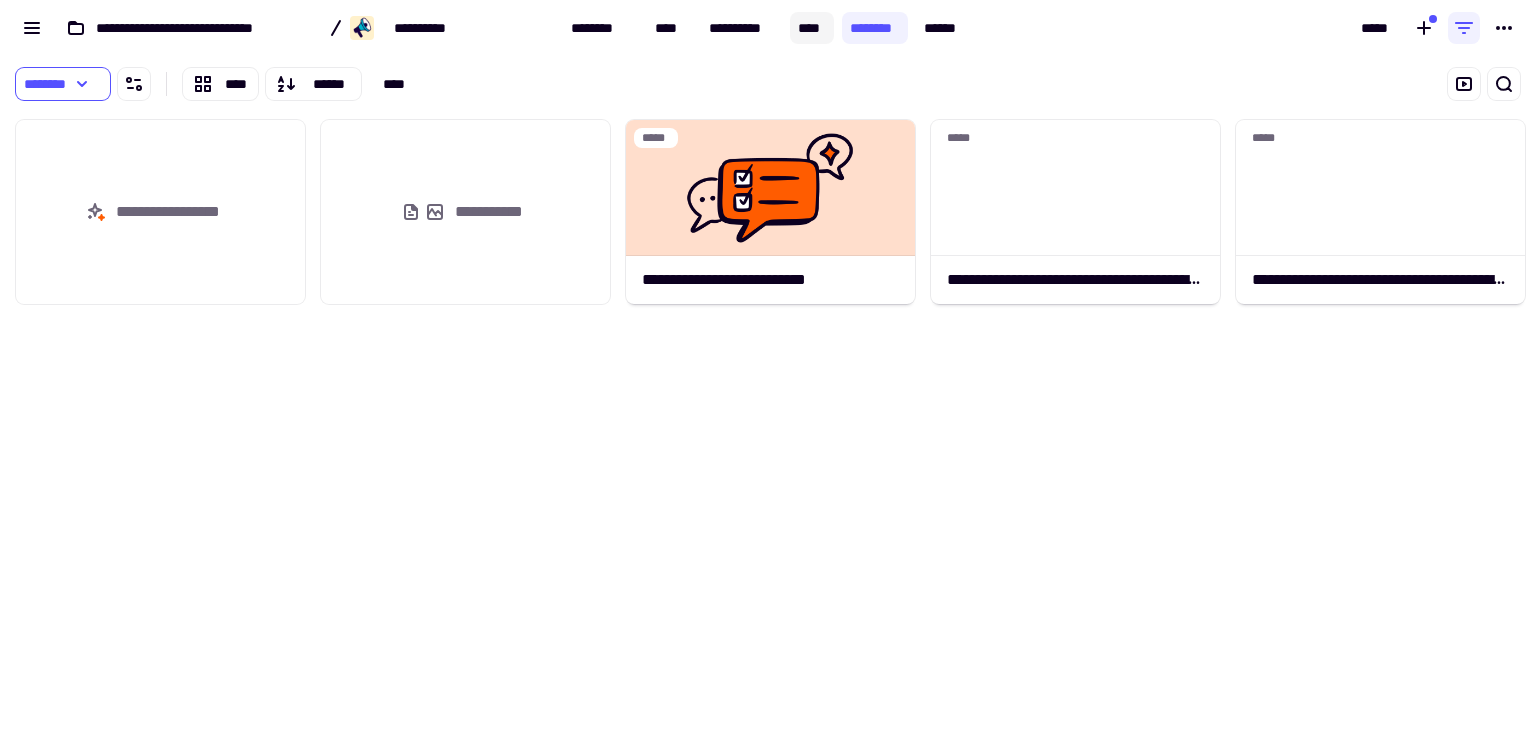 click on "****" 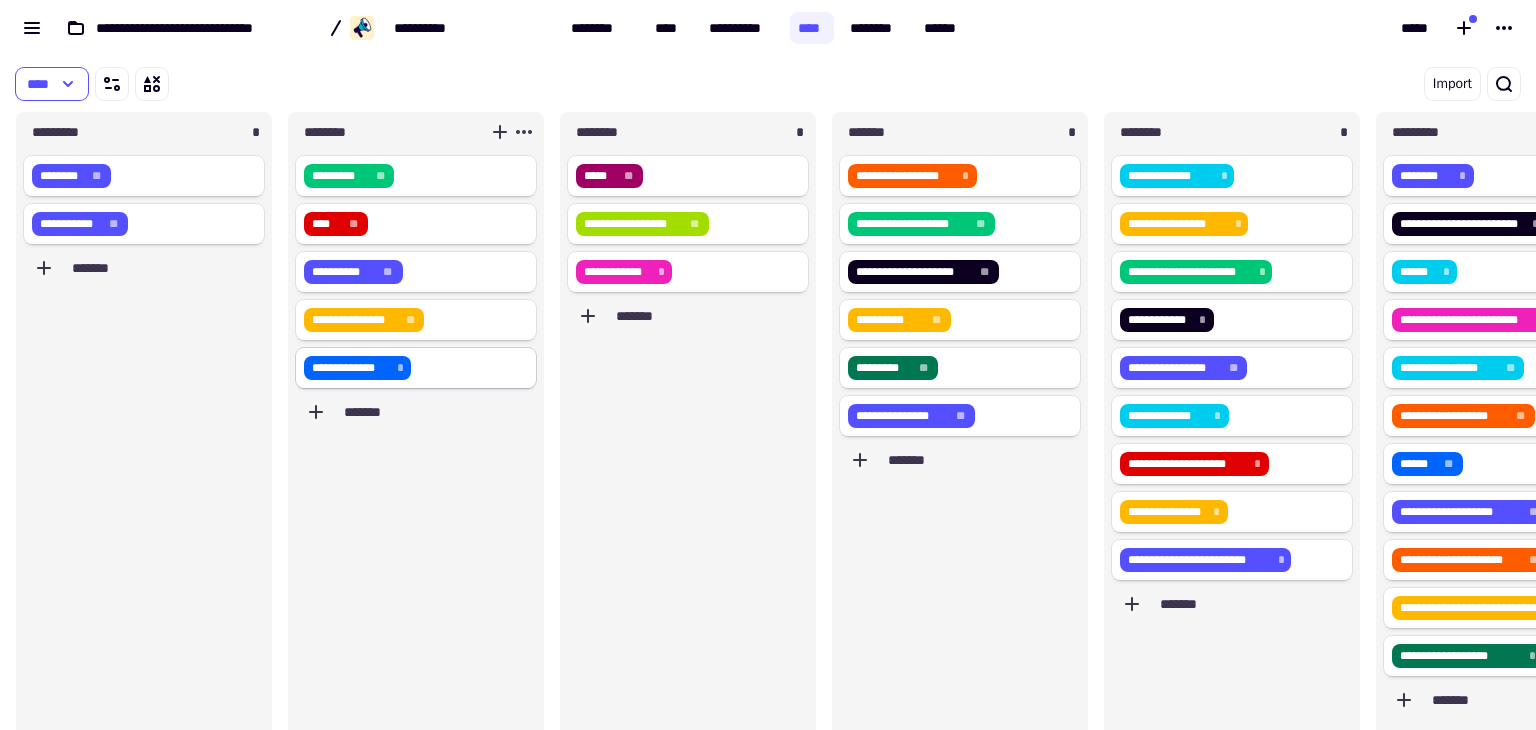 scroll, scrollTop: 16, scrollLeft: 16, axis: both 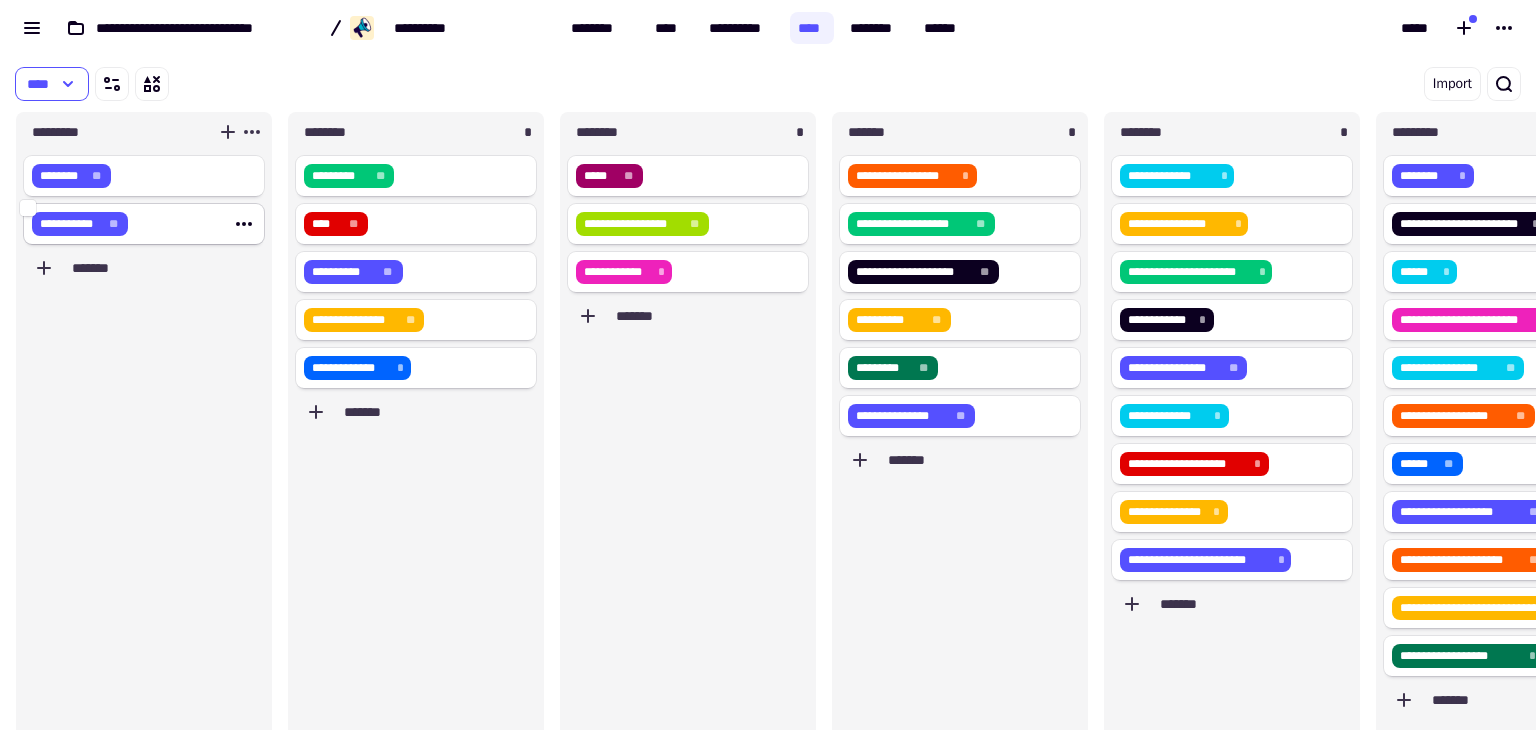 click on "**********" 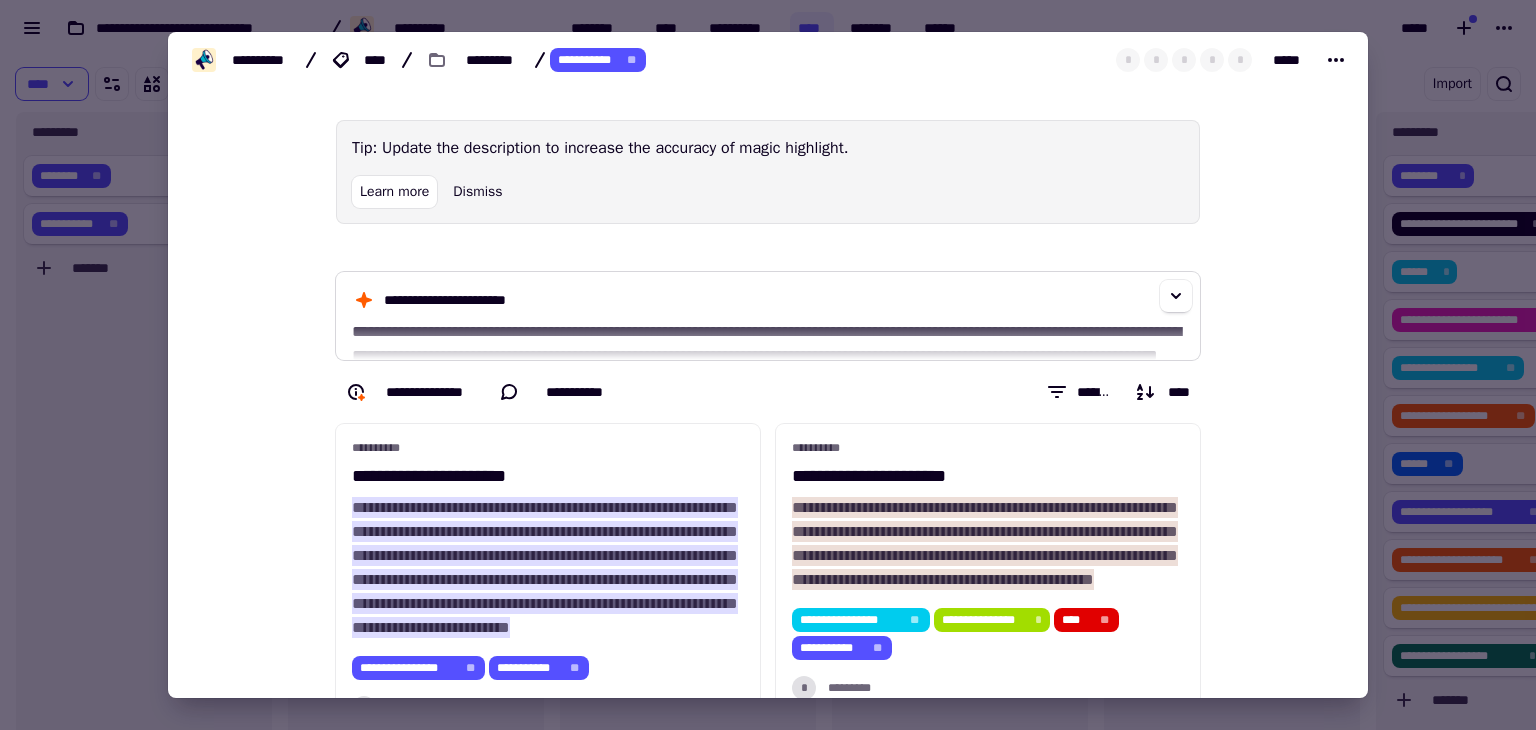 click on "**********" at bounding box center [768, 316] 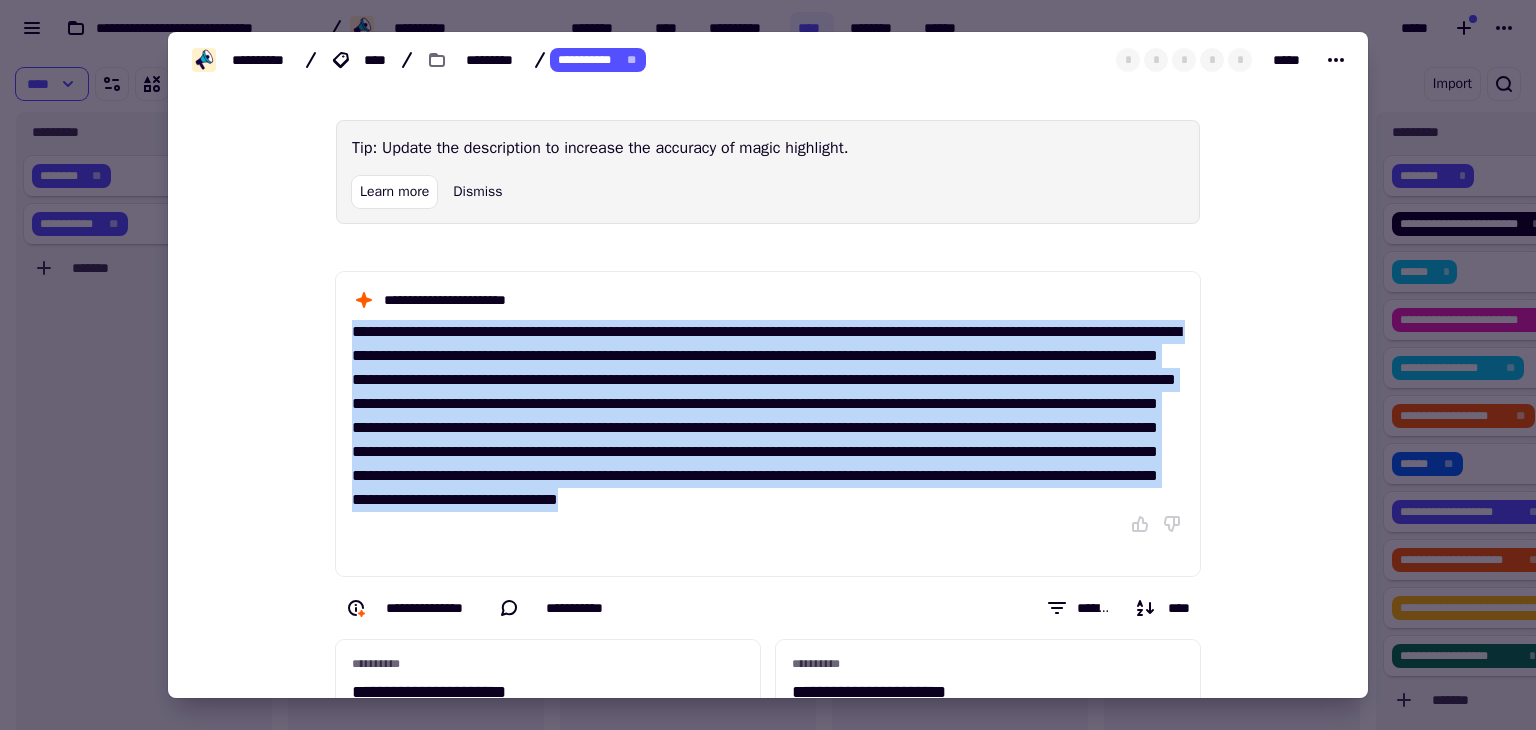 drag, startPoint x: 800, startPoint y: 523, endPoint x: 312, endPoint y: 325, distance: 526.63837 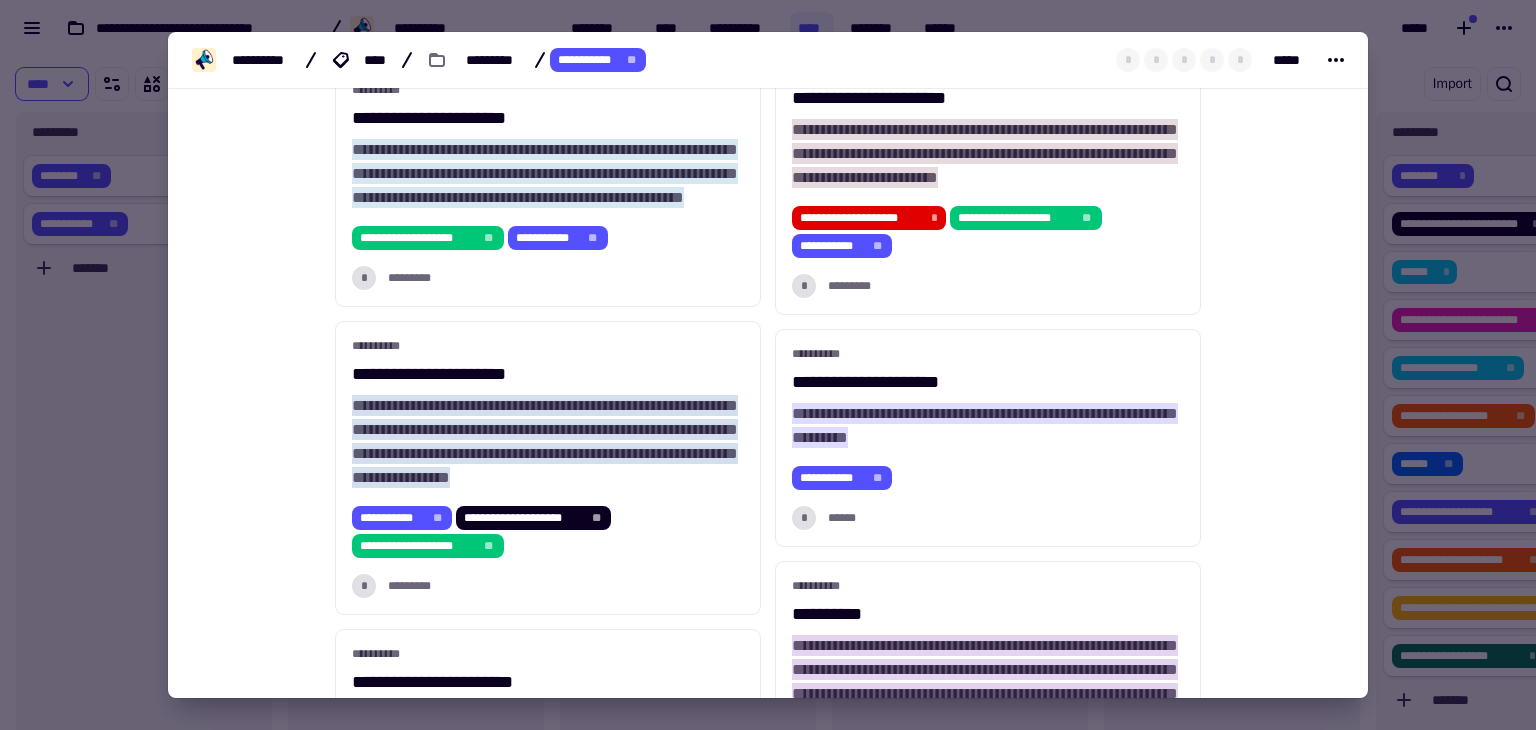 scroll, scrollTop: 904, scrollLeft: 0, axis: vertical 